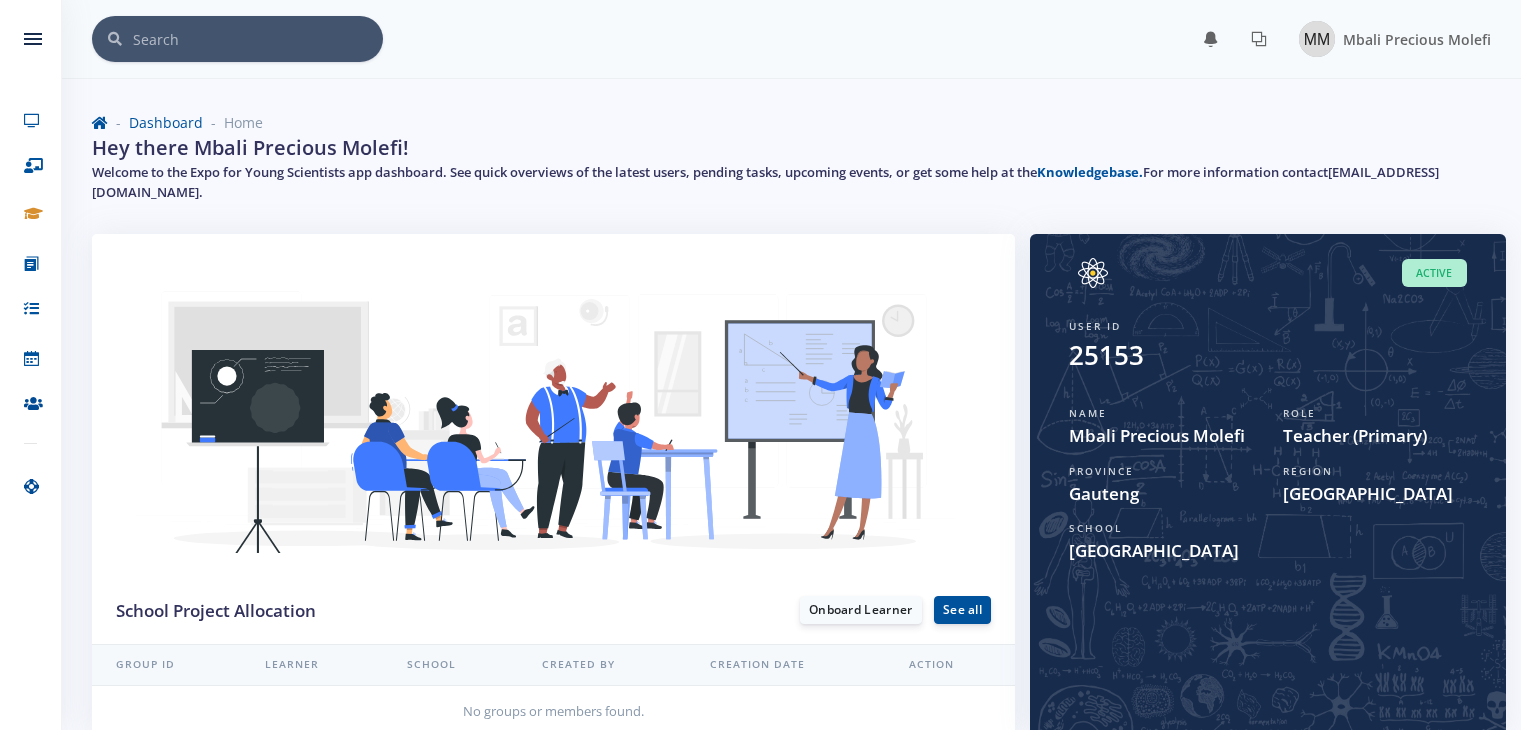 scroll, scrollTop: 0, scrollLeft: 0, axis: both 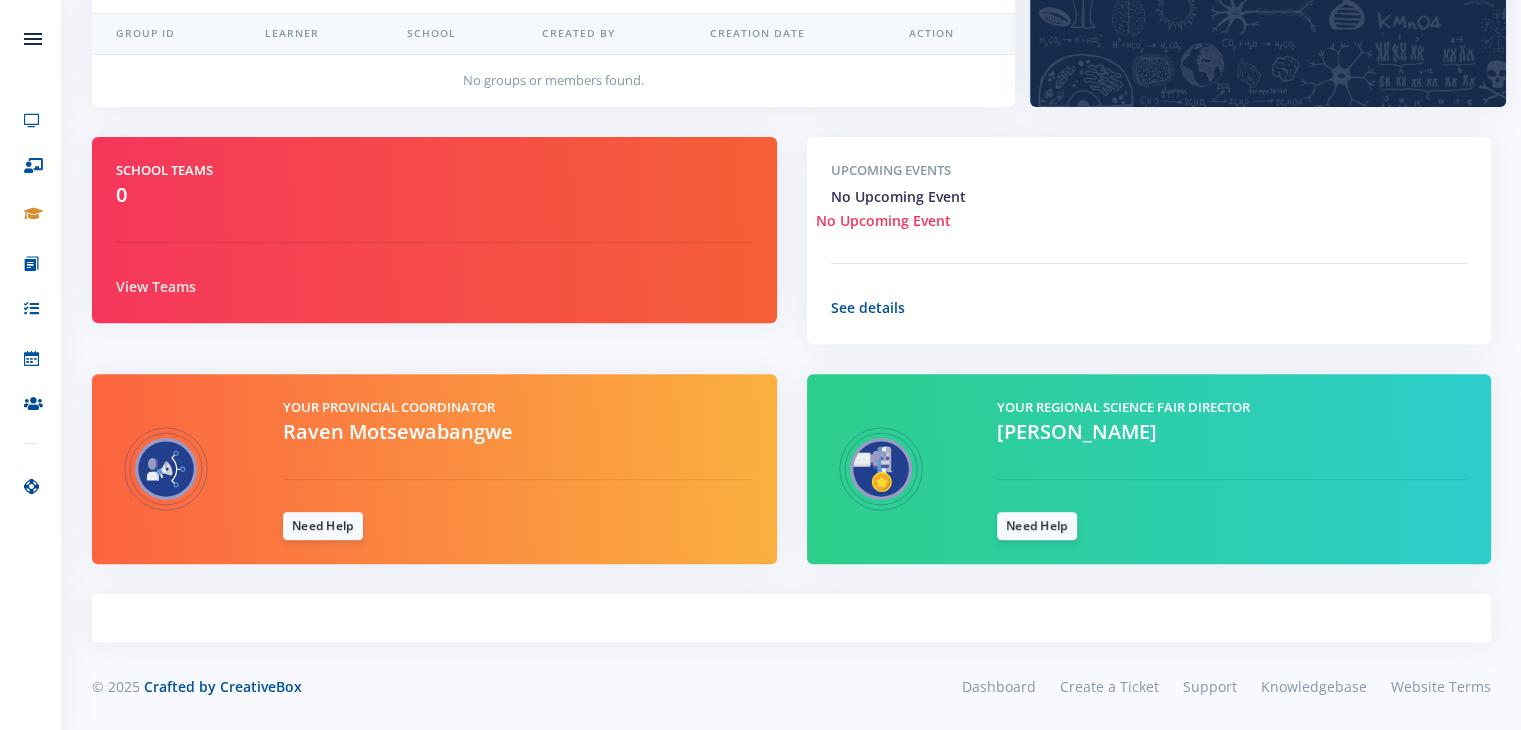 click on "View Teams" at bounding box center [156, 286] 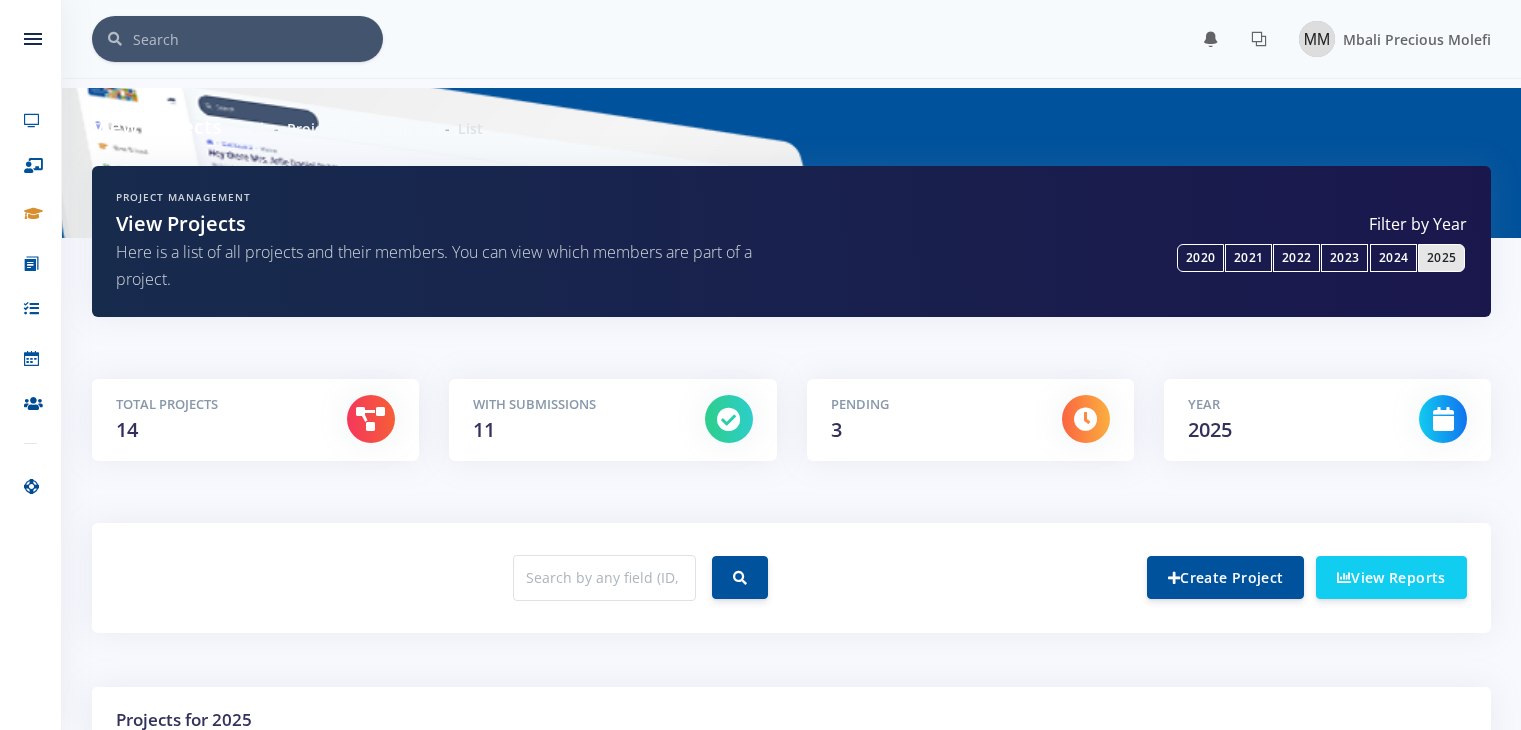 scroll, scrollTop: 0, scrollLeft: 0, axis: both 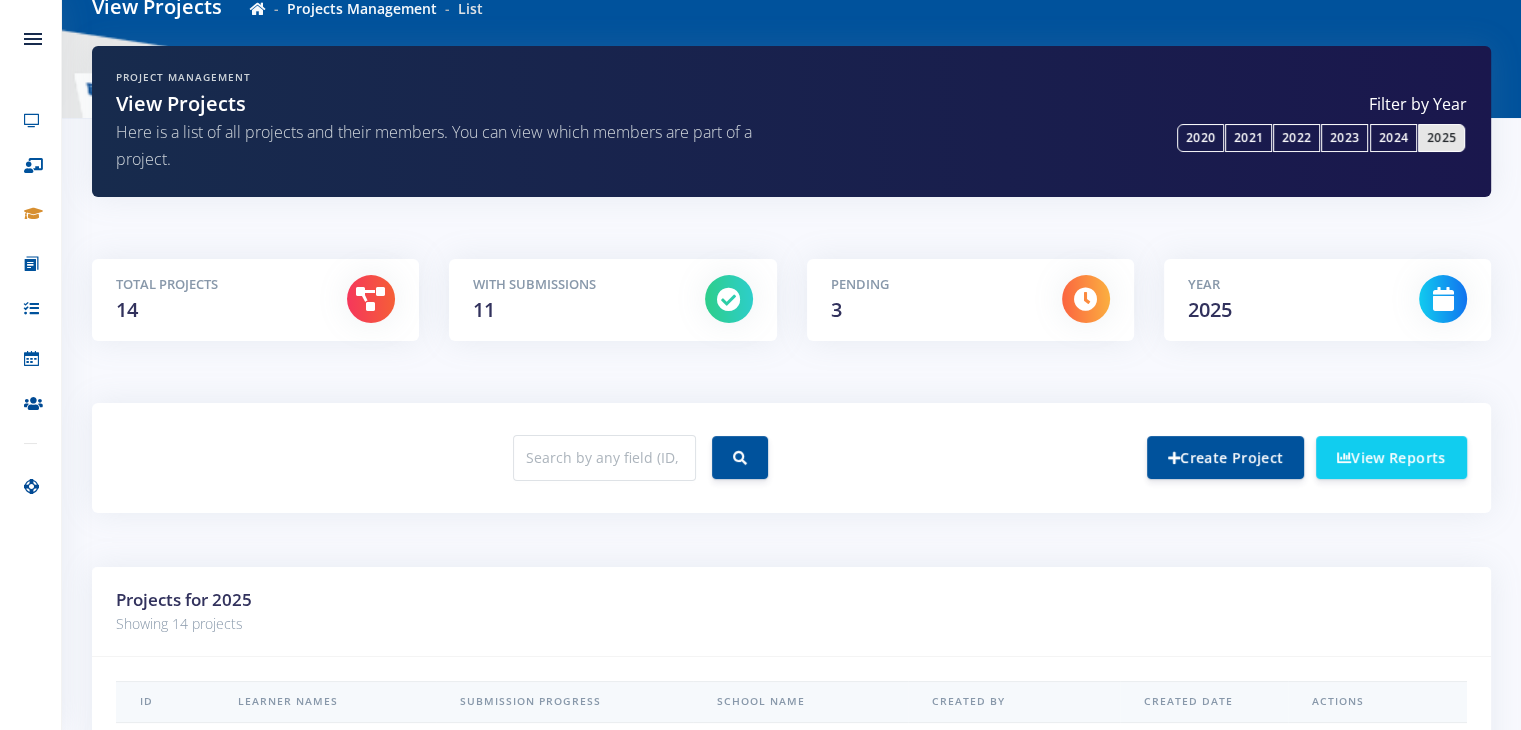 click on "With Submissions
11" at bounding box center (612, 315) 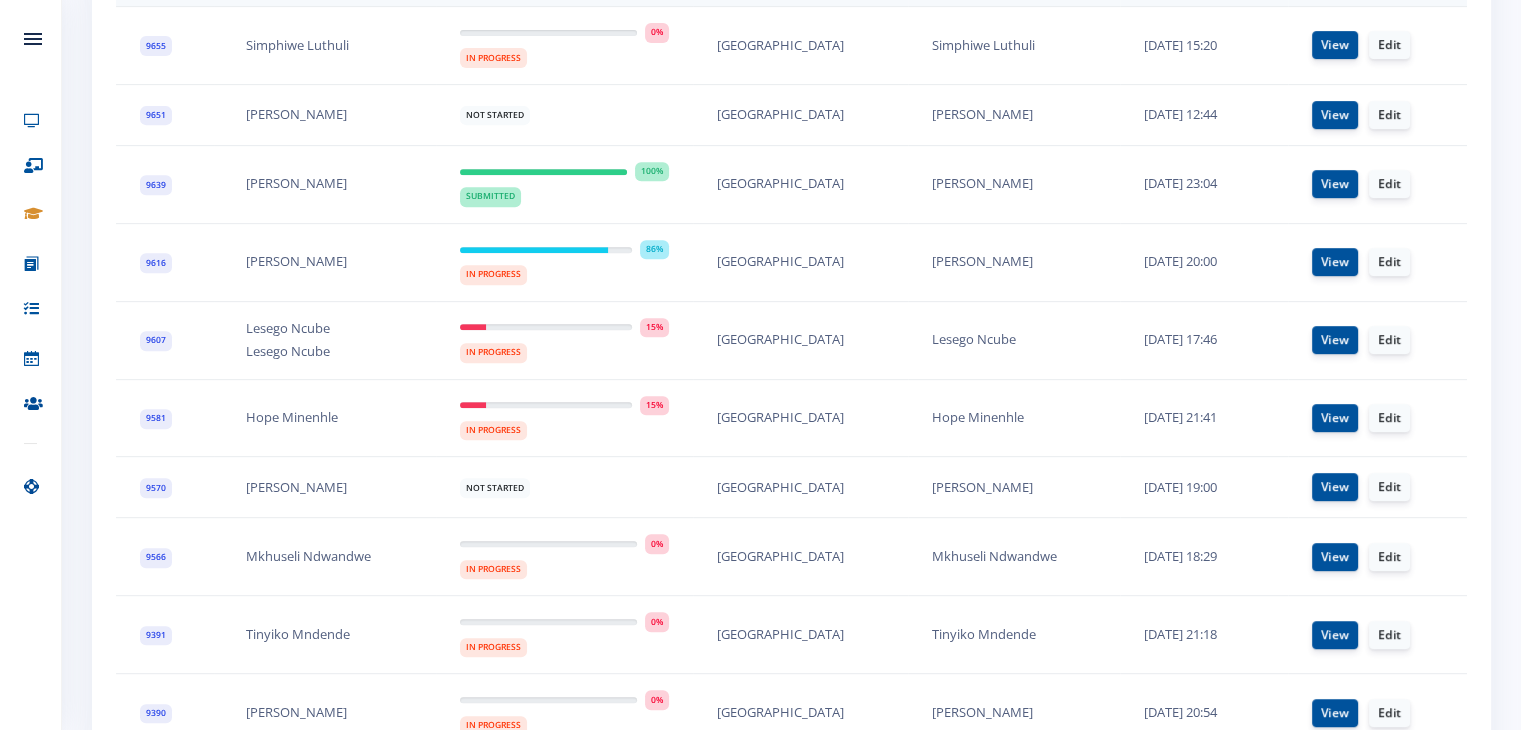 scroll, scrollTop: 840, scrollLeft: 0, axis: vertical 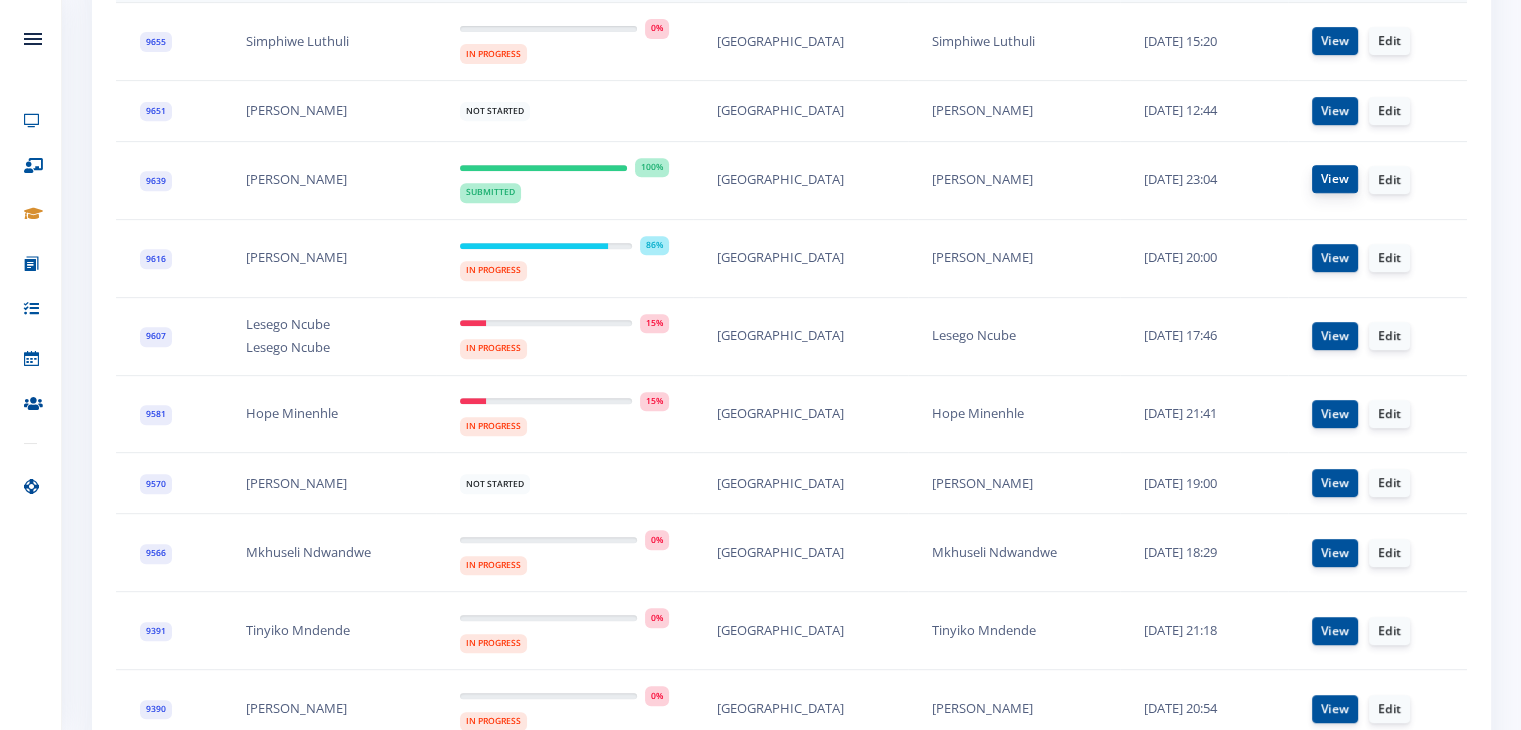 click on "View" at bounding box center [1335, 179] 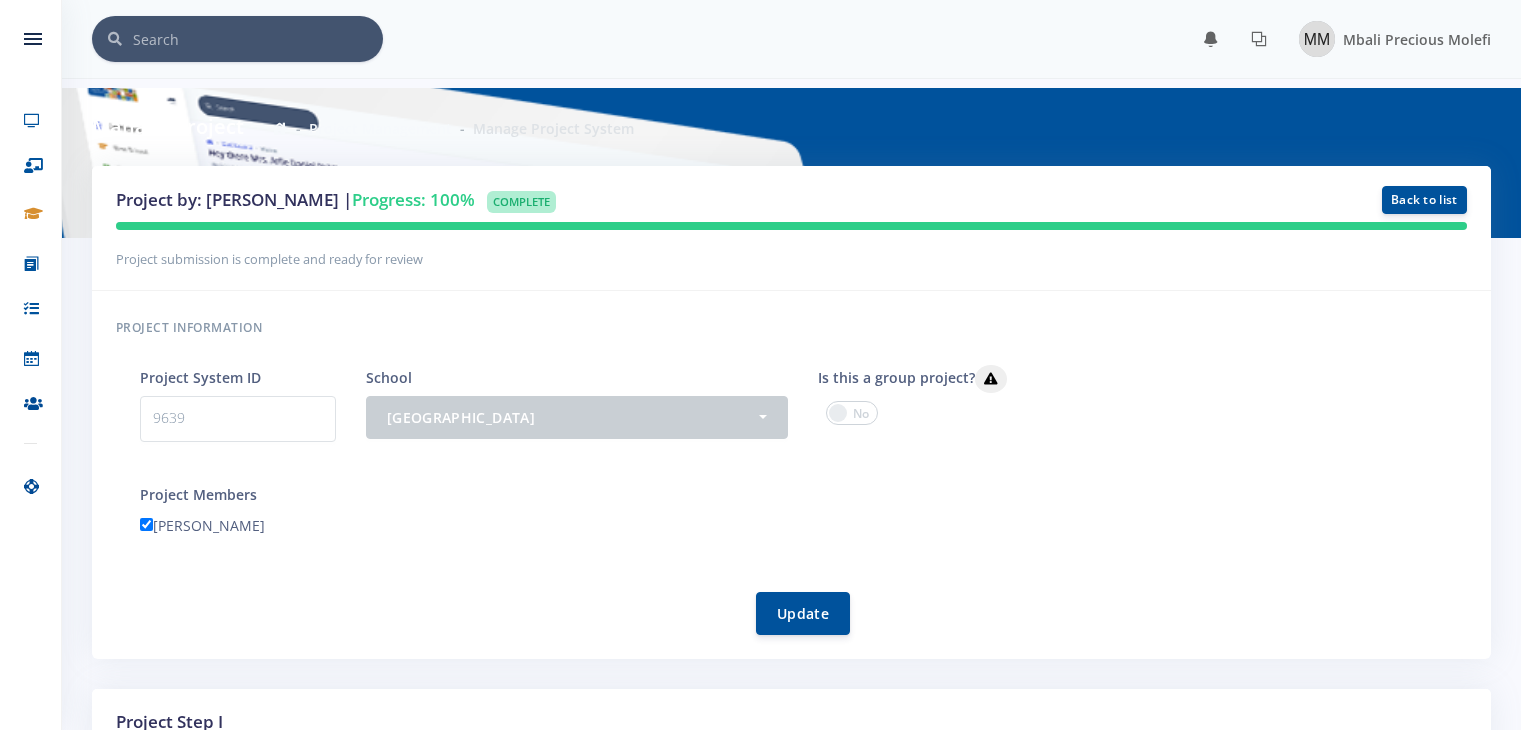 scroll, scrollTop: 0, scrollLeft: 0, axis: both 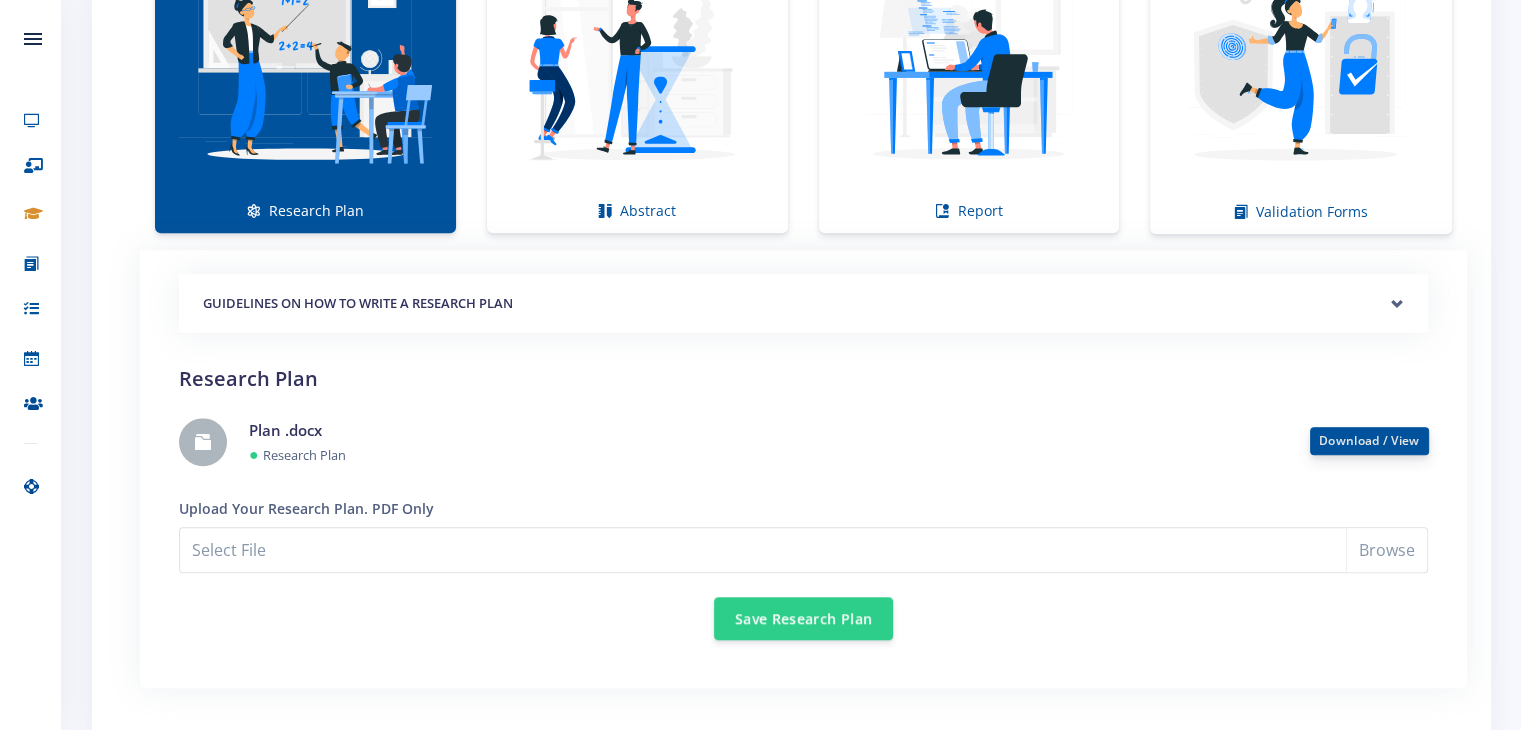 click on "Download
/ View" at bounding box center (1369, 440) 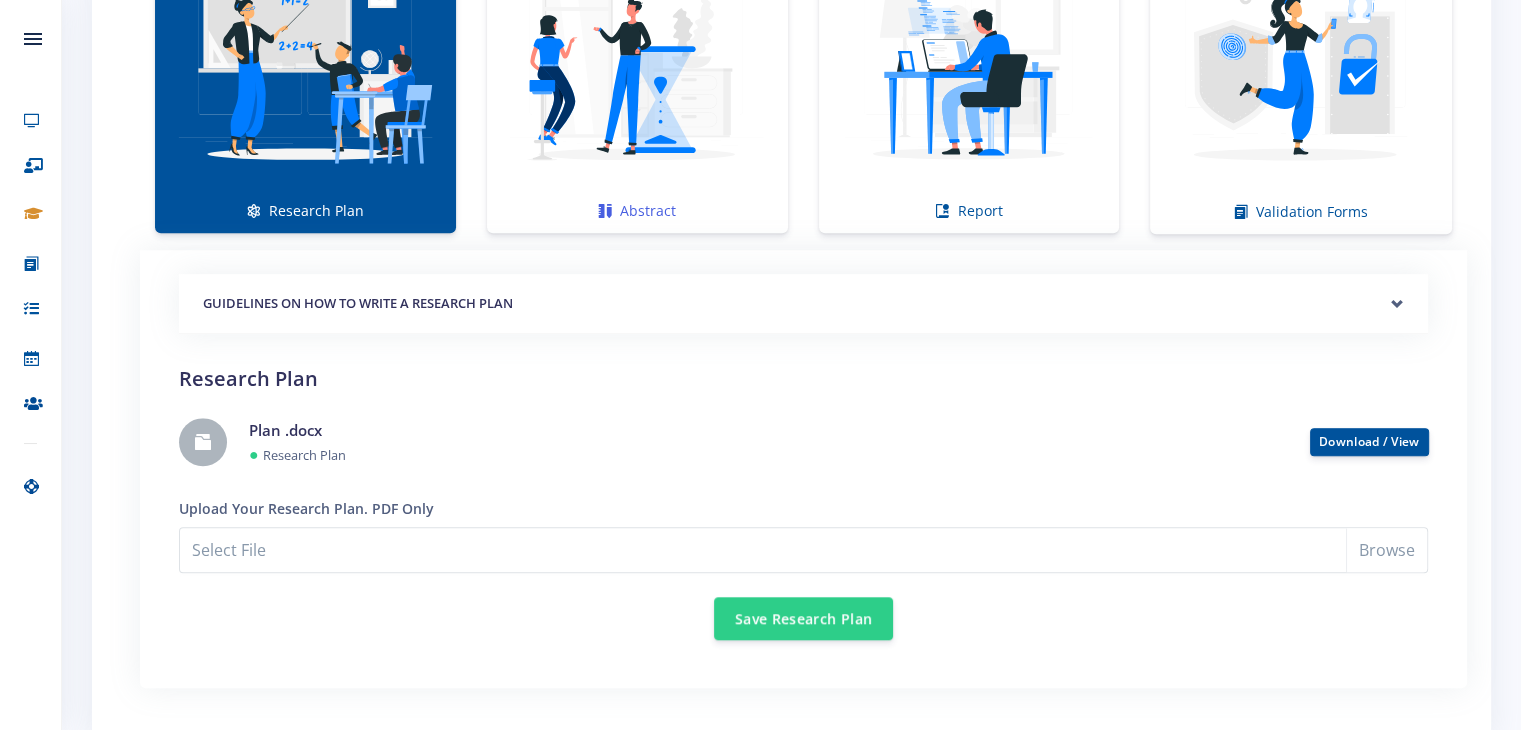 click at bounding box center [637, 65] 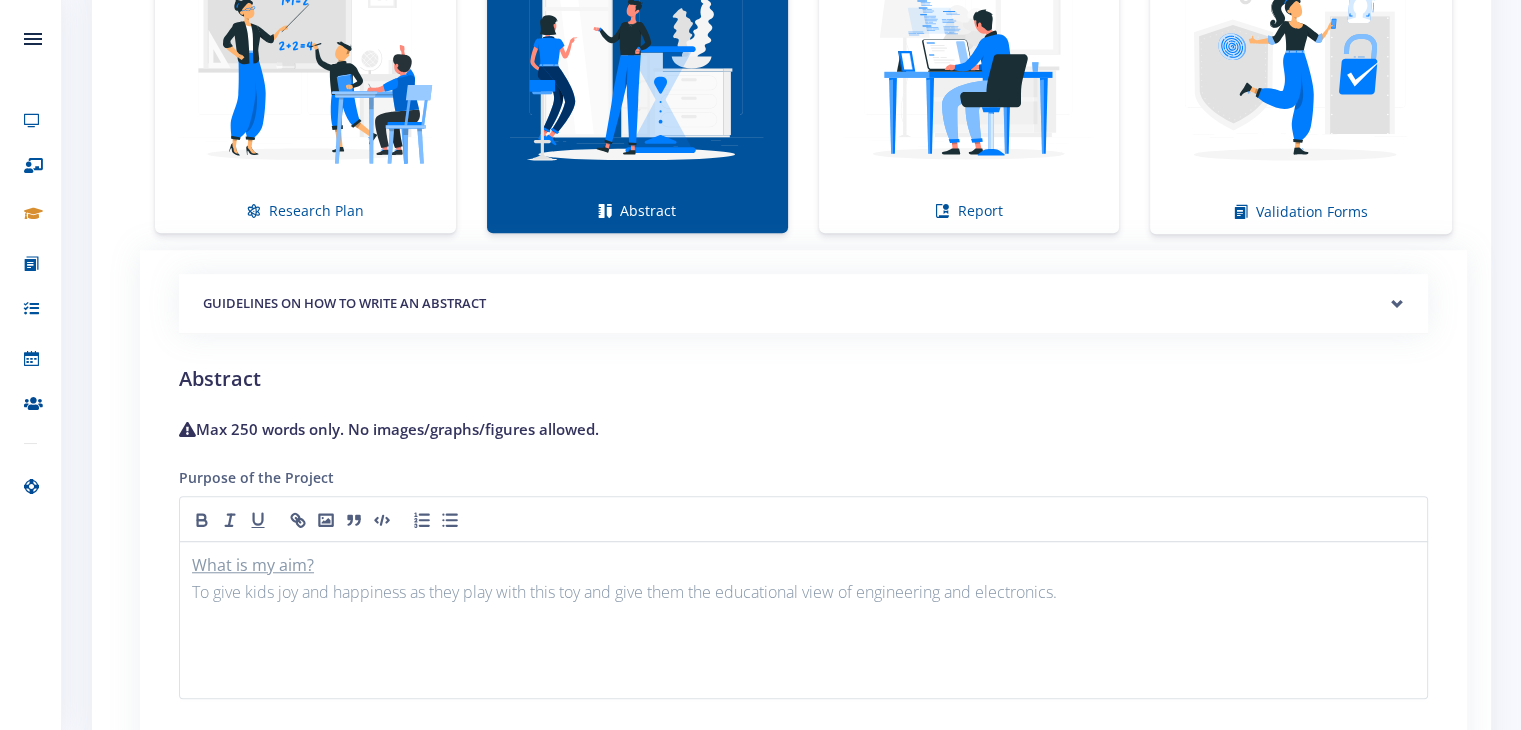 click on "Abstract" at bounding box center [803, 379] 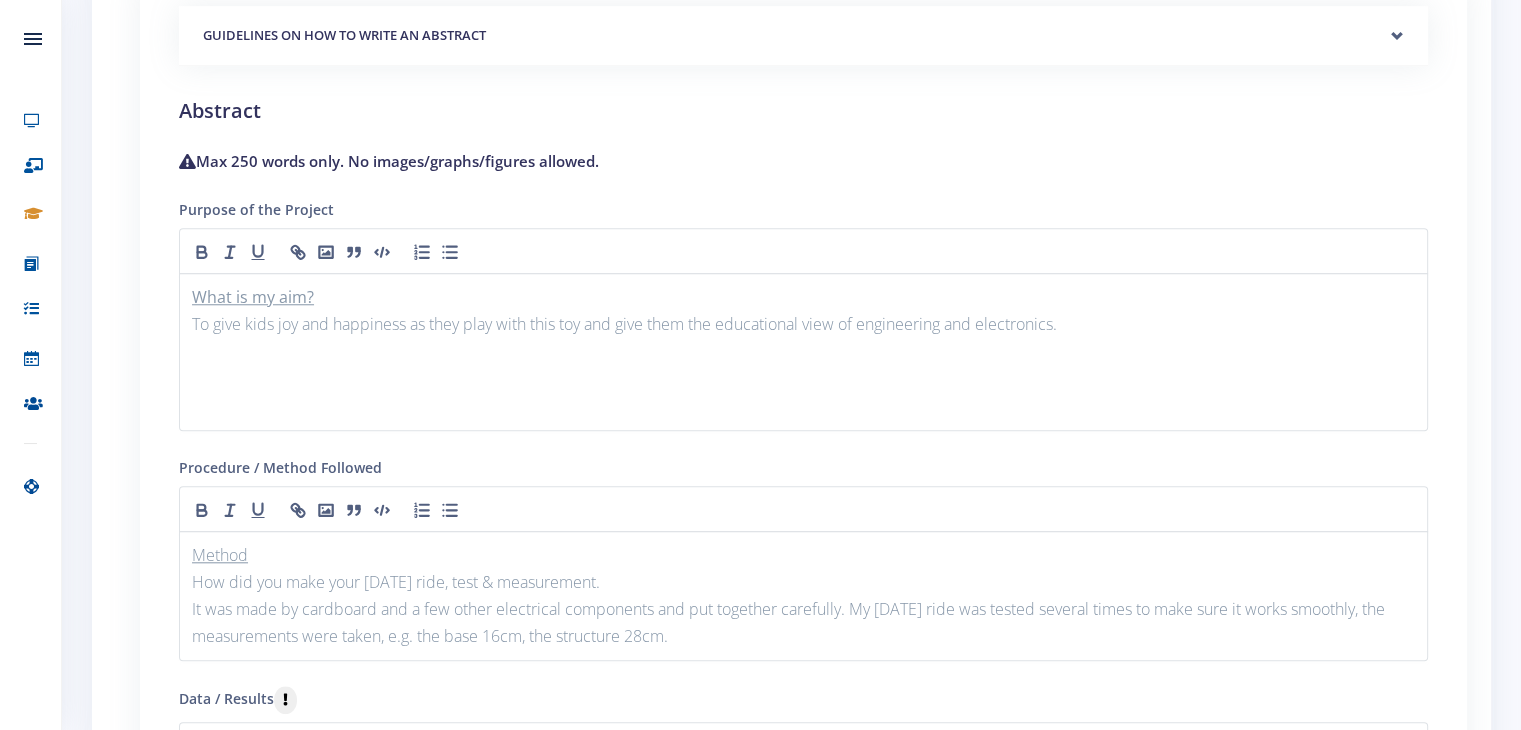 scroll, scrollTop: 1800, scrollLeft: 0, axis: vertical 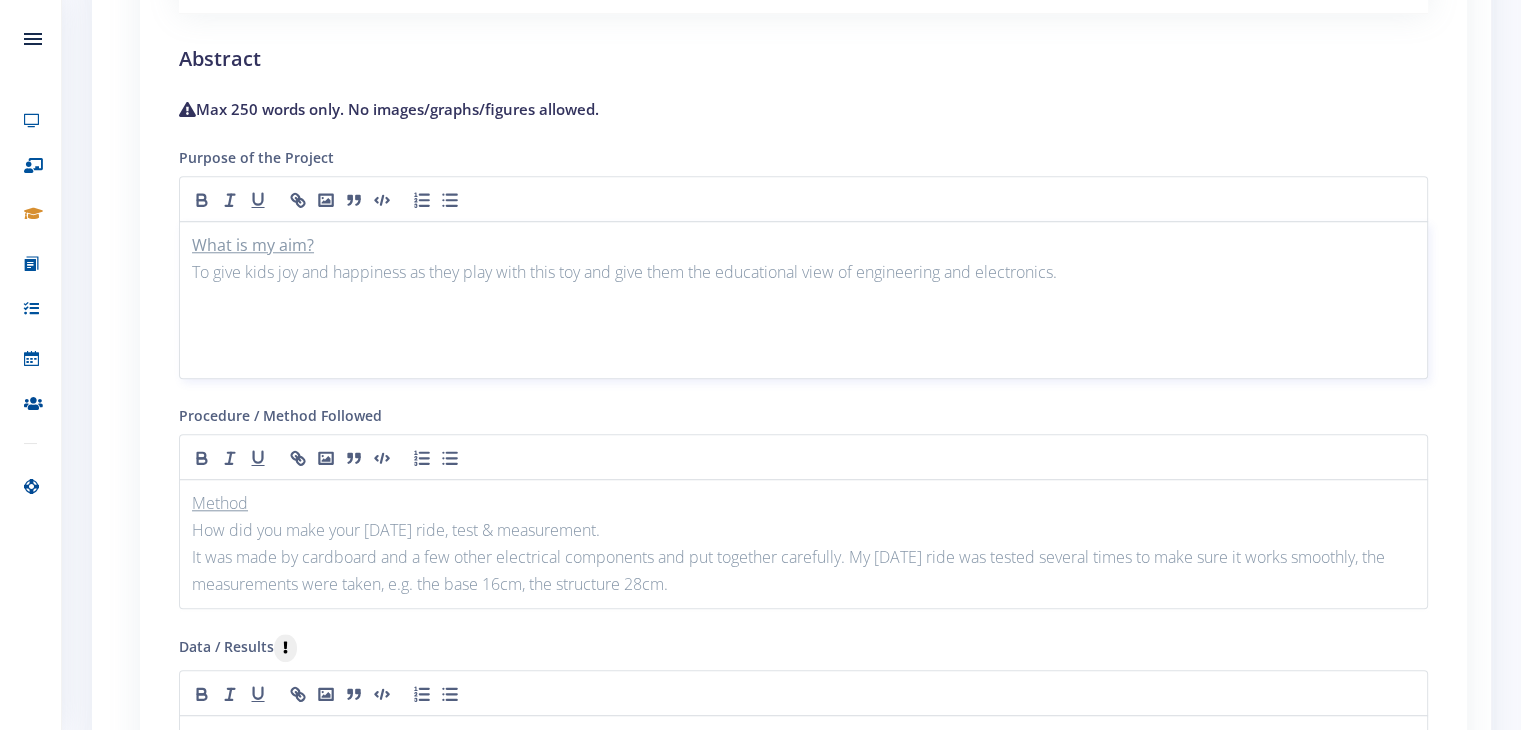 click at bounding box center [803, 354] 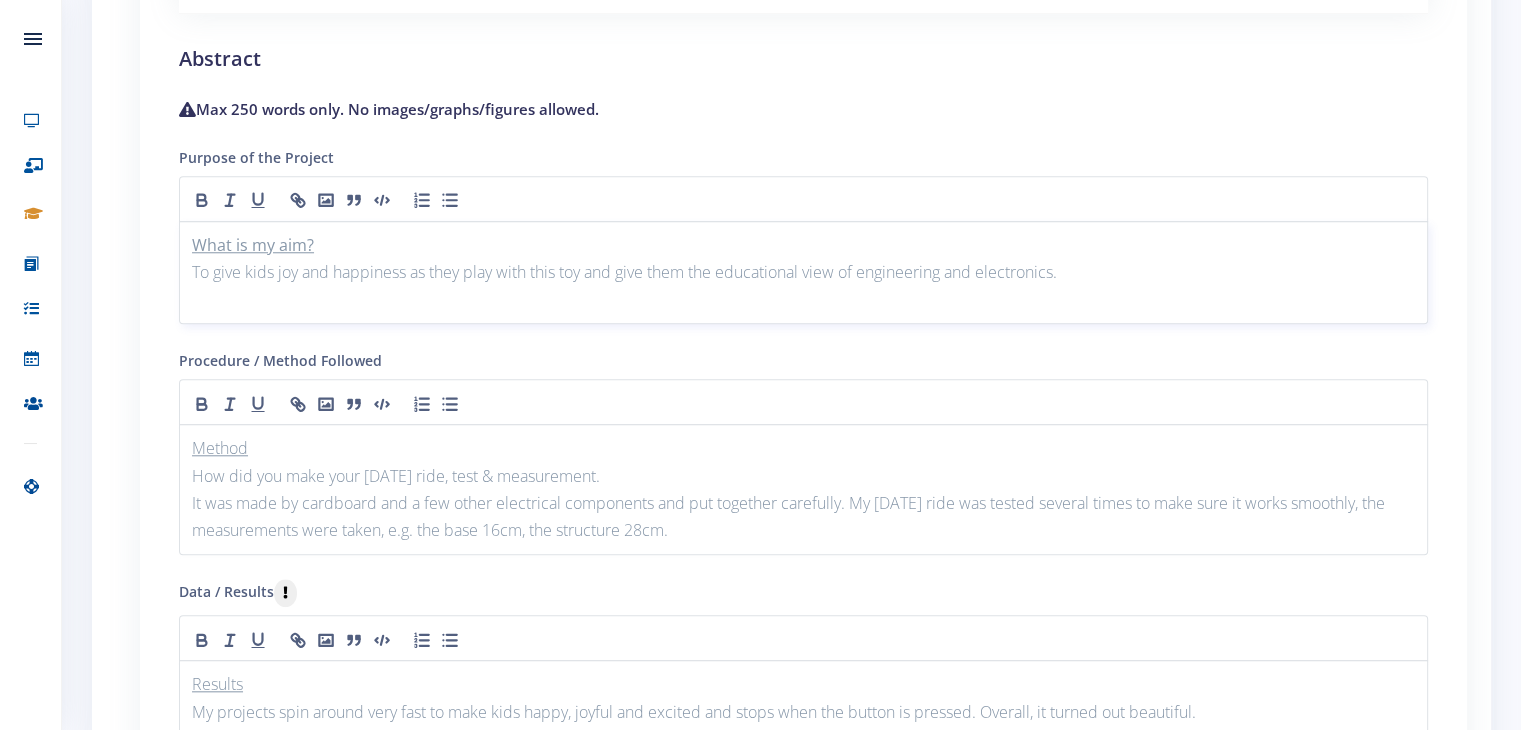 click on "To give kids joy and happiness as they play with this toy and give them the educational view of engineering and electronics." at bounding box center [803, 272] 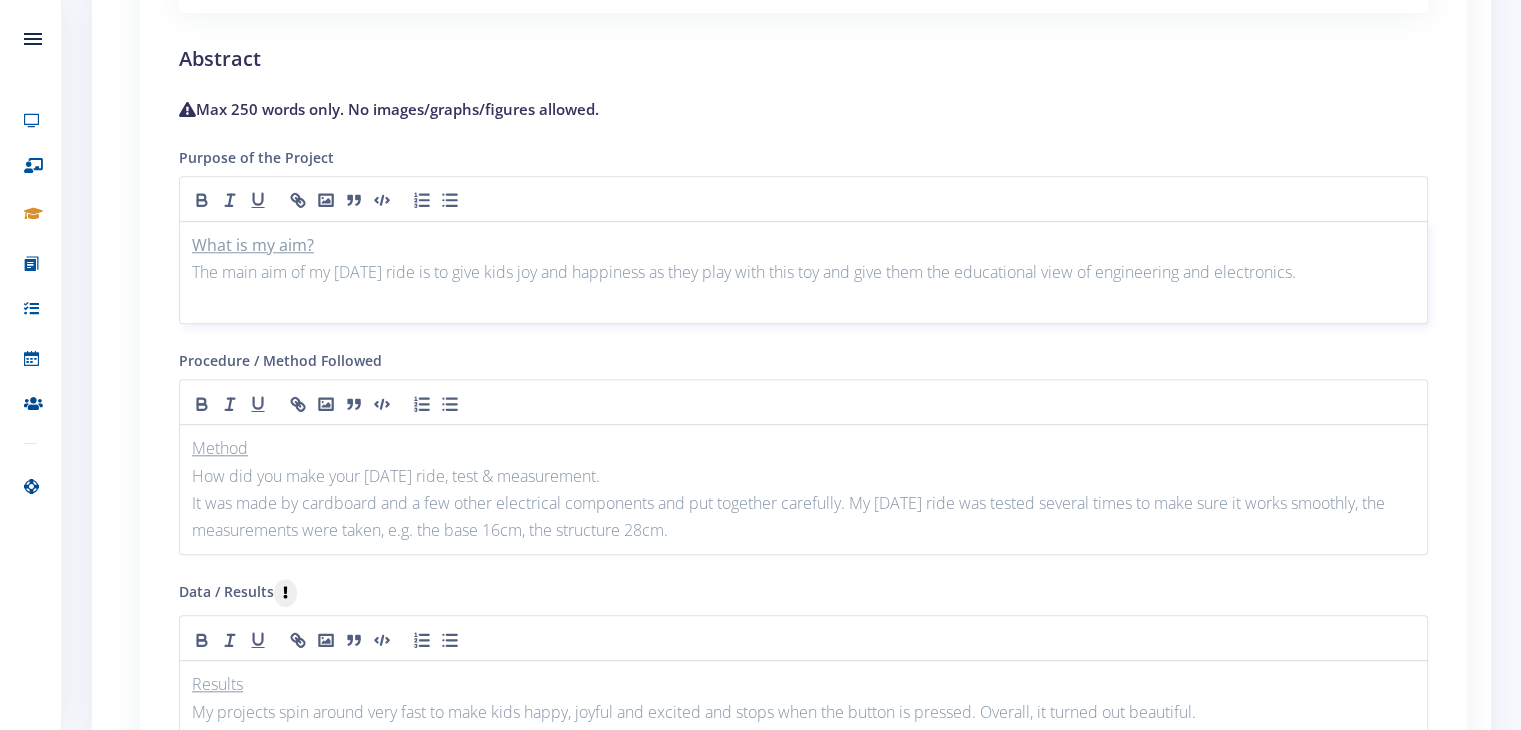 click on "The main aim of my carnival ride is to give kids joy and happiness as they play with this toy and give them the educational view of engineering and electronics." at bounding box center (803, 272) 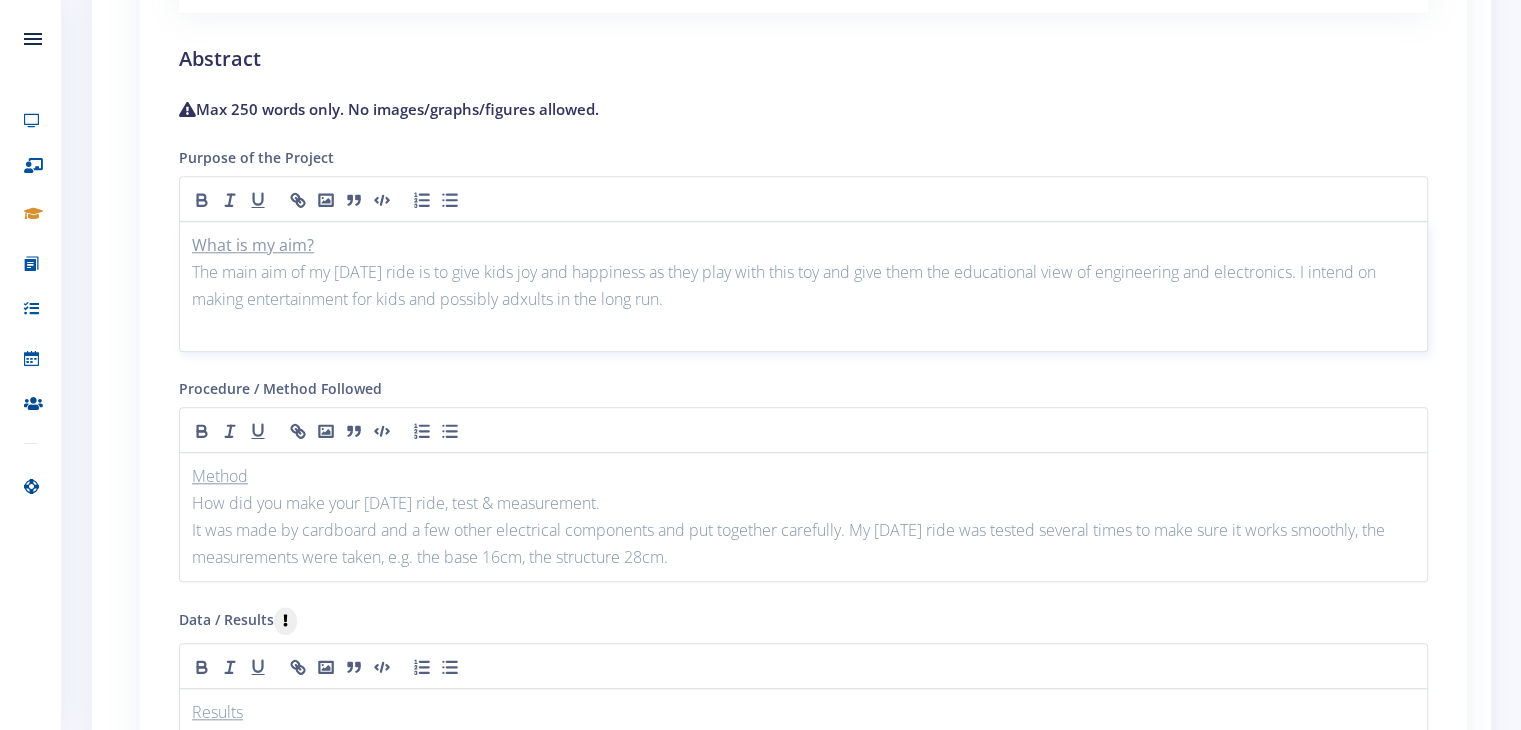 click on "The main aim of my carnival ride is to give kids joy and happiness as they play with this toy and give them the educational view of engineering and electronics. I intend on making entertainment for kids and possibly adxults in the long run." at bounding box center [803, 286] 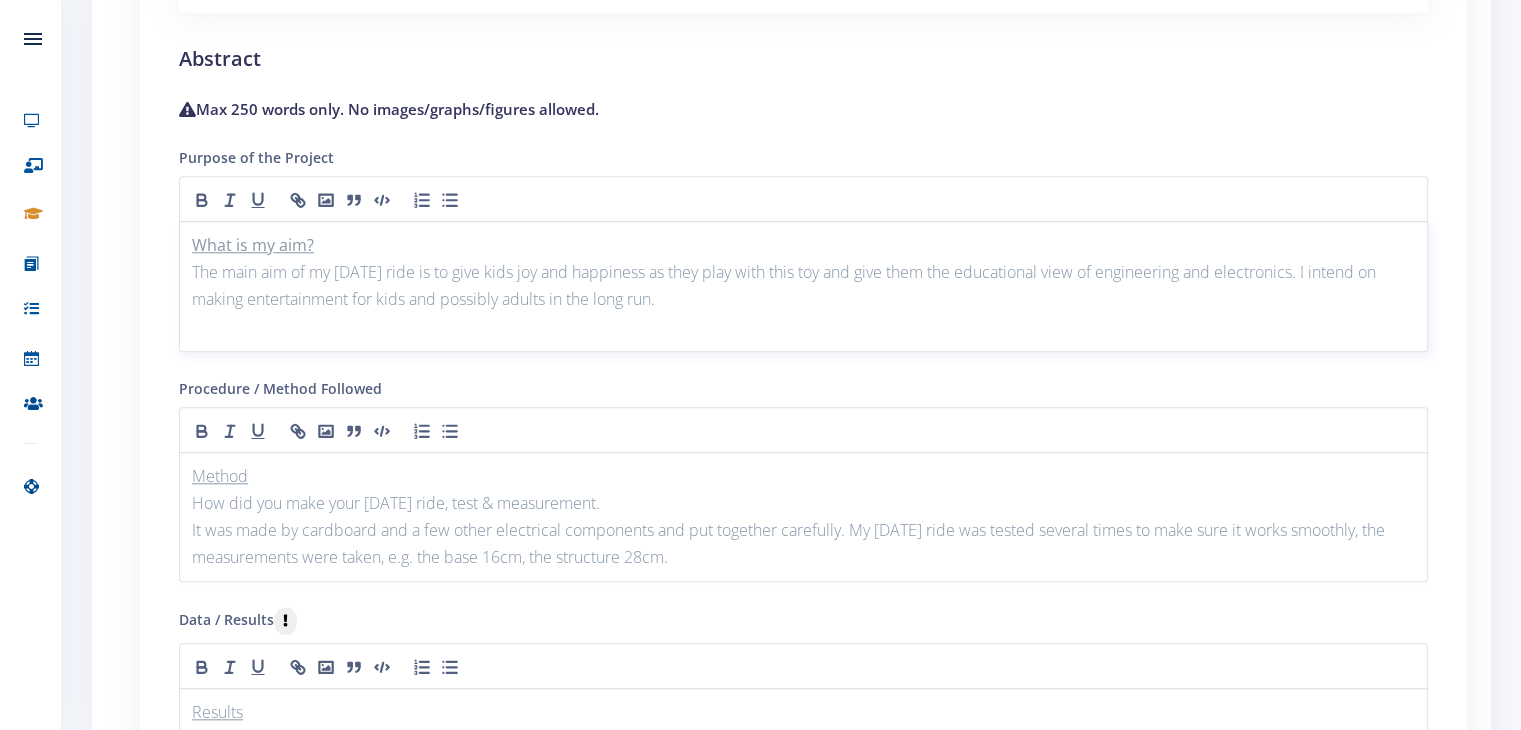 click on "The main aim of my carnival ride is to give kids joy and happiness as they play with this toy and give them the educational view of engineering and electronics. I intend on making entertainment for kids and possibly adults in the long run." at bounding box center (803, 286) 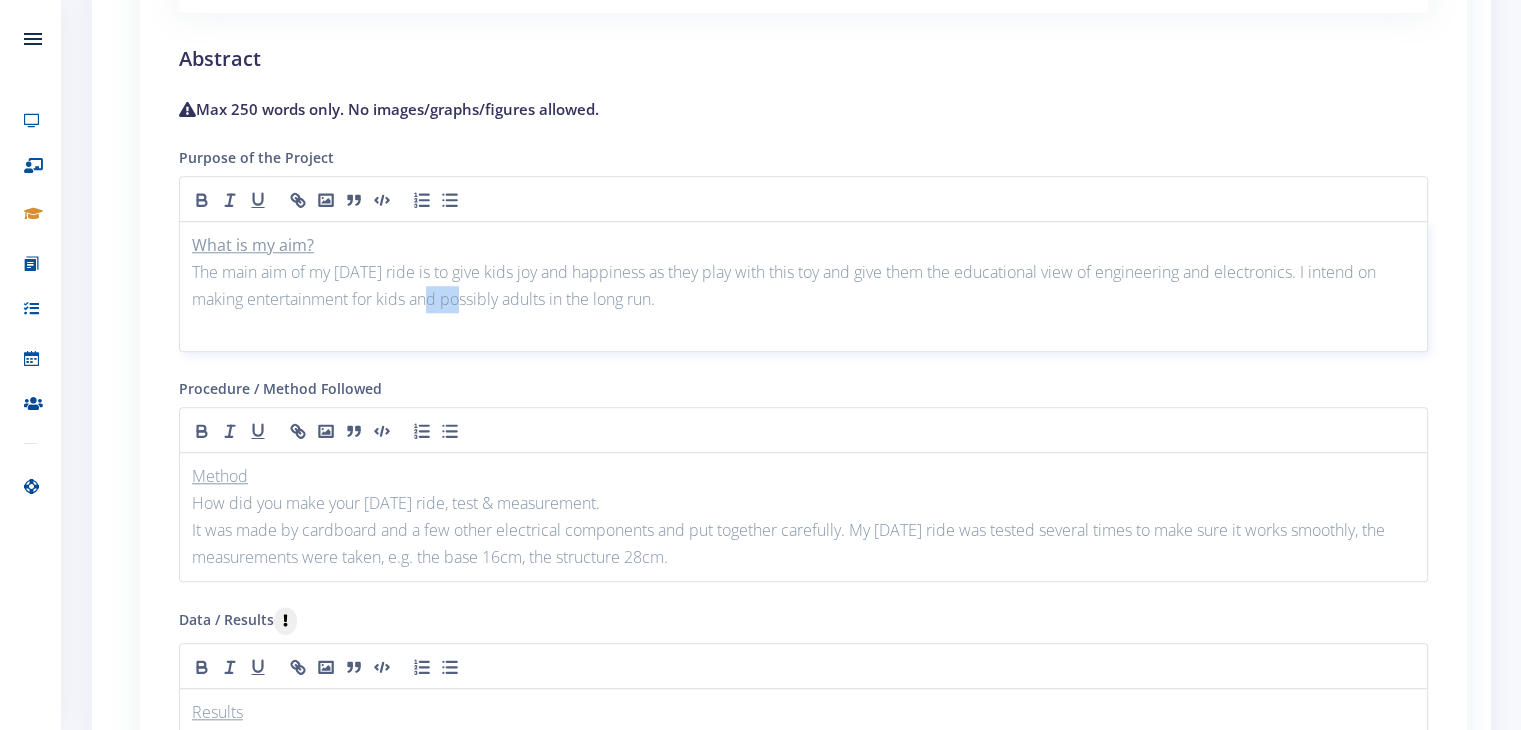 click on "The main aim of my carnival ride is to give kids joy and happiness as they play with this toy and give them the educational view of engineering and electronics. I intend on making entertainment for kids and possibly adults in the long run." at bounding box center (803, 286) 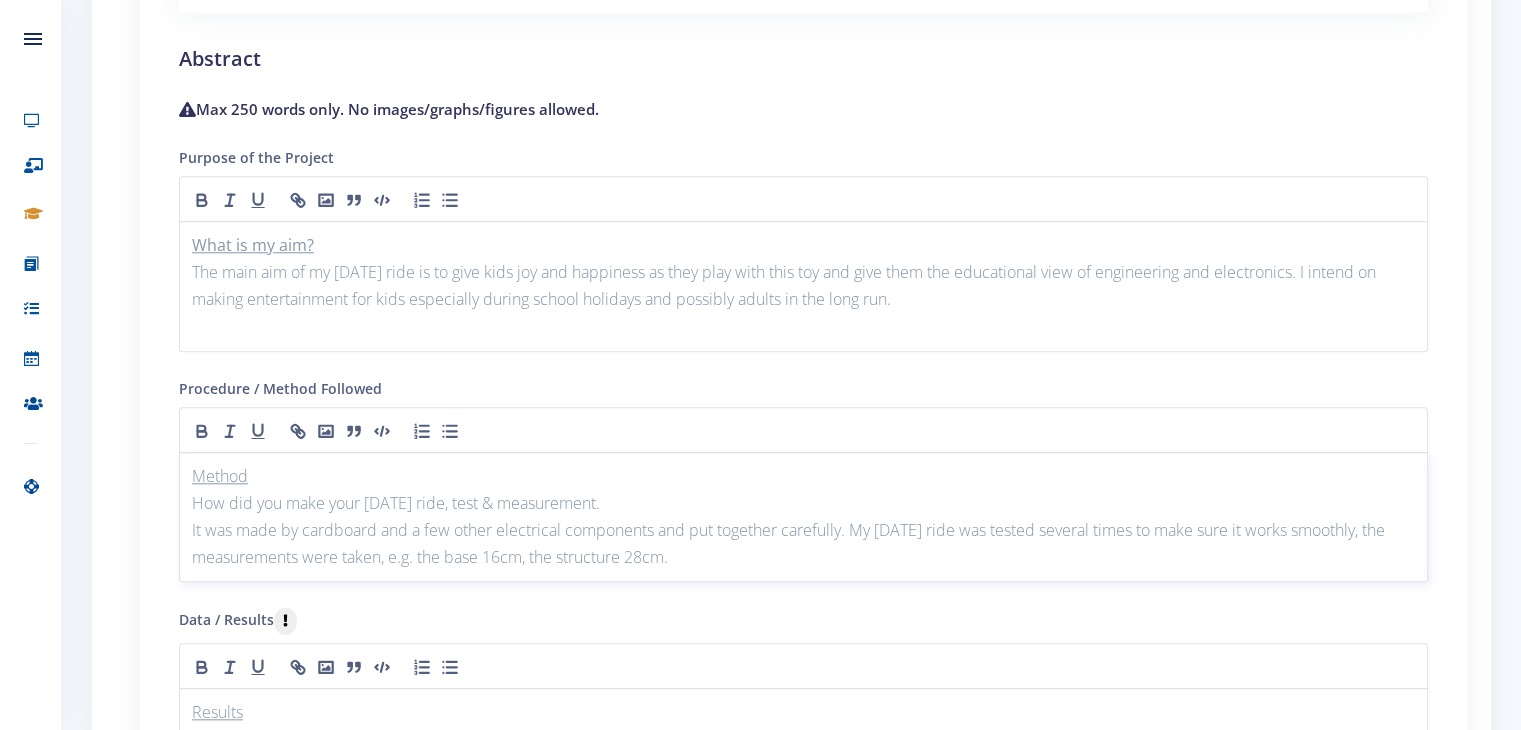 click on "How did you make your carnival ride, test & measurement." at bounding box center [803, 503] 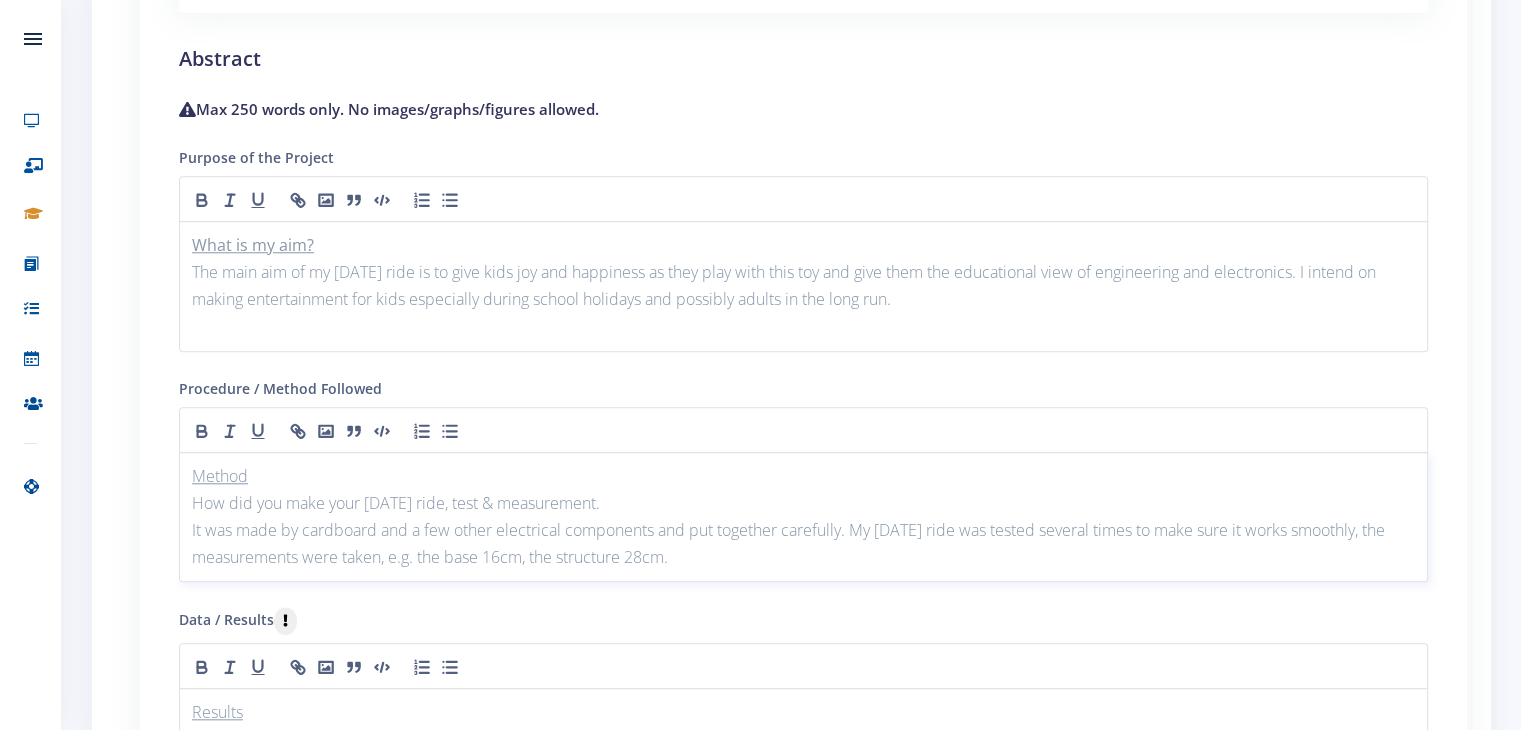 type 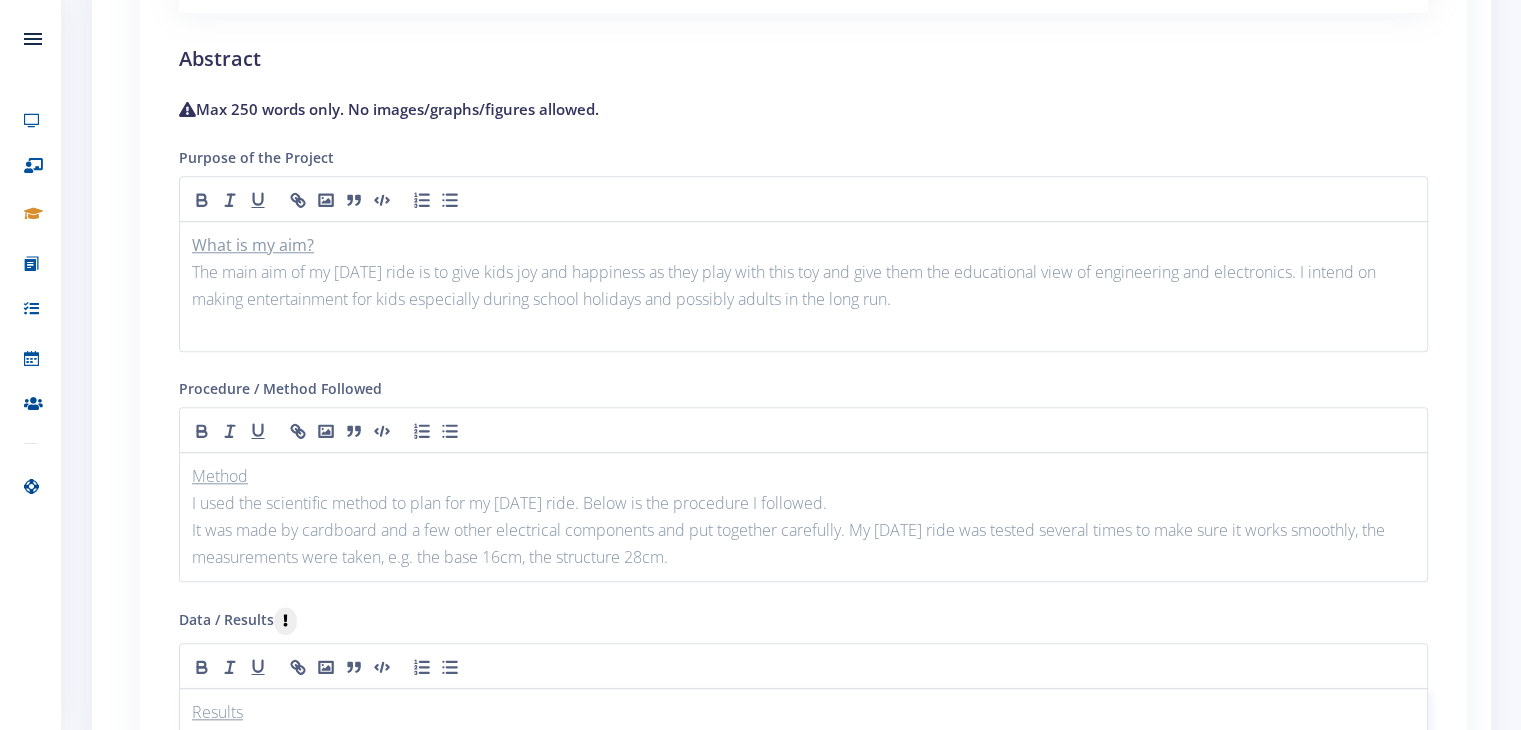 click on "Results" at bounding box center [803, 712] 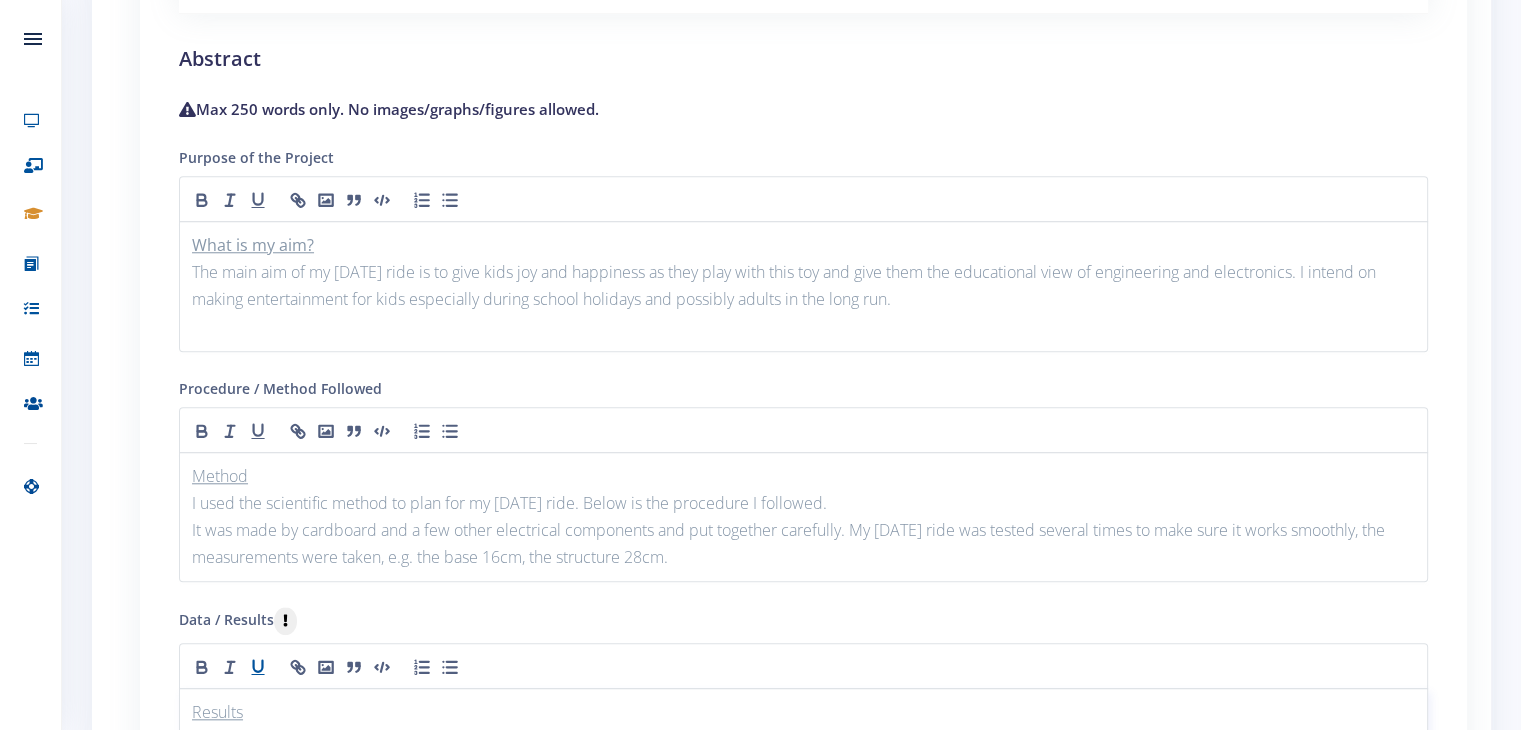 scroll, scrollTop: 1812, scrollLeft: 0, axis: vertical 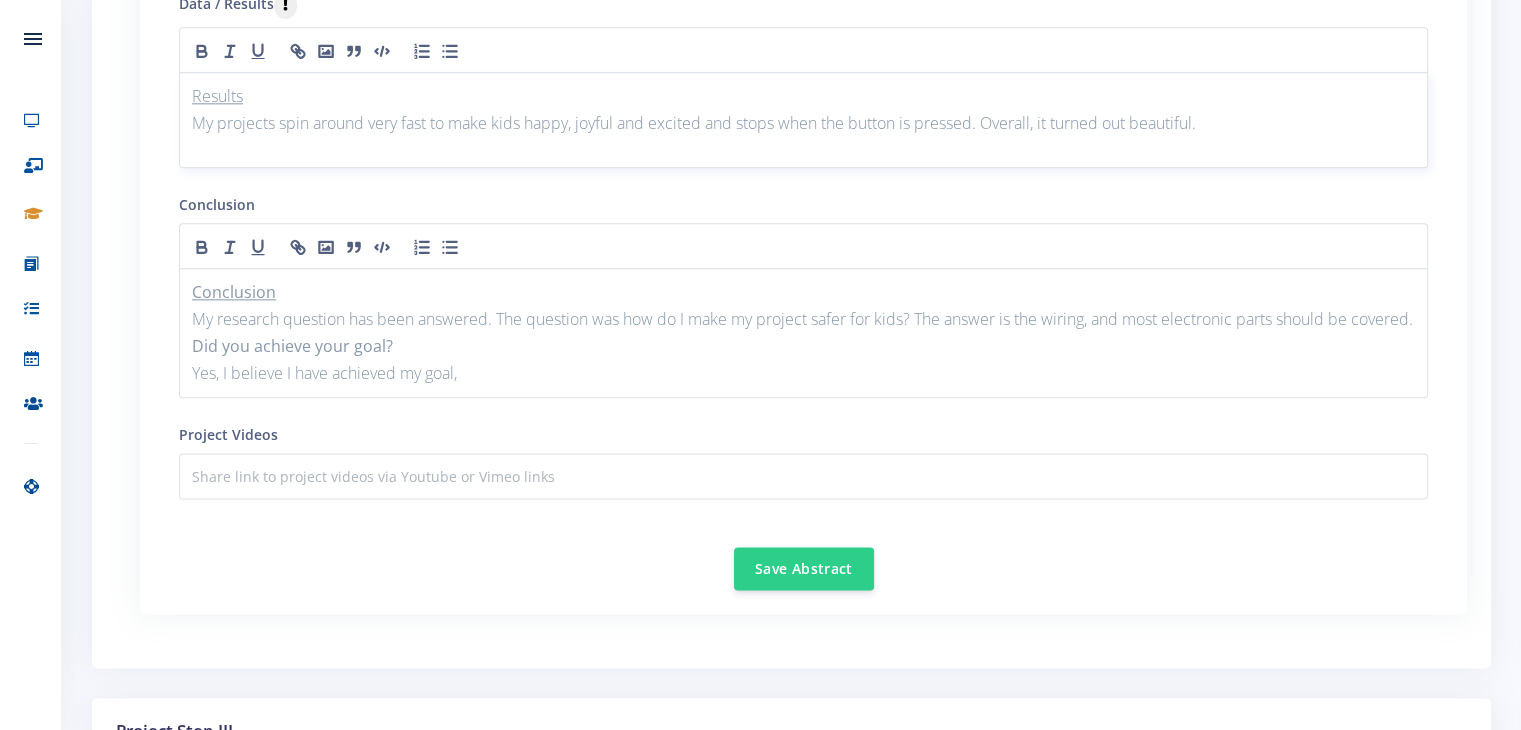 type 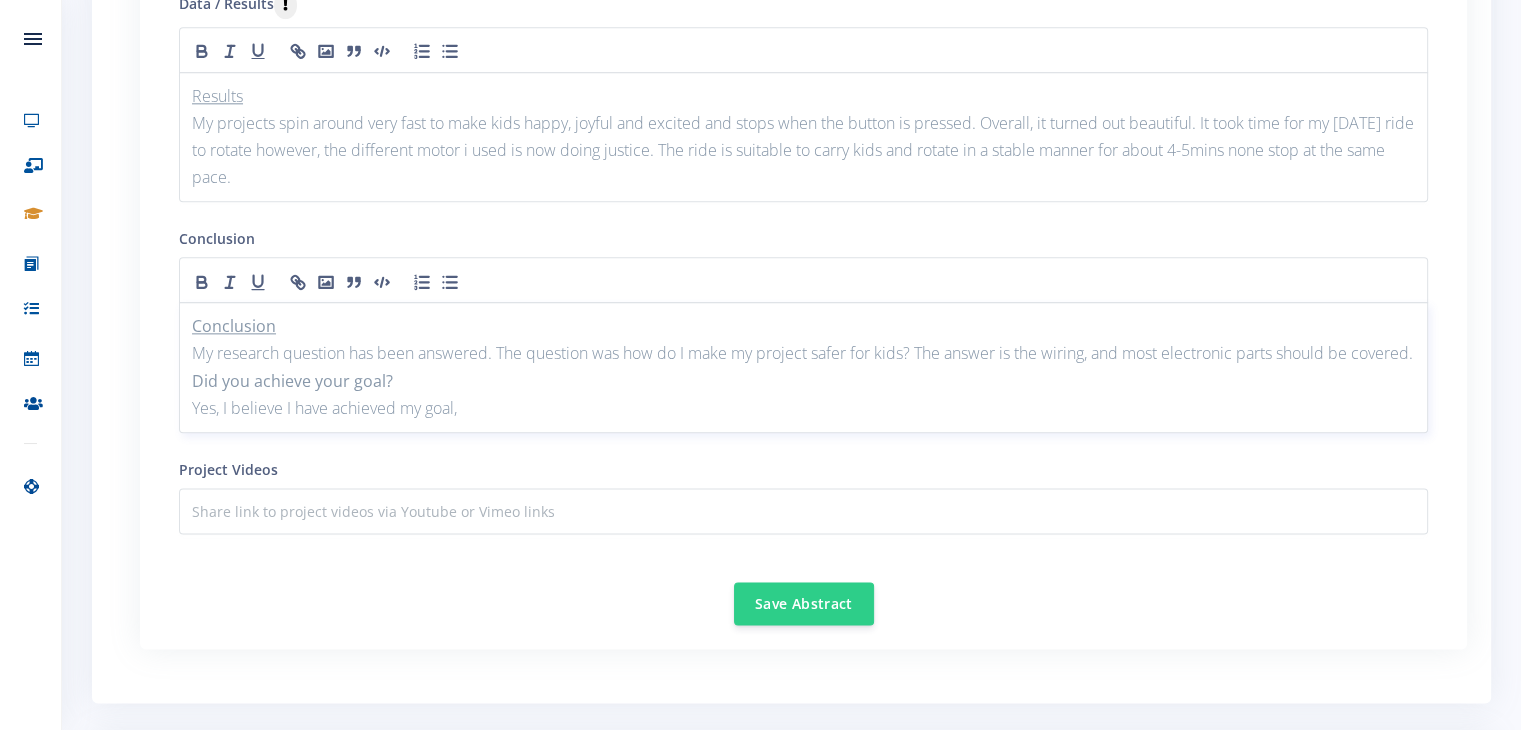 click on "My research question has been answered. The question was how do I make my project safer for kids? The answer is the wiring, and most electronic parts should be covered." at bounding box center (803, 353) 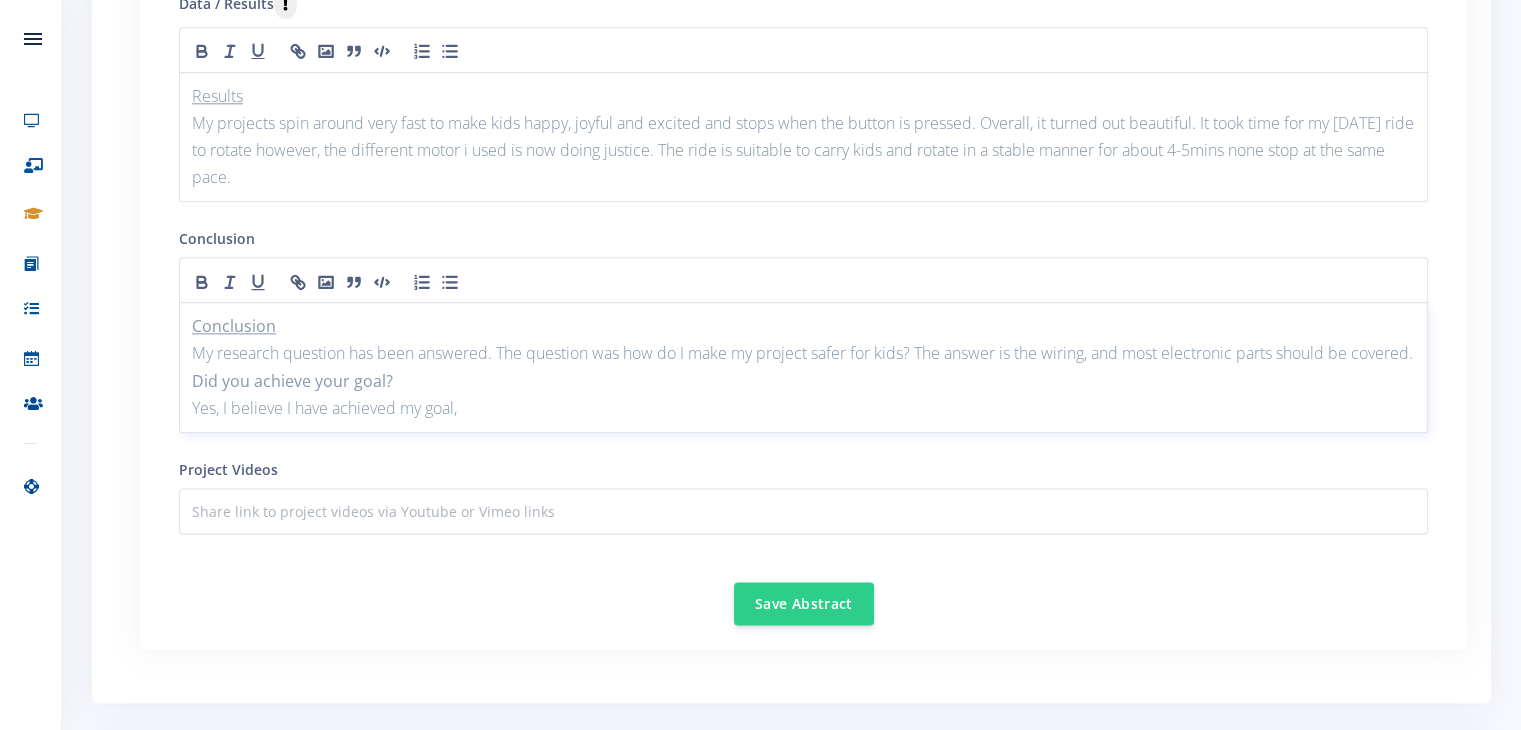 type 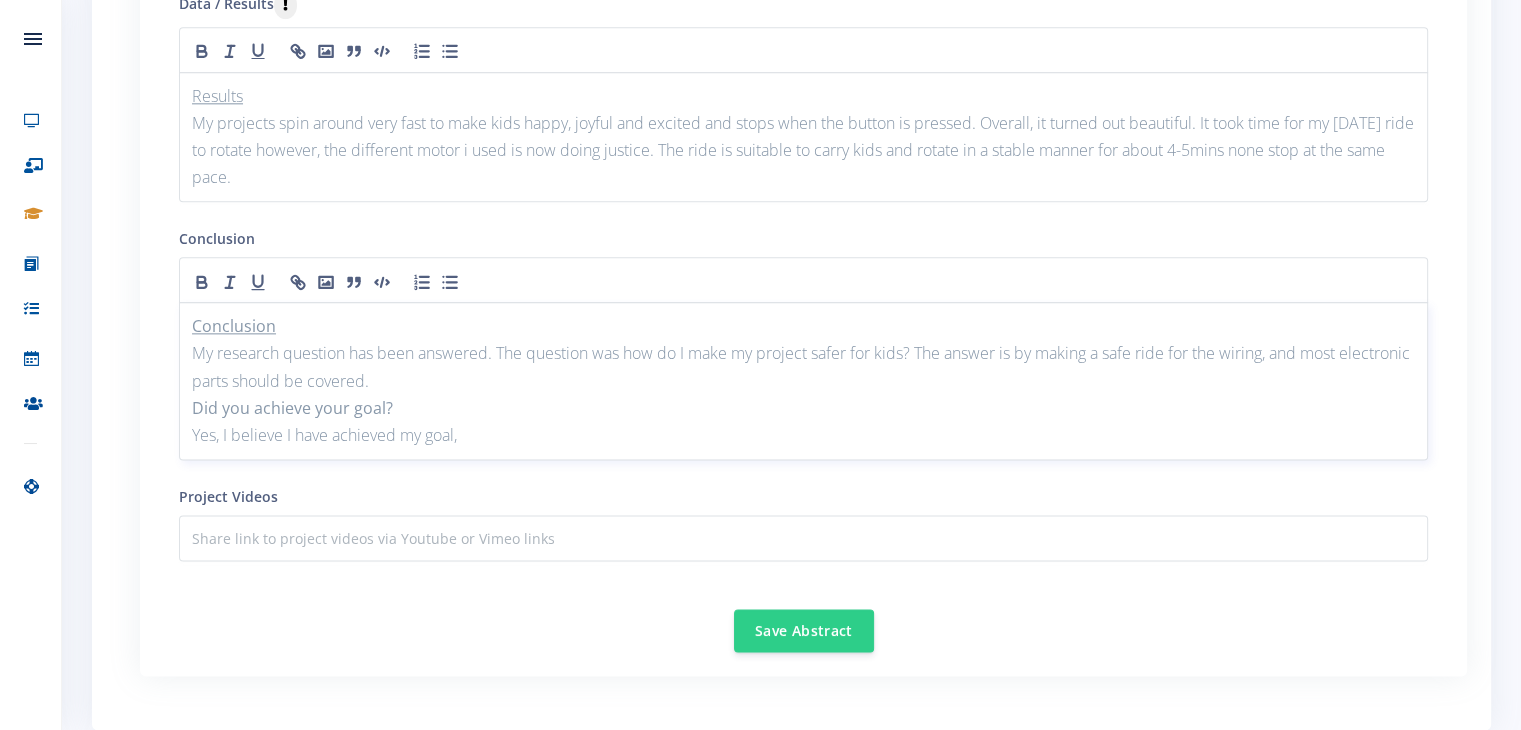 click on "My research question has been answered. The question was how do I make my project safer for kids? The answer is by making a safe ride for the wiring, and most electronic parts should be covered." at bounding box center (803, 367) 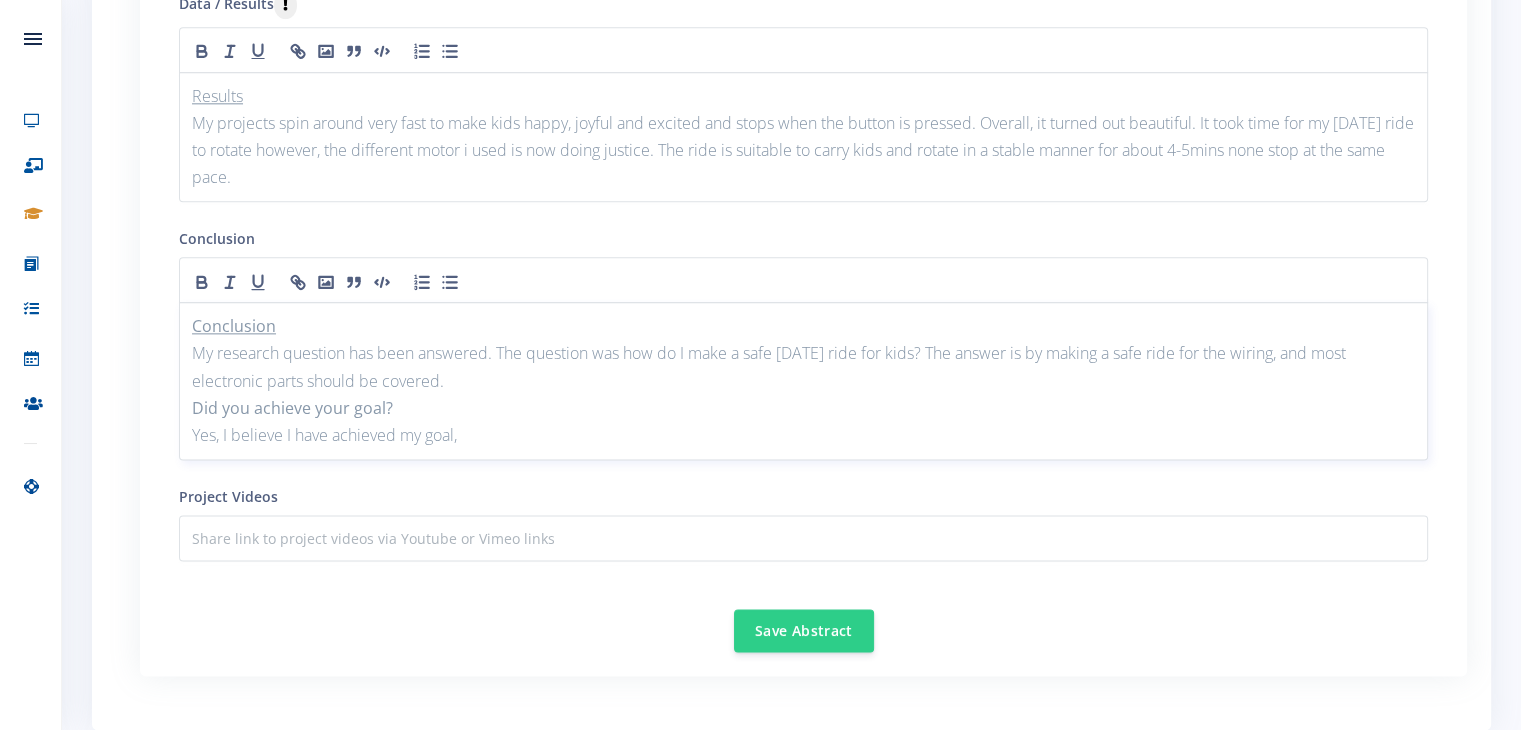 click on "My research question has been answered. The question was how do I make a safe carnival ride for kids? The answer is by making a safe ride for the wiring, and most electronic parts should be covered." at bounding box center (803, 367) 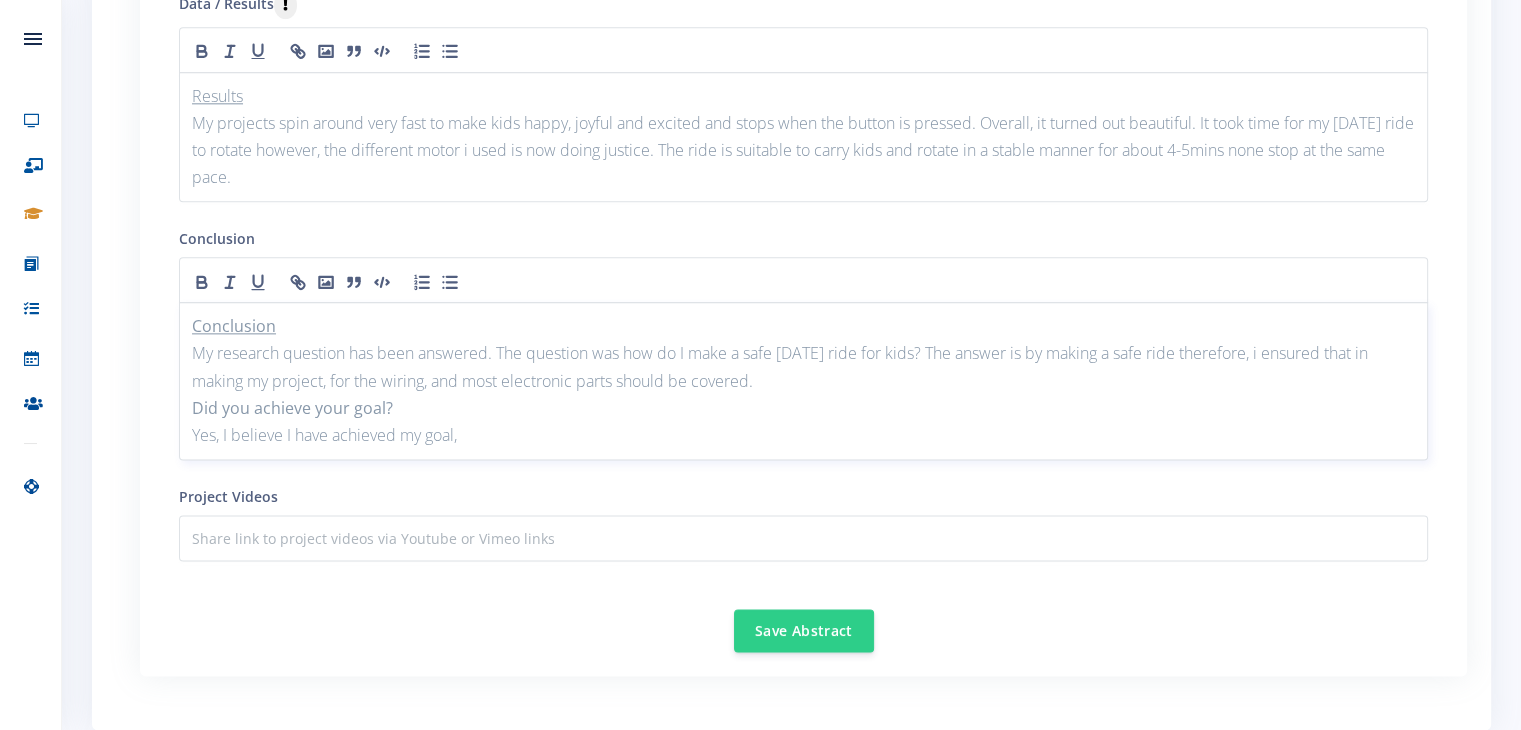 click on "My research question has been answered. The question was how do I make a safe carnival ride for kids? The answer is by making a safe ride therefore, i ensured that in making my project, for the wiring, and most electronic parts should be covered." at bounding box center (803, 367) 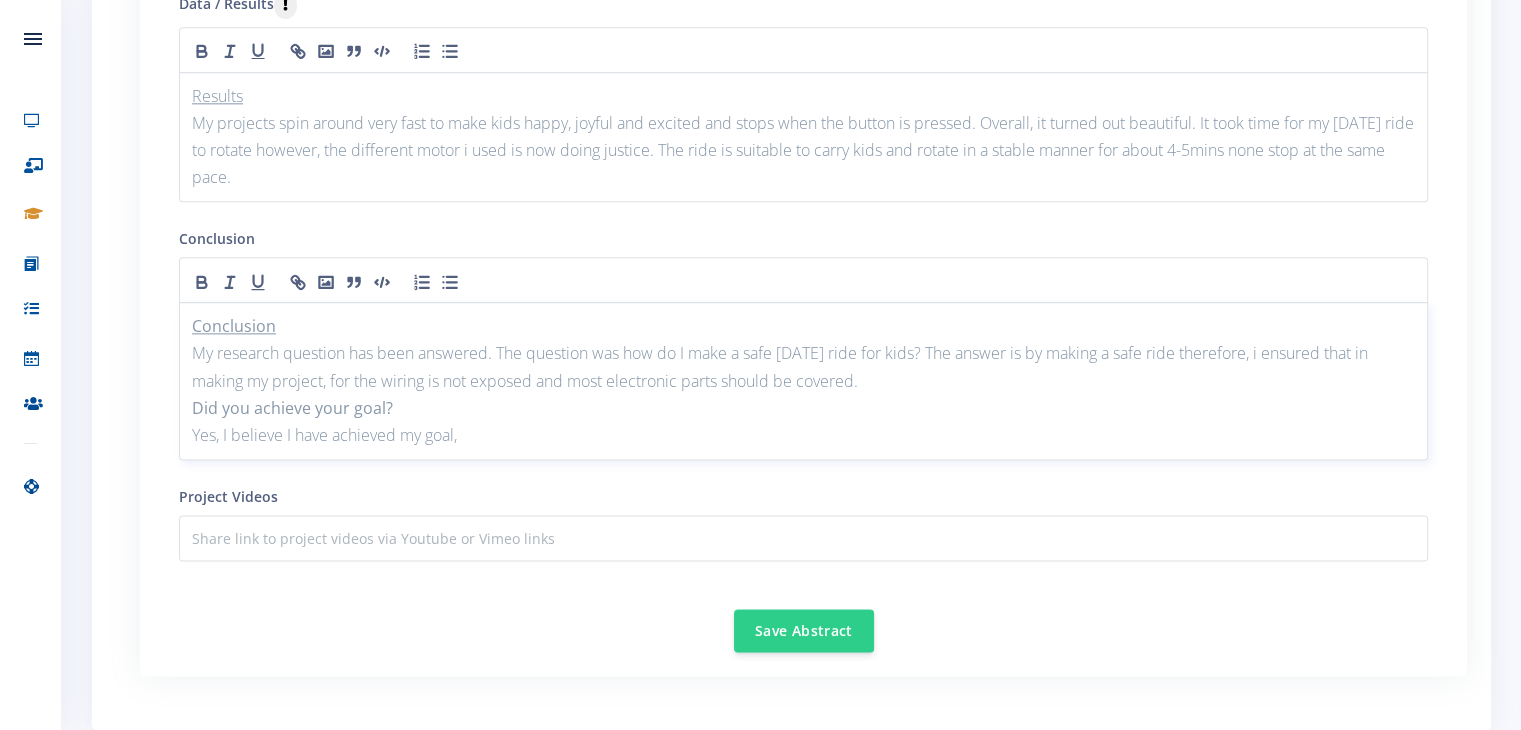 click on "Did you achieve your goal?" at bounding box center (803, 408) 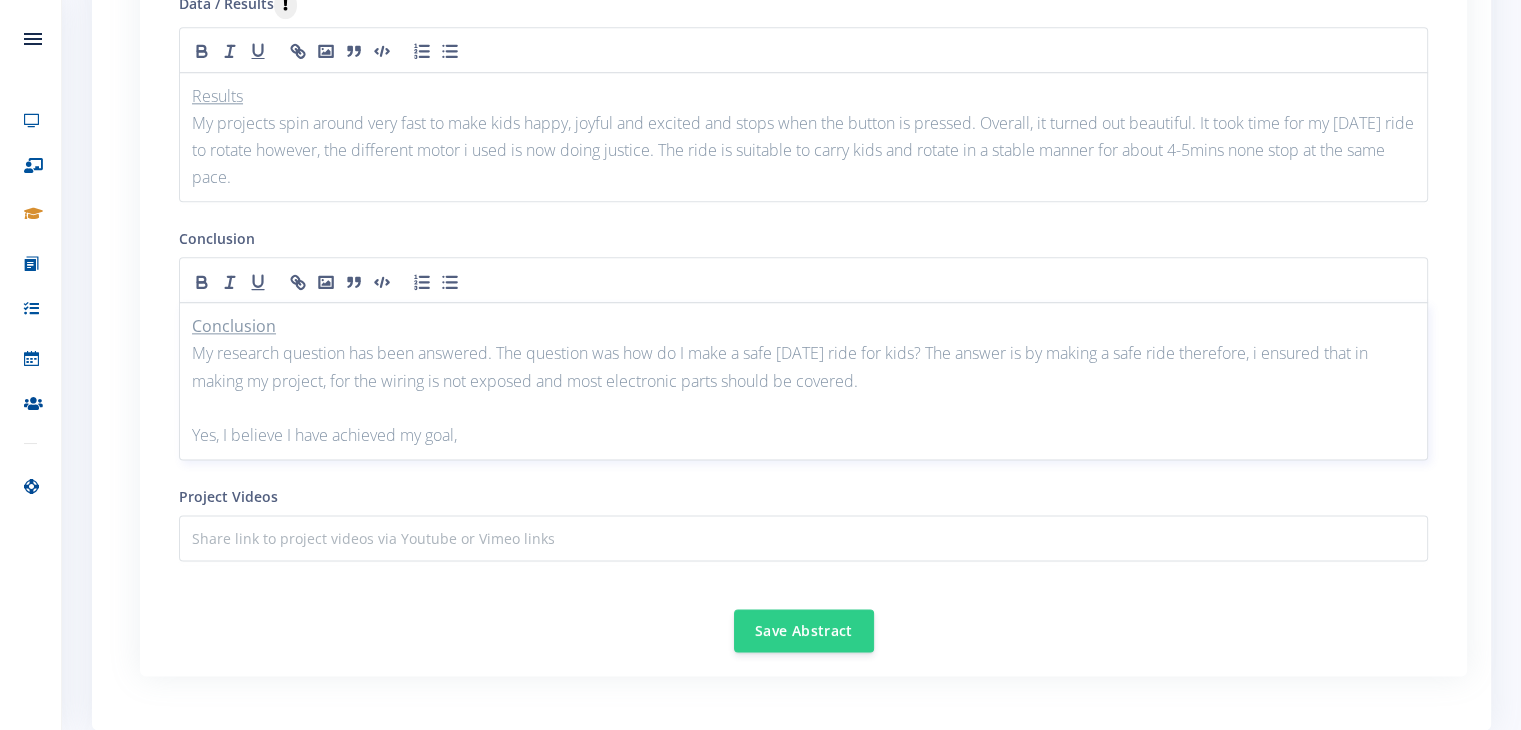 click on "Yes, I believe I have achieved my goal," at bounding box center [803, 435] 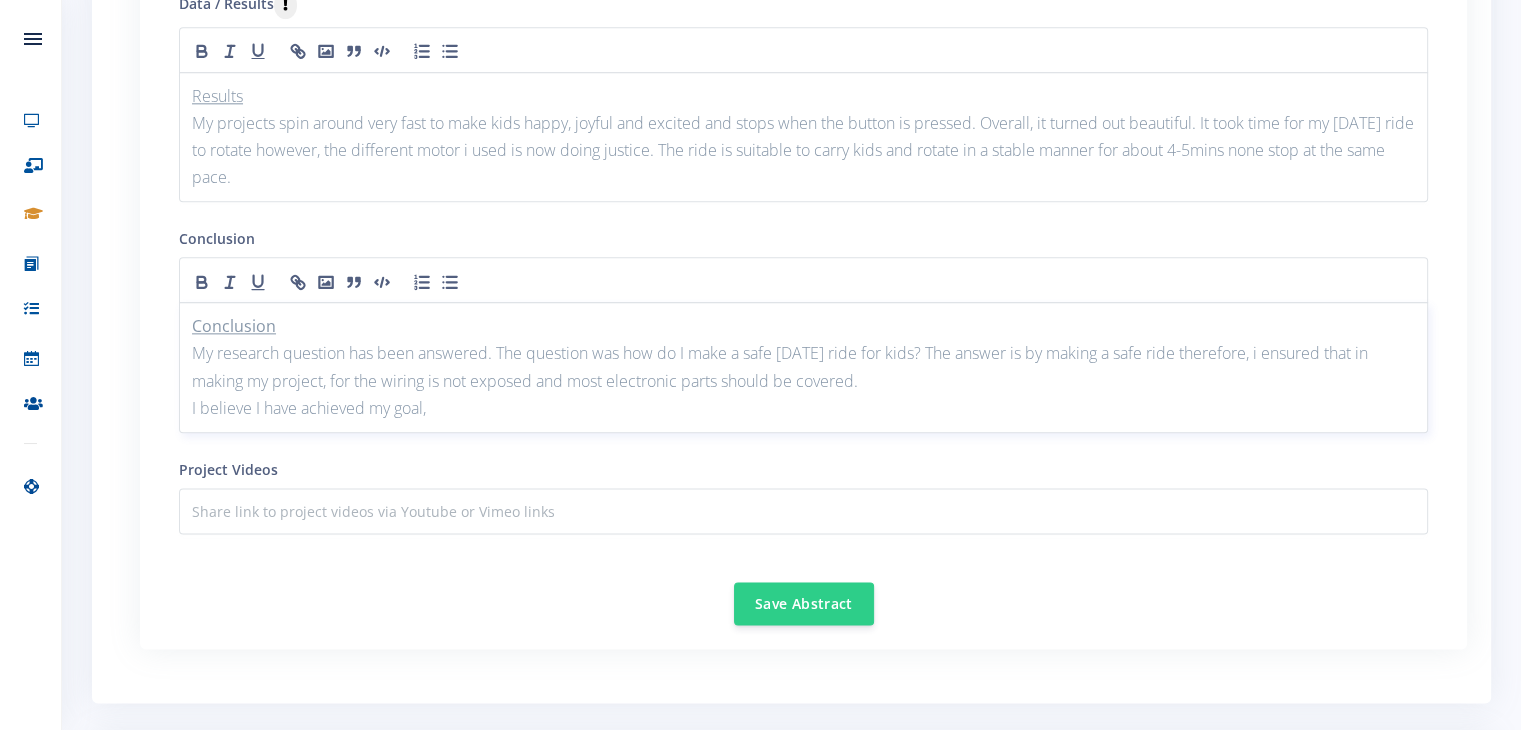 click on "I believe I have achieved my goal," at bounding box center [803, 408] 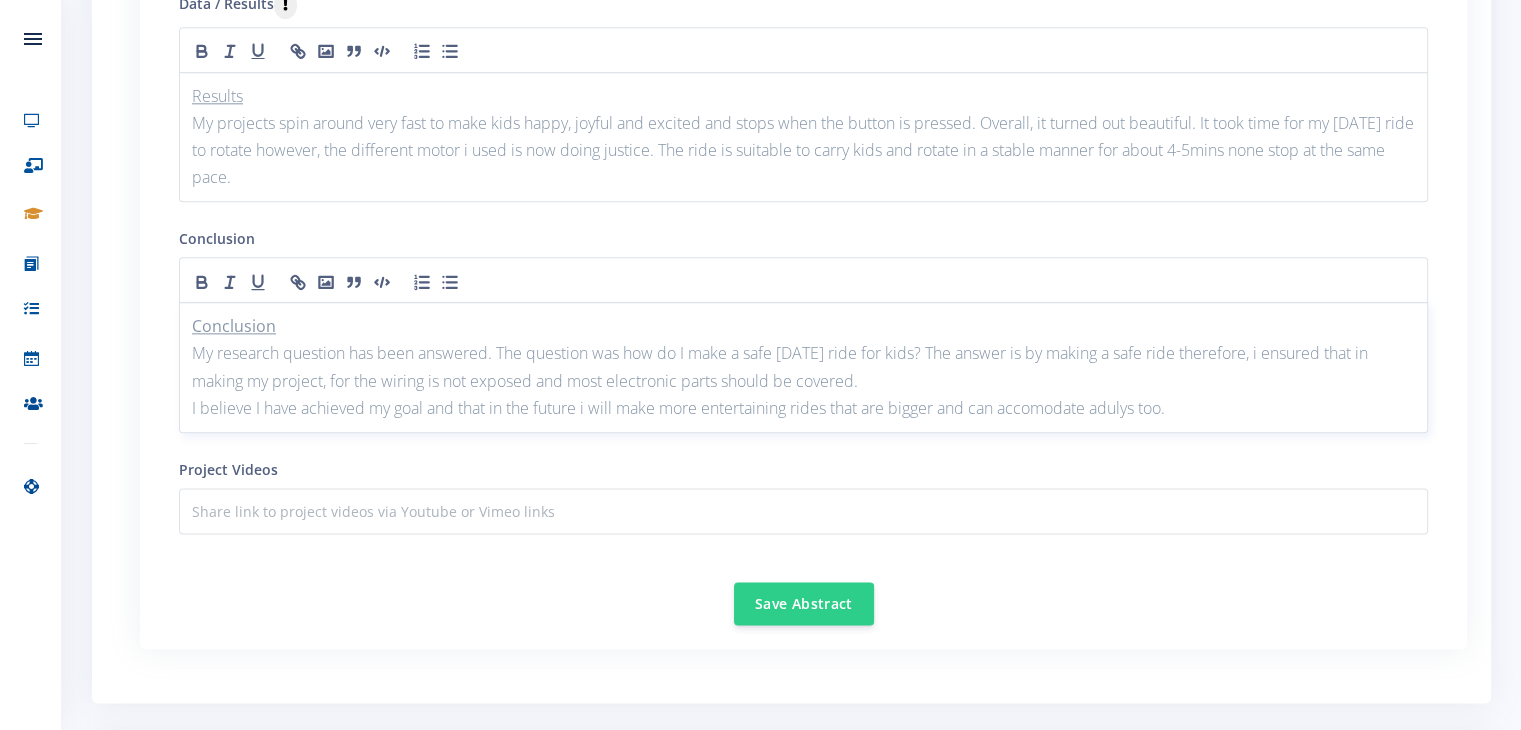 click on "I believe I have achieved my goal and that in the future i will make more entertaining rides that are bigger and can accomodate adulys too." at bounding box center [803, 408] 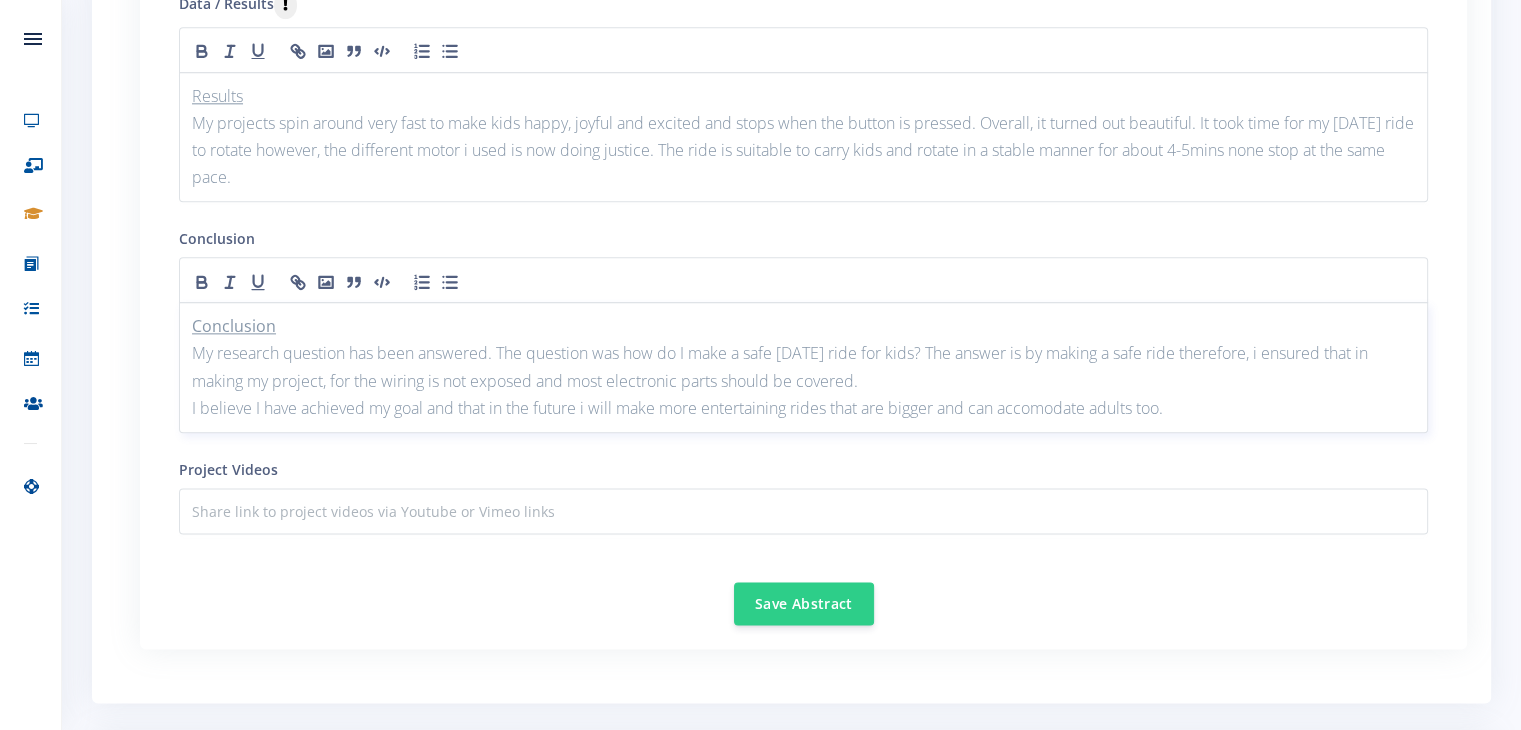 click on "I believe I have achieved my goal and that in the future i will make more entertaining rides that are bigger and can accomodate adults too." at bounding box center [803, 408] 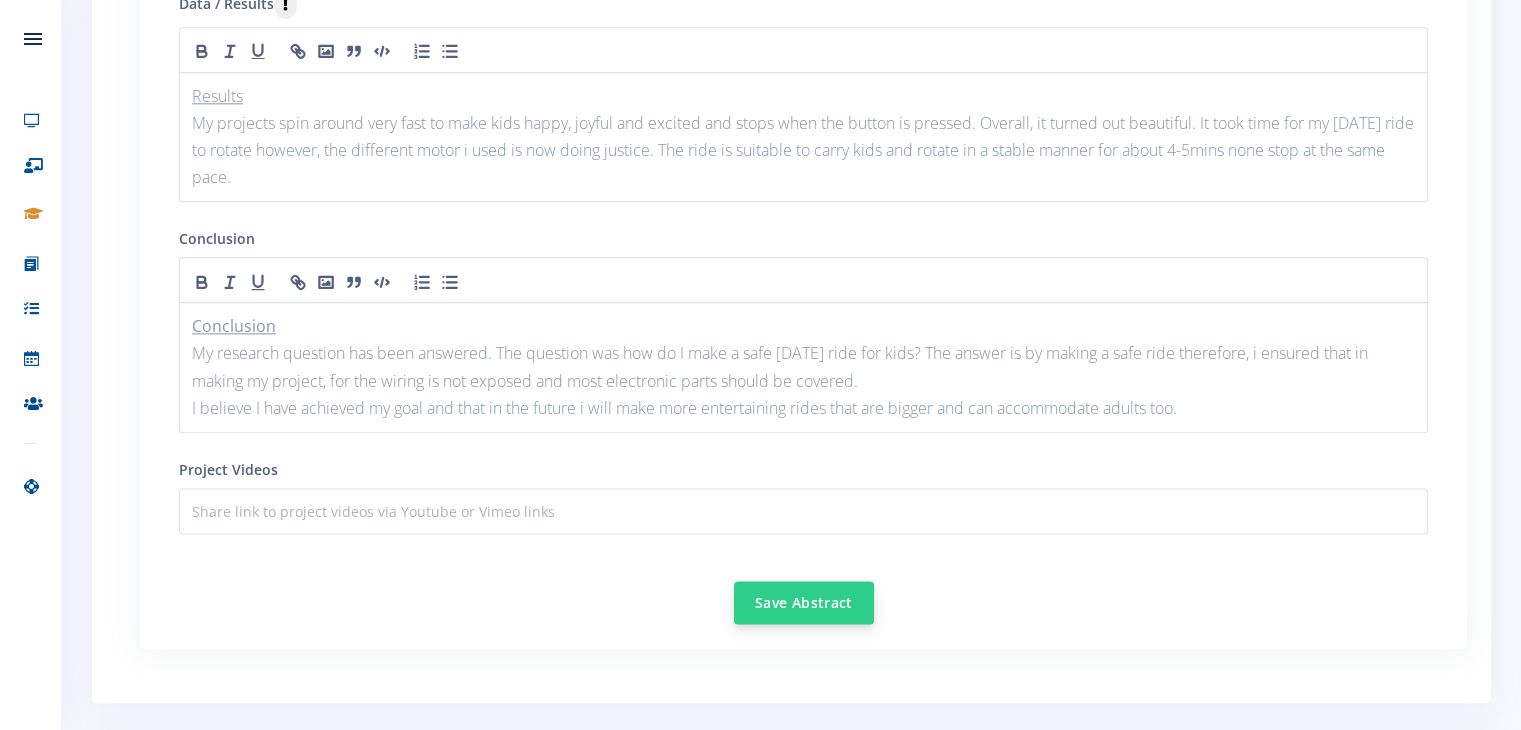 click on "Save Abstract" at bounding box center [804, 602] 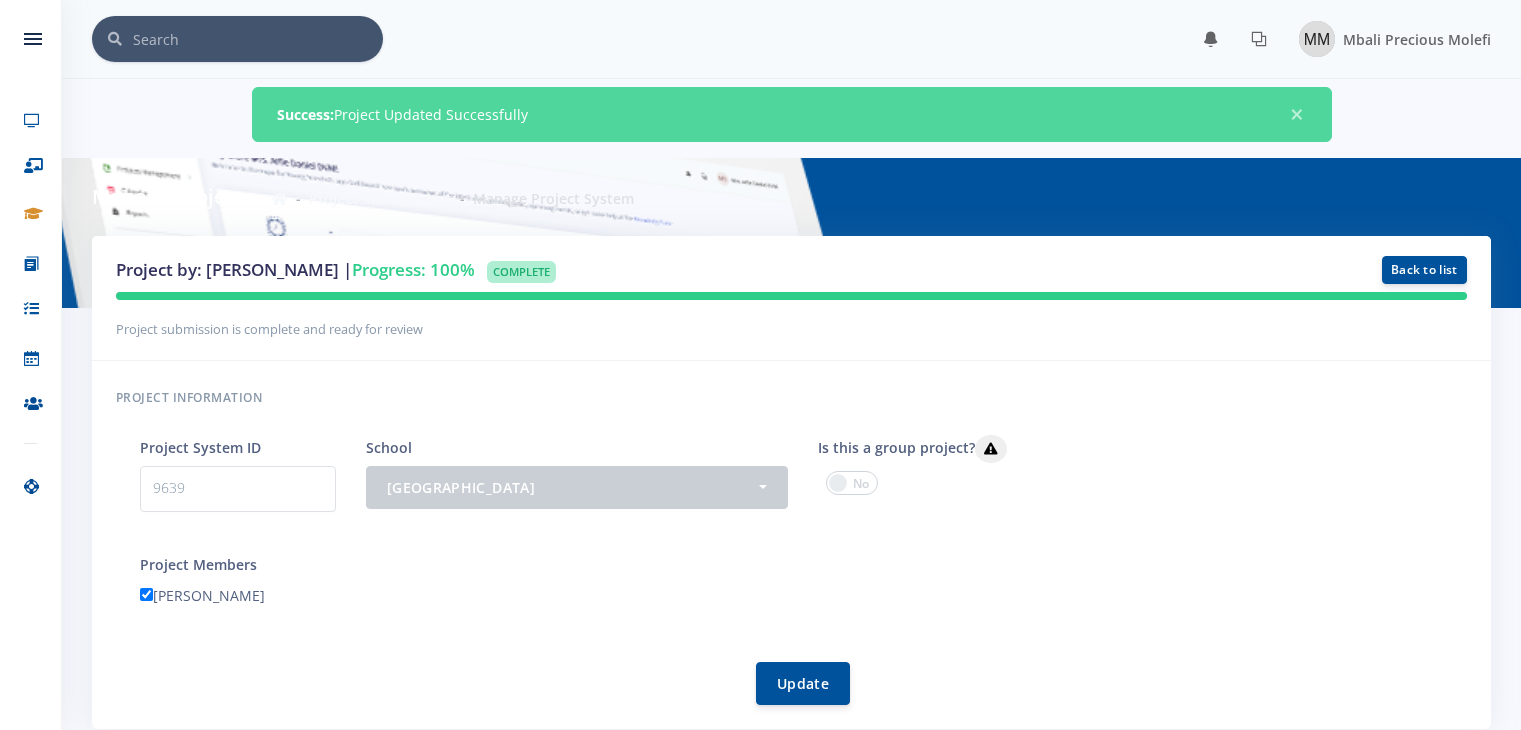 scroll, scrollTop: 0, scrollLeft: 0, axis: both 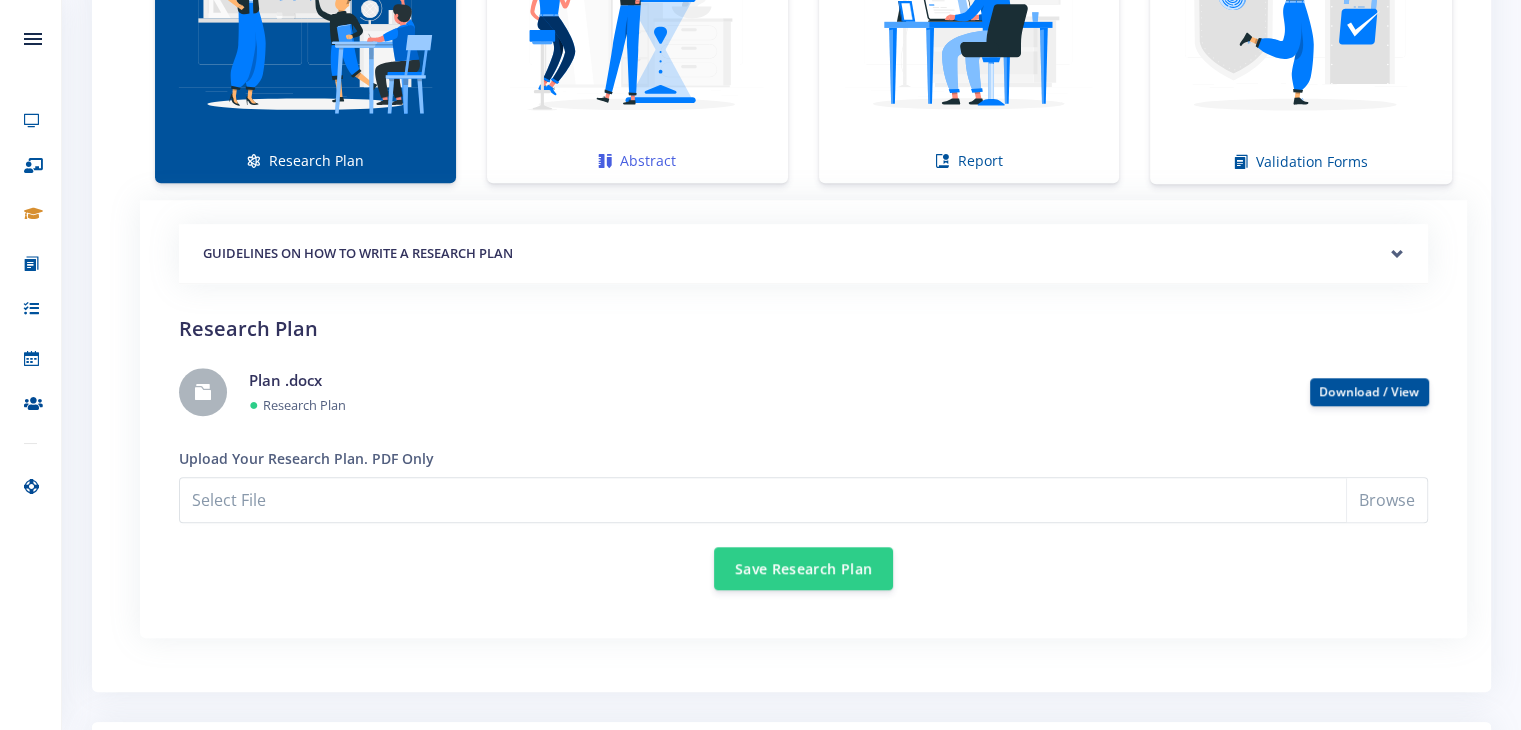 click at bounding box center (637, 15) 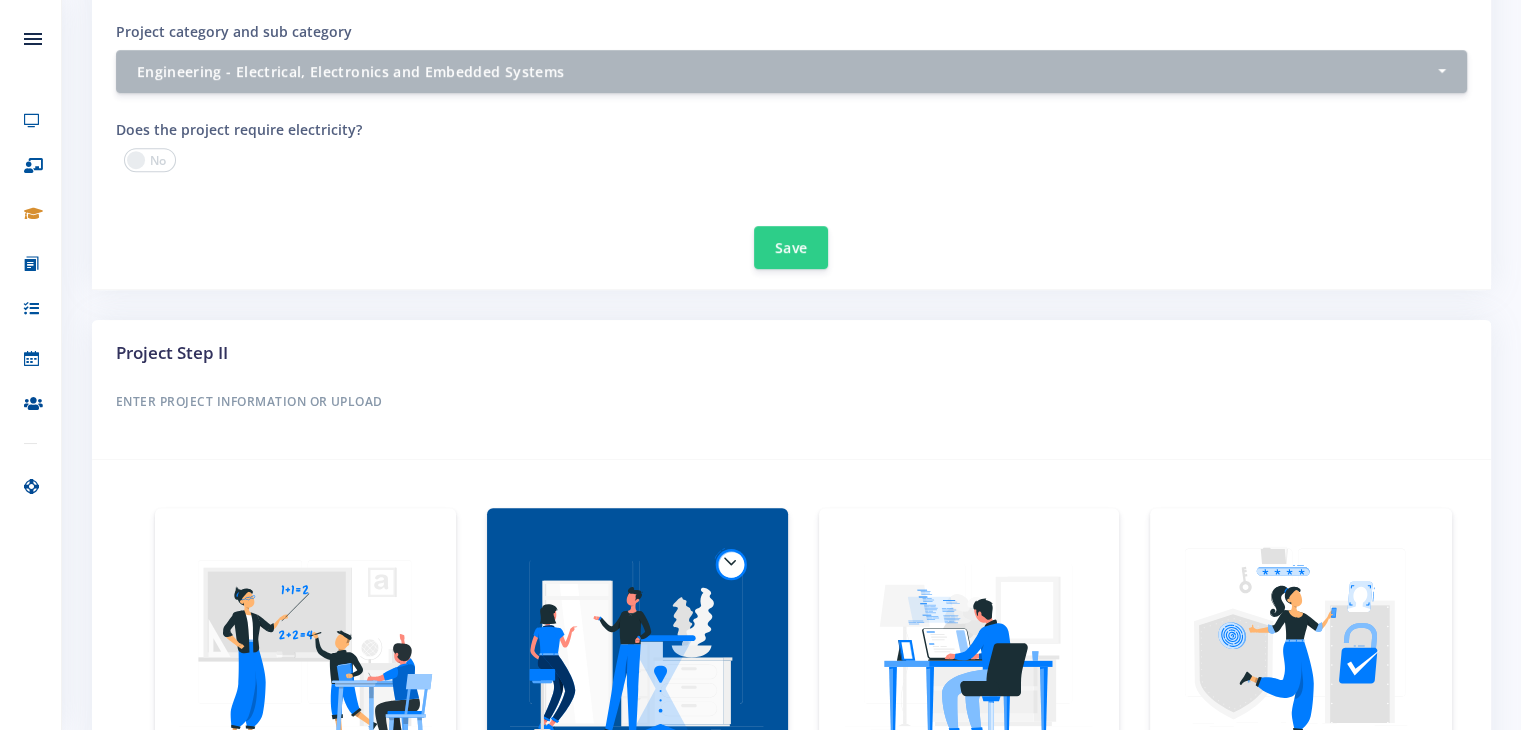scroll, scrollTop: 324, scrollLeft: 0, axis: vertical 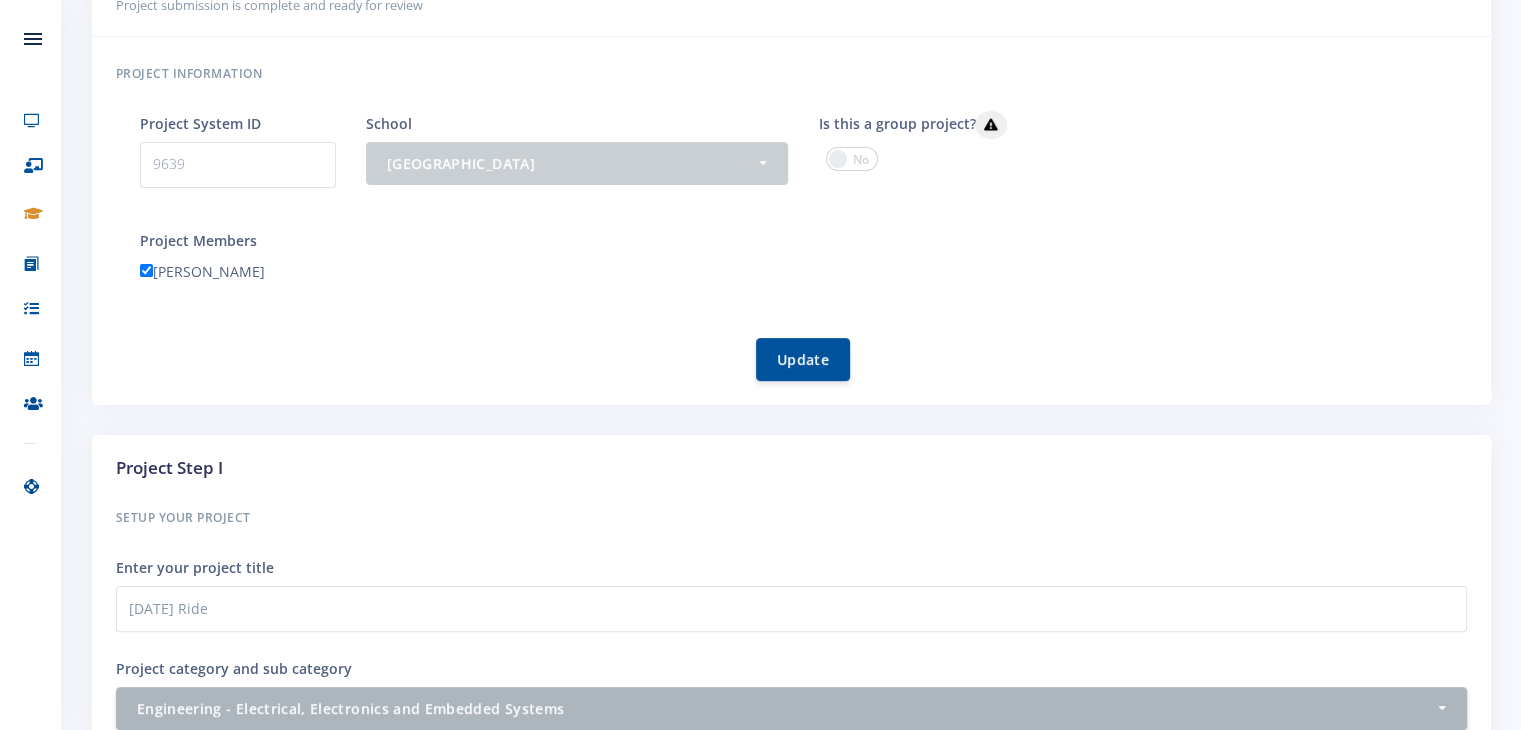 click on "Setup your Project" at bounding box center [791, 518] 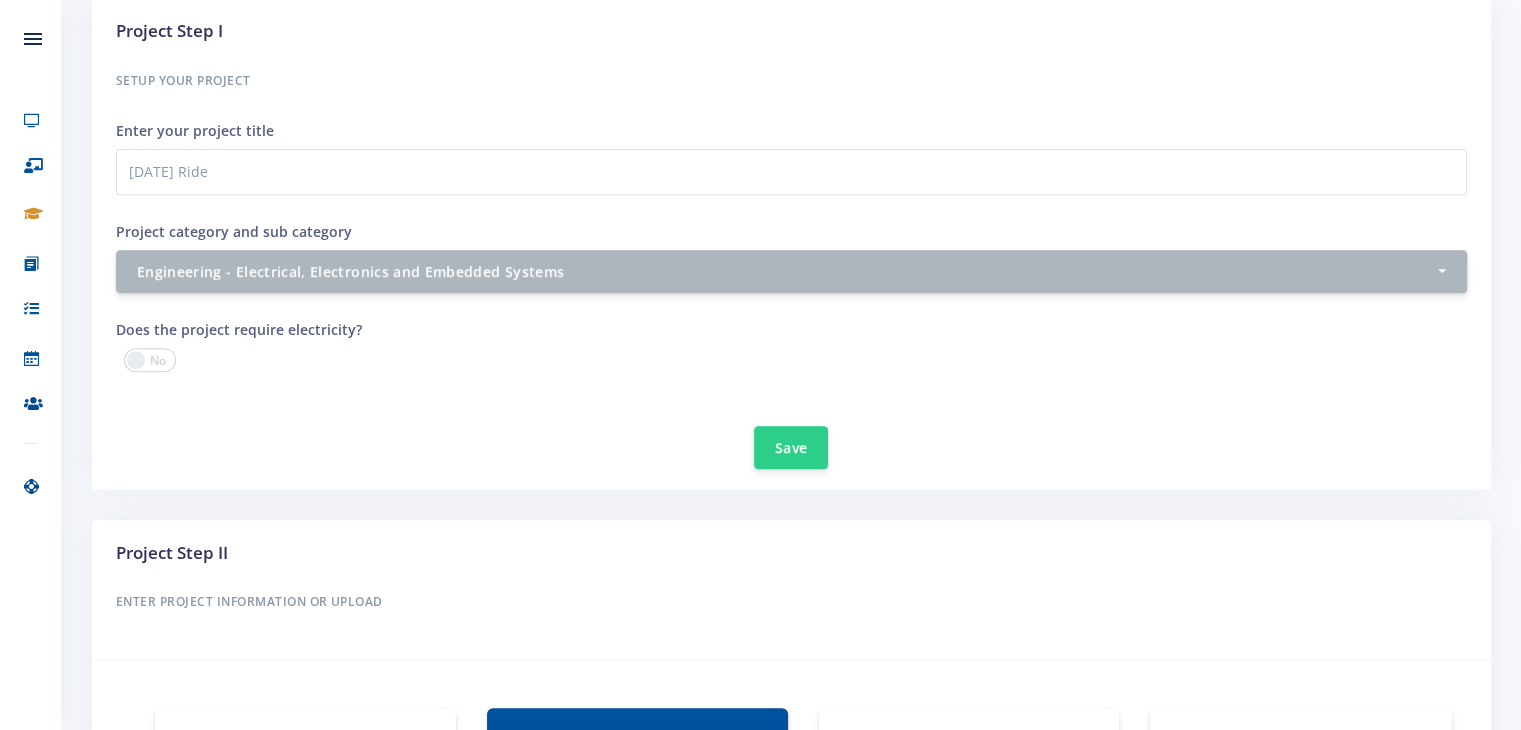 scroll, scrollTop: 764, scrollLeft: 0, axis: vertical 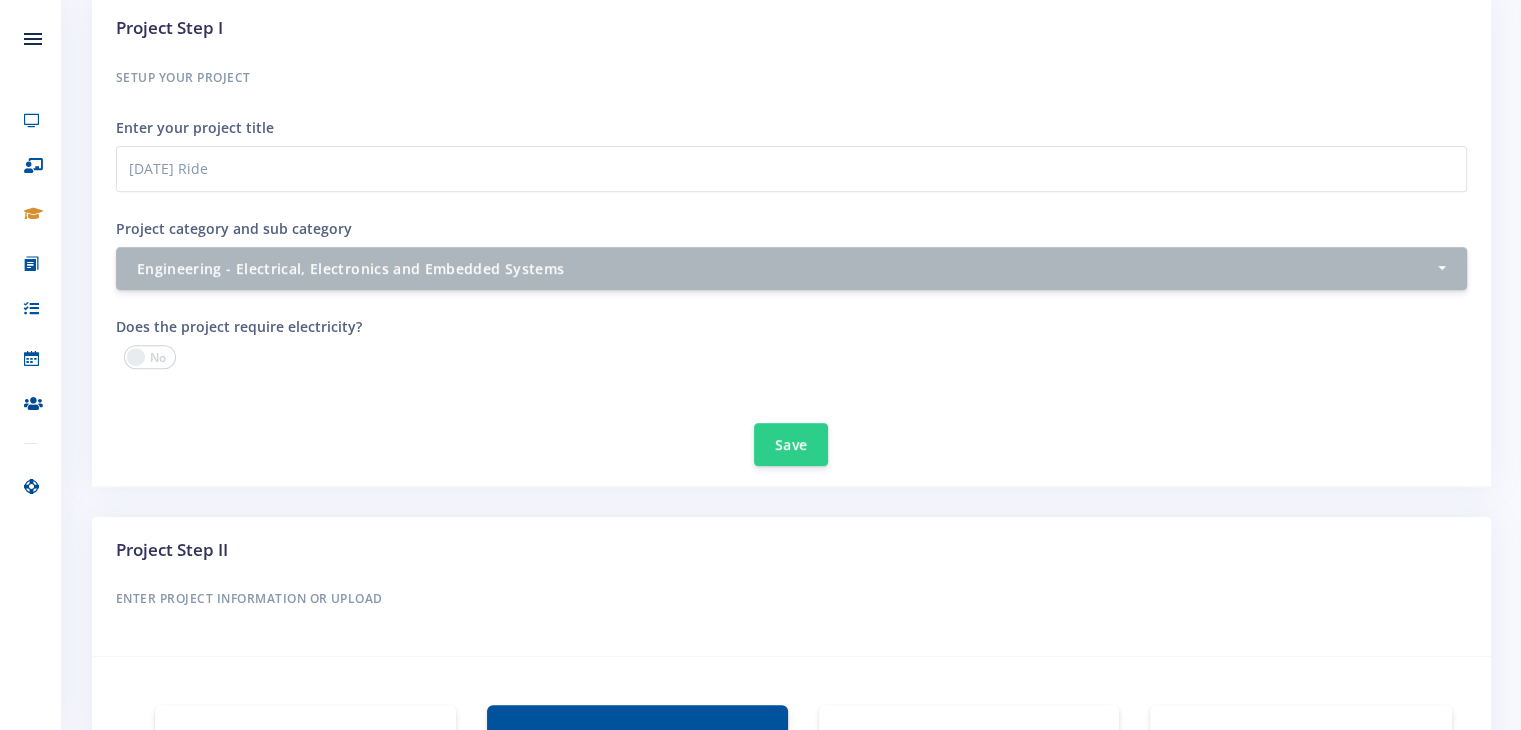 click on "Enter Project Information or Upload" at bounding box center [791, 599] 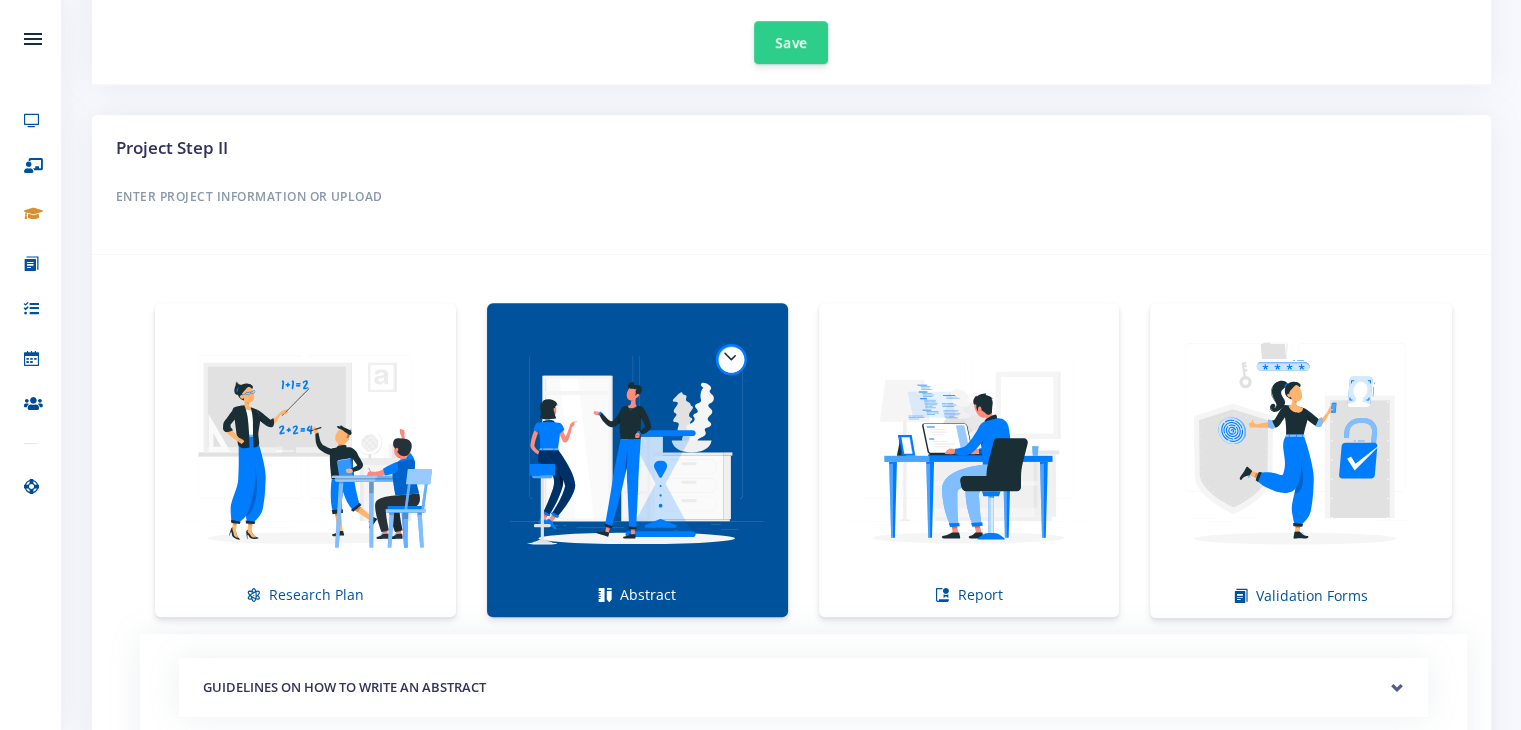scroll, scrollTop: 1204, scrollLeft: 0, axis: vertical 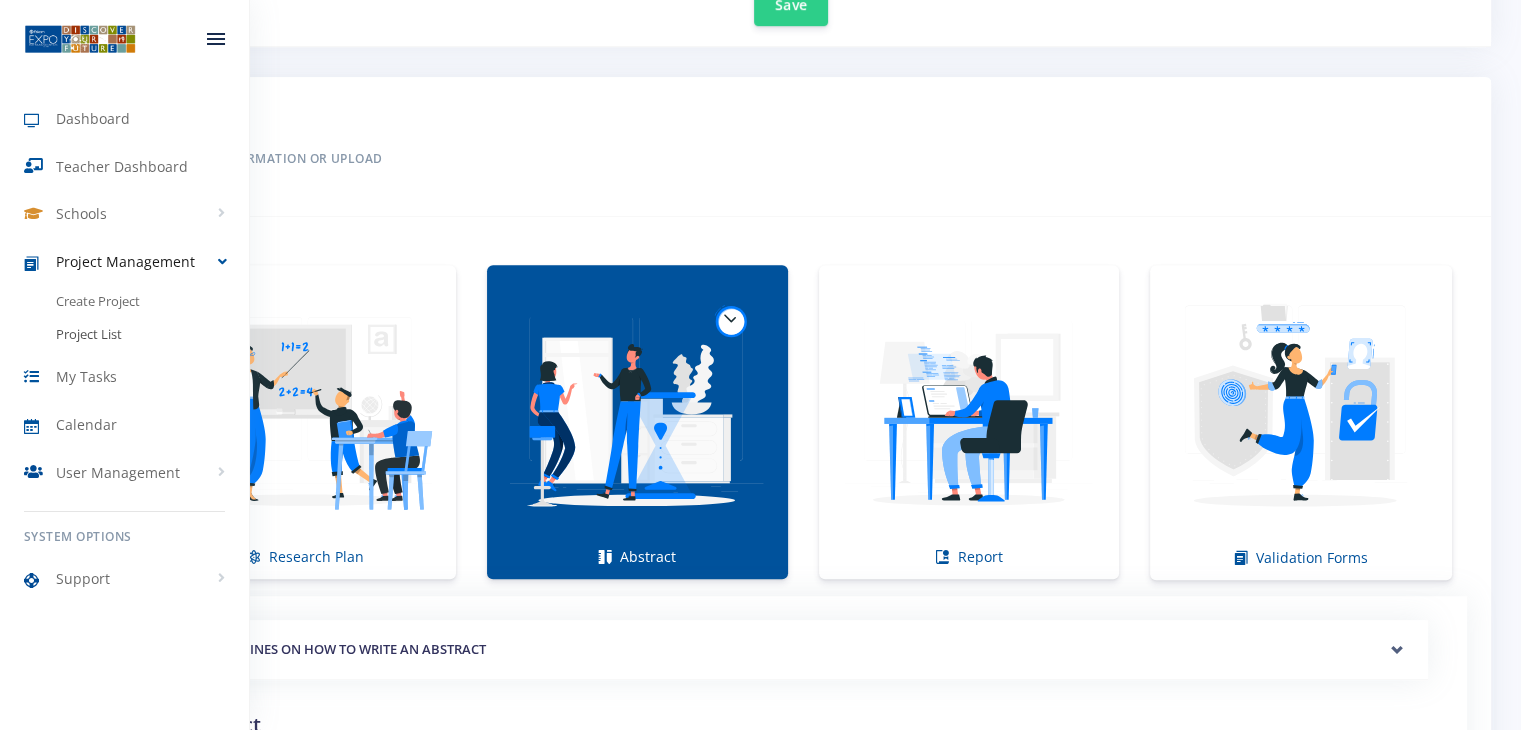 click on "Project List" at bounding box center [89, 335] 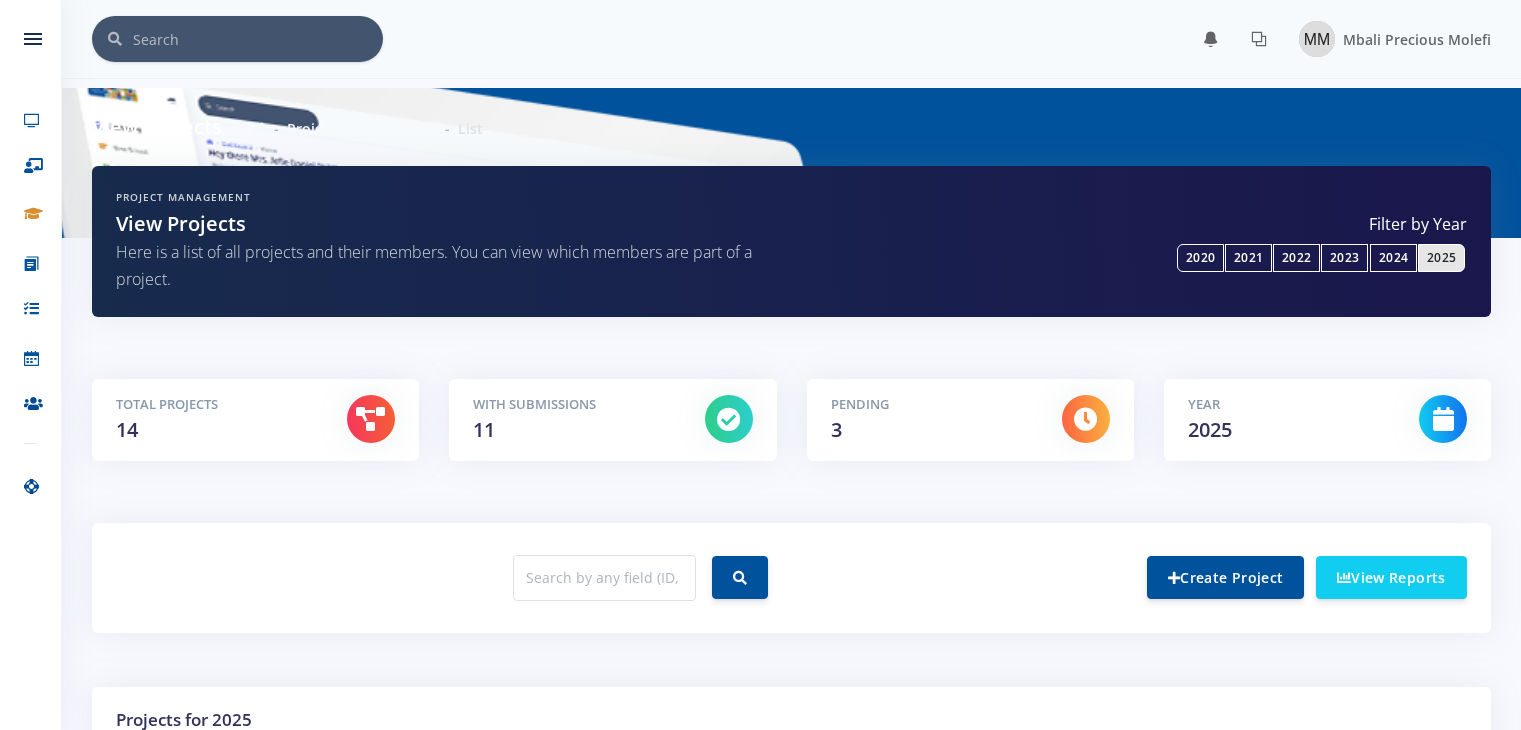 scroll, scrollTop: 0, scrollLeft: 0, axis: both 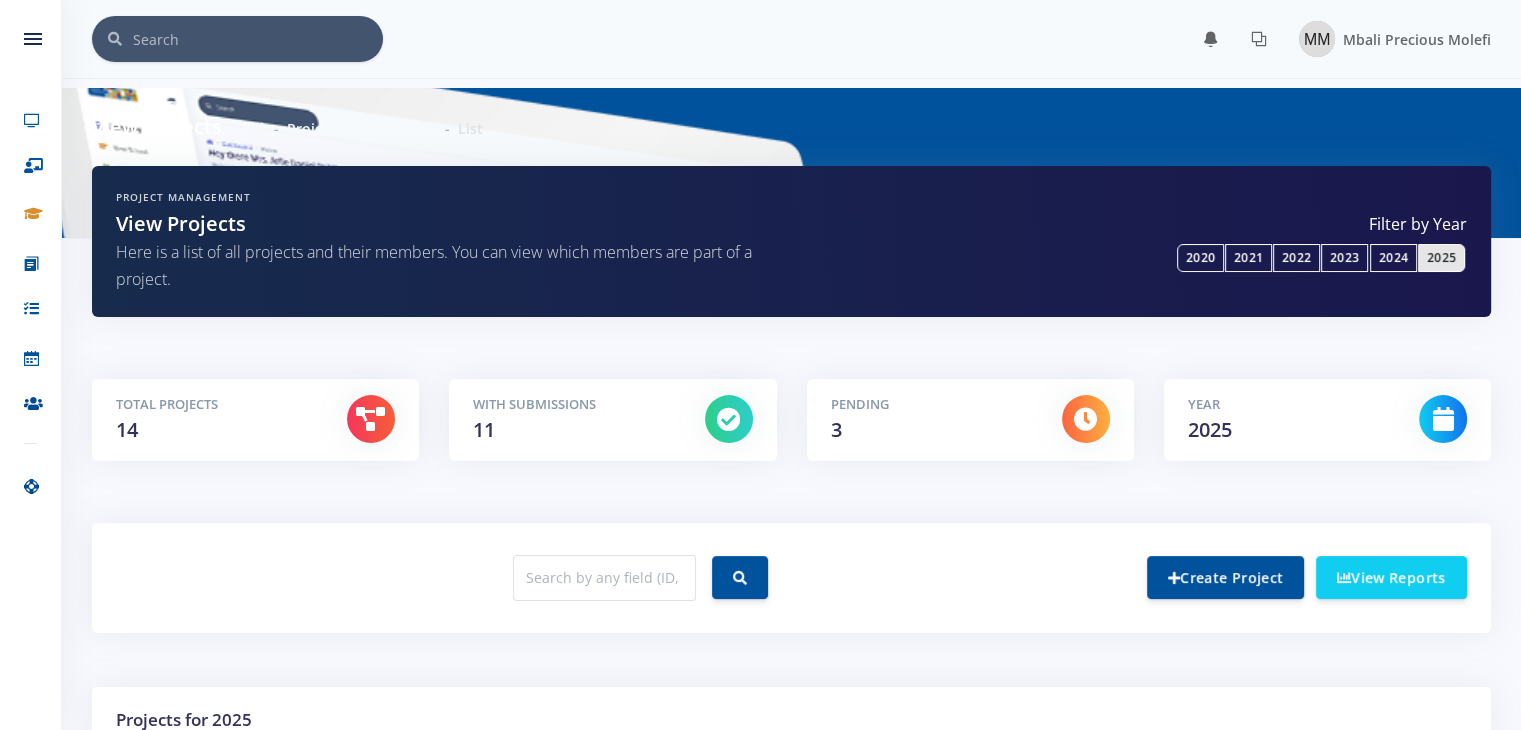 click on "With Submissions
11" at bounding box center [573, 420] 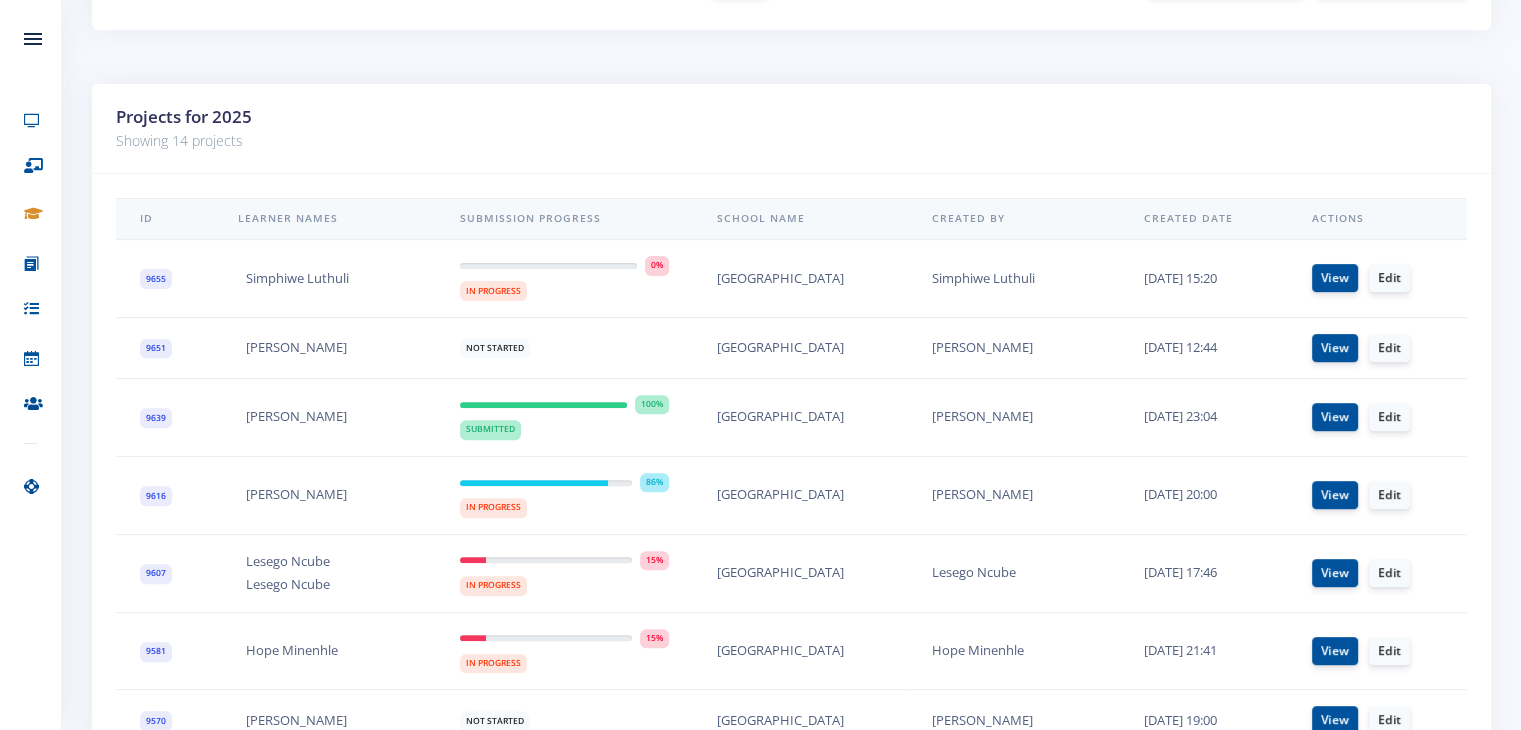 scroll, scrollTop: 638, scrollLeft: 0, axis: vertical 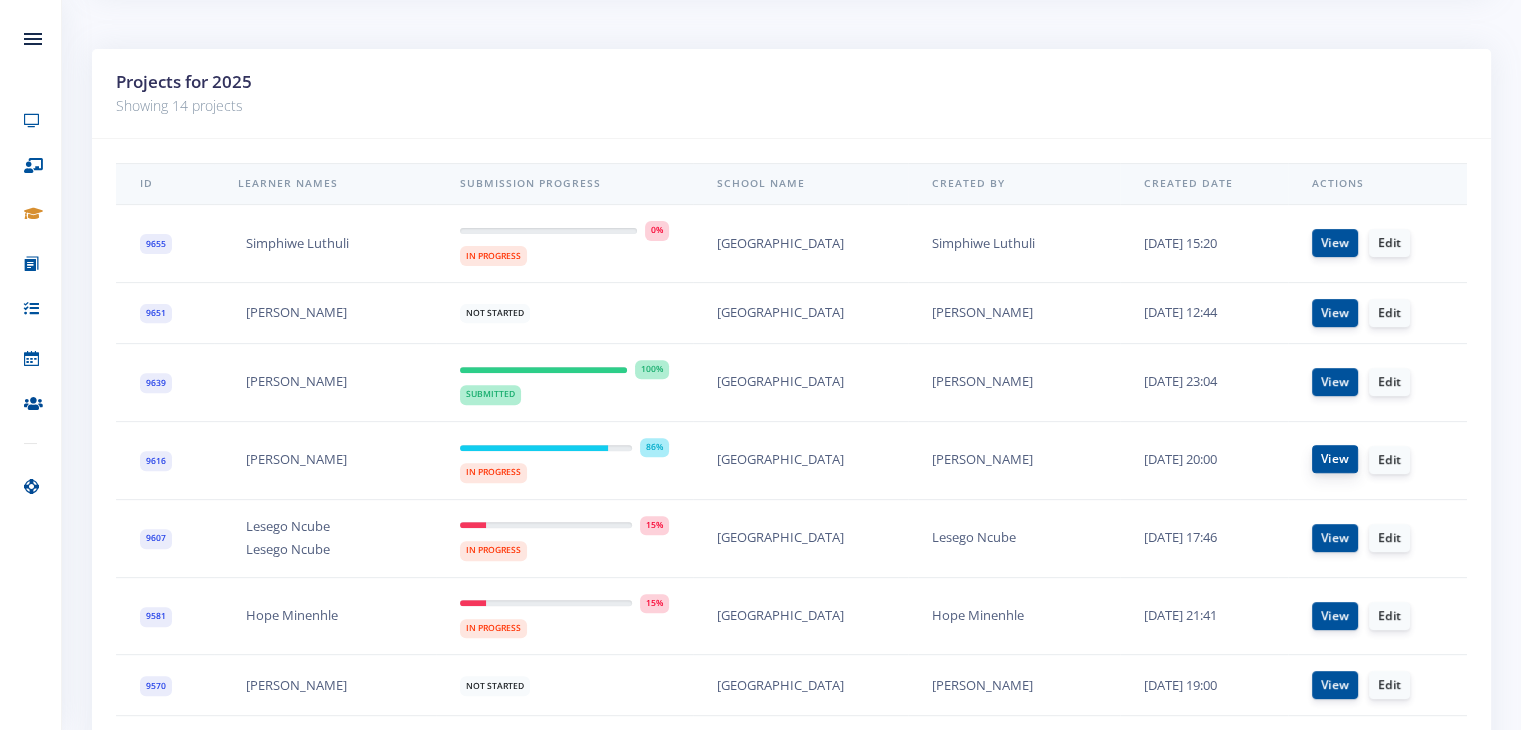 click on "View" at bounding box center (1335, 459) 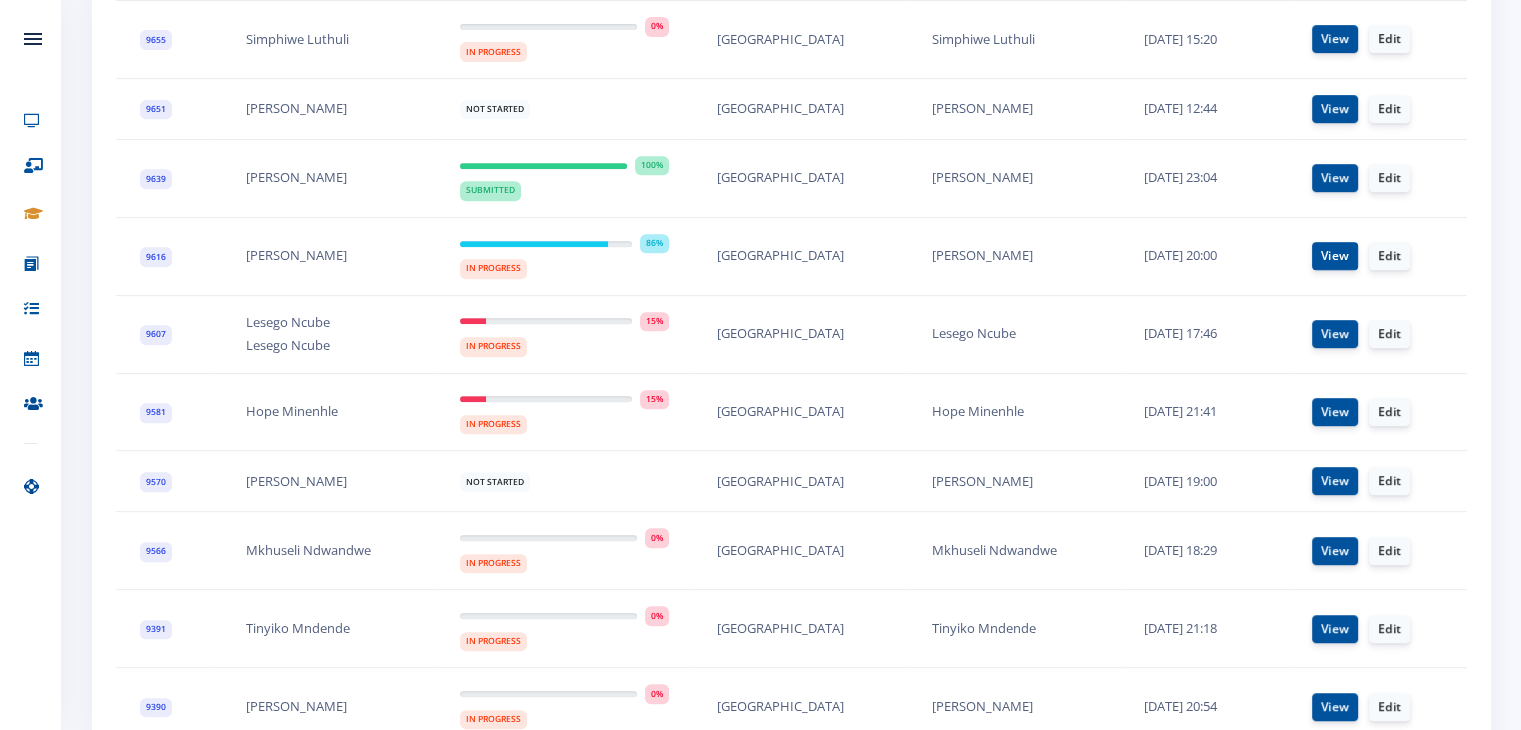 scroll, scrollTop: 847, scrollLeft: 0, axis: vertical 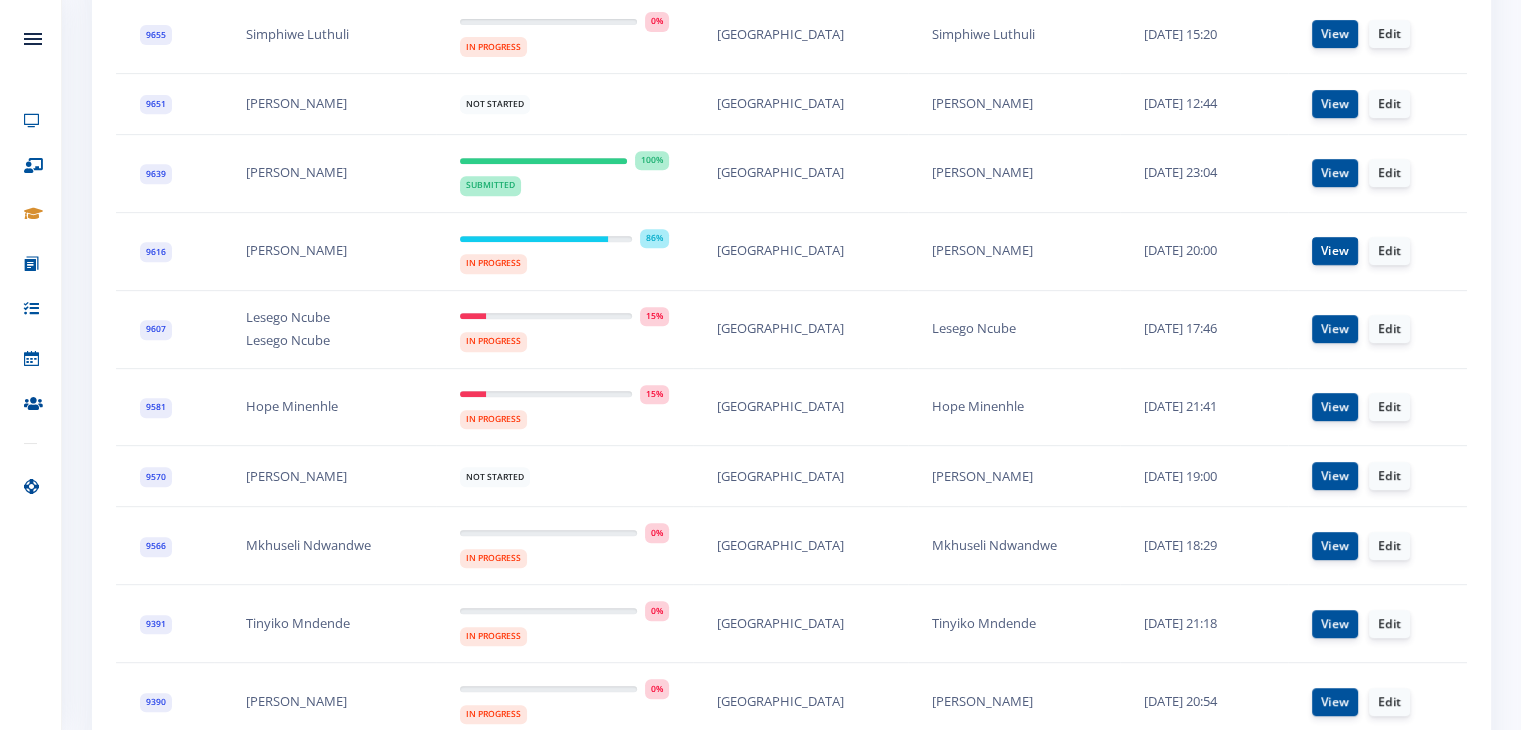 click on "Project Management
View Projects
Here is a list of all projects and their members. You can view which members are part of a project.
Filter by Year
2020
2021" at bounding box center [791, 124] 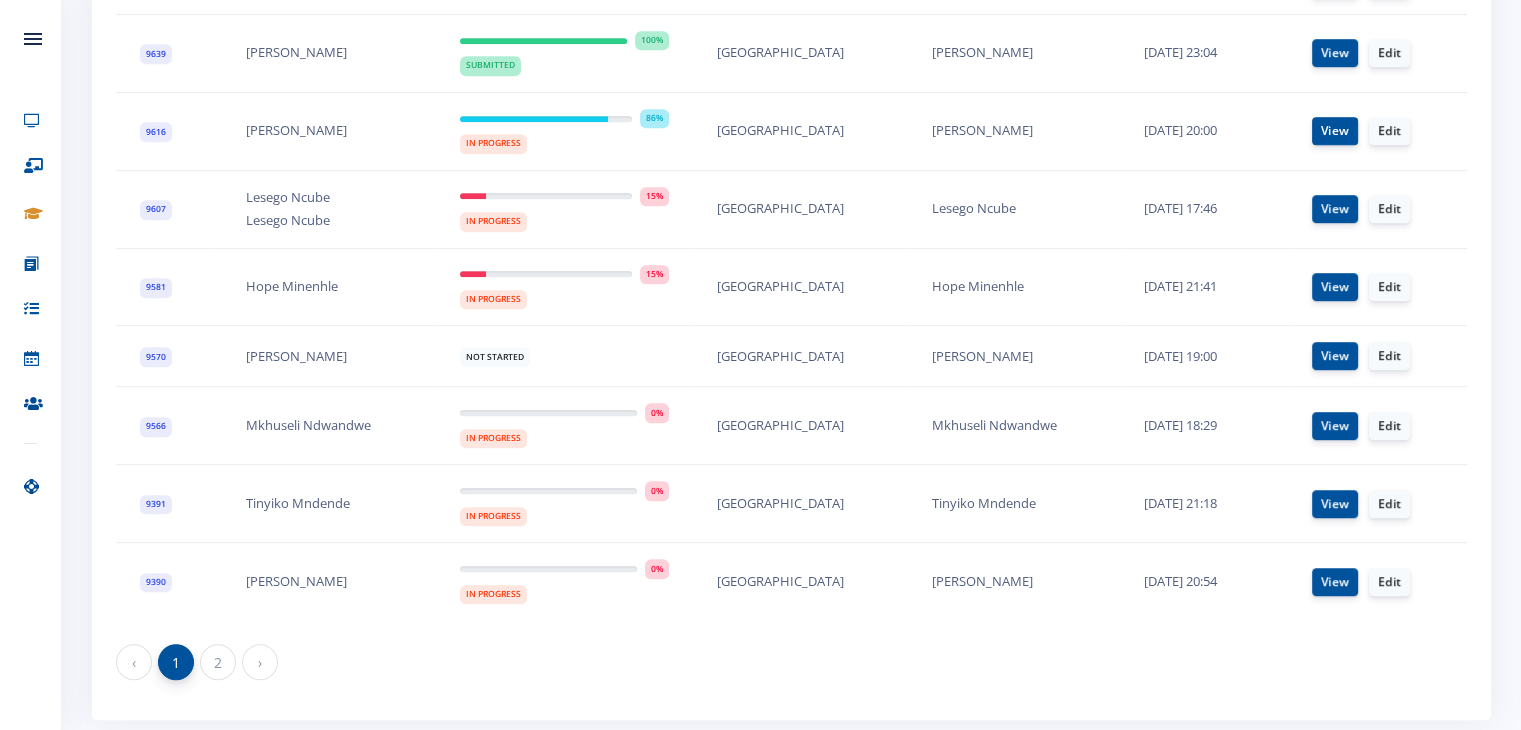 scroll, scrollTop: 1007, scrollLeft: 0, axis: vertical 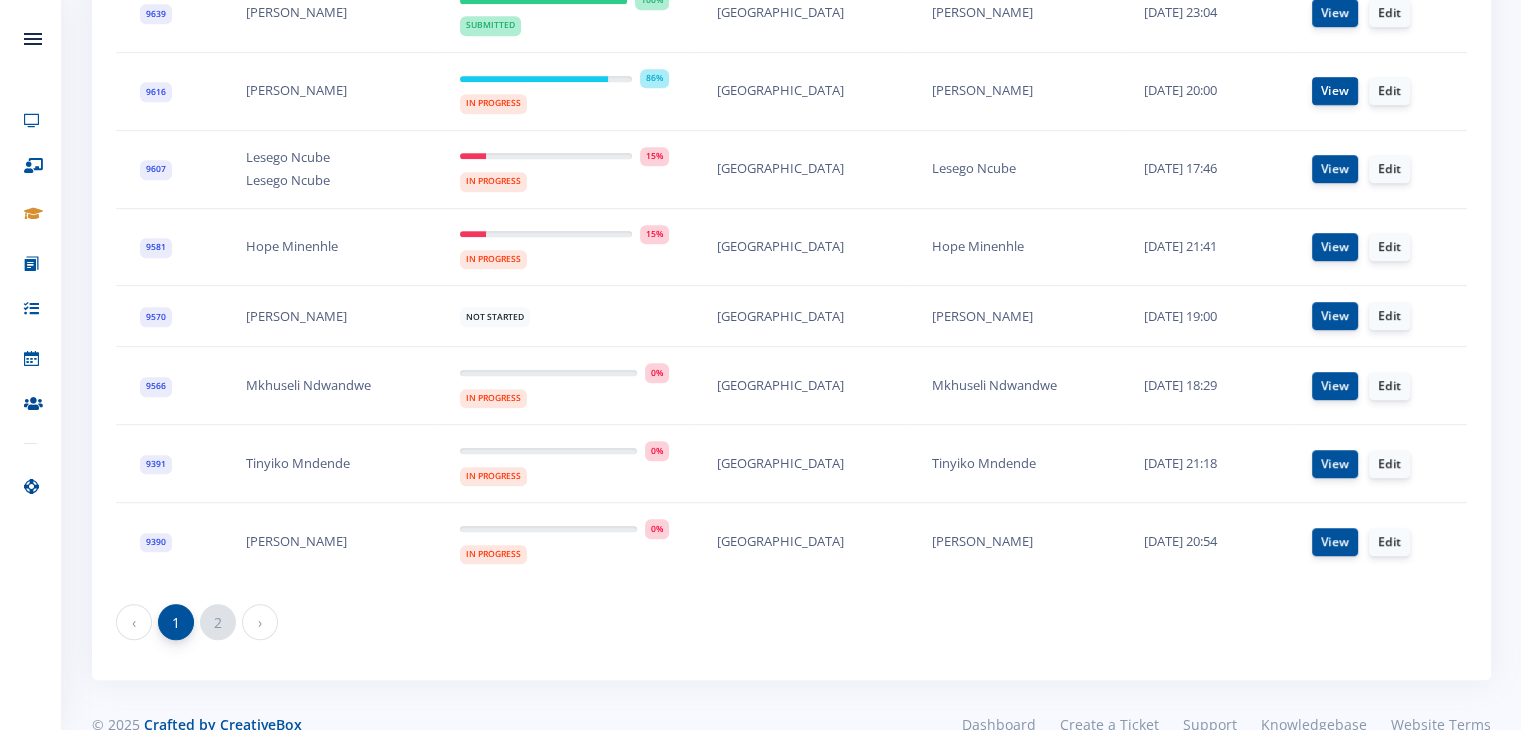 click on "2" at bounding box center (218, 622) 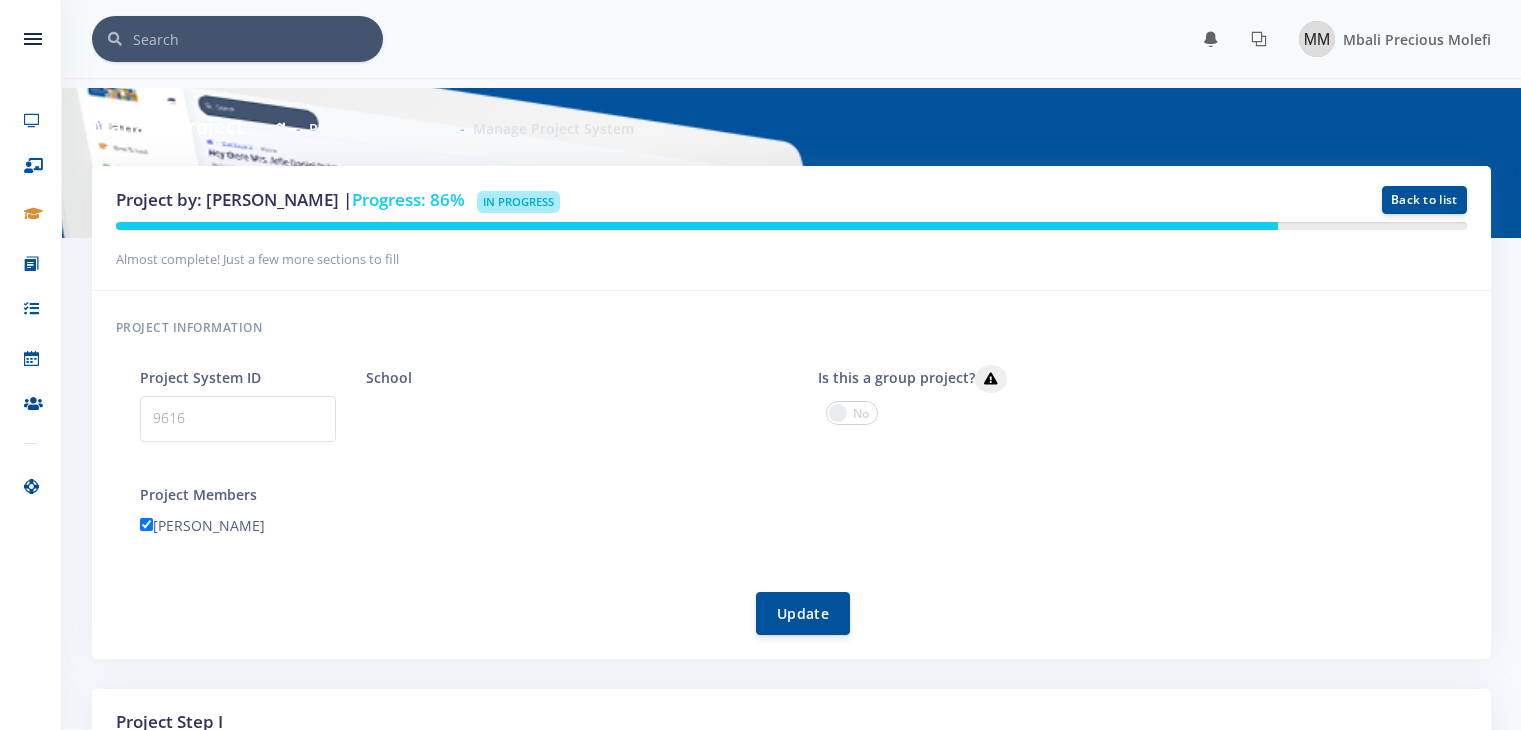 scroll, scrollTop: 0, scrollLeft: 0, axis: both 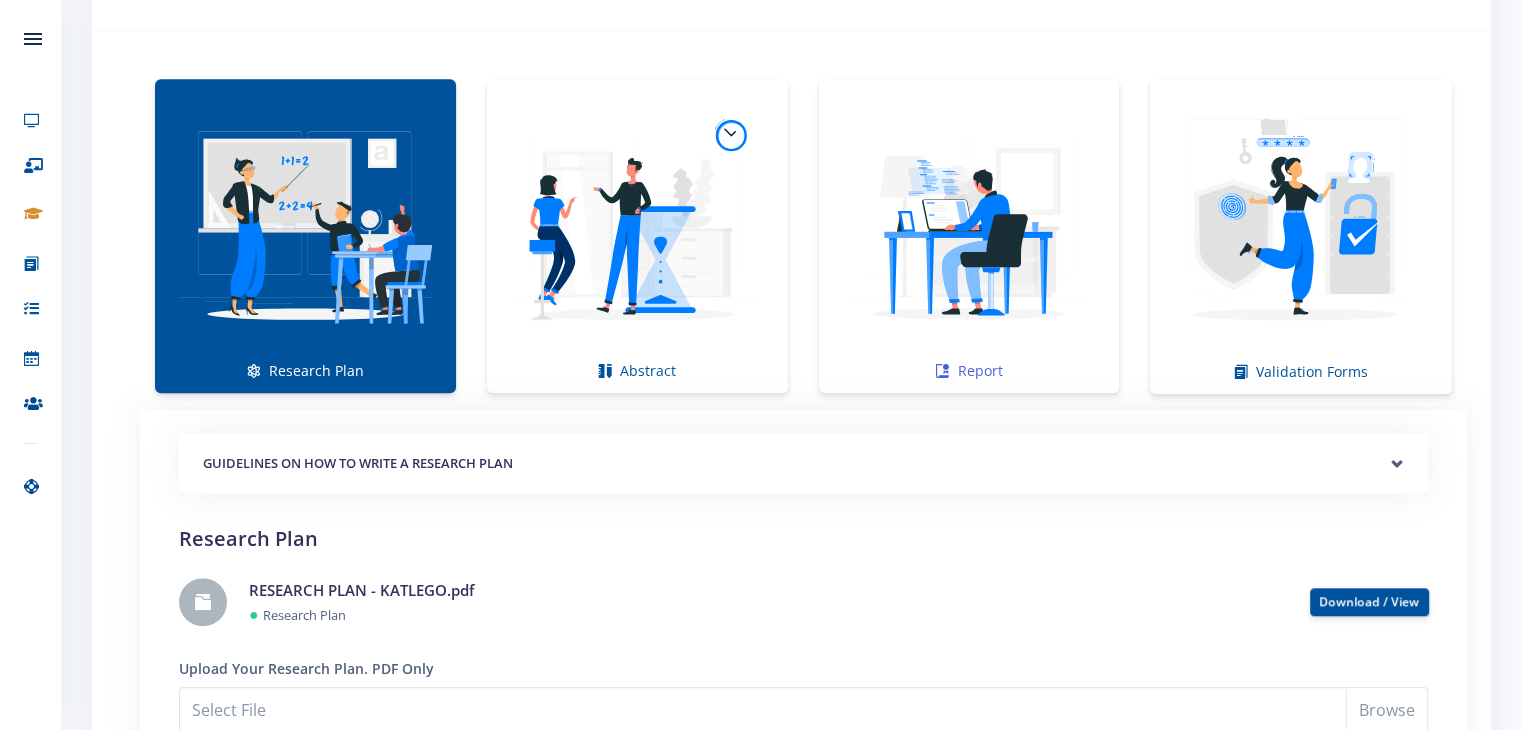 click at bounding box center (969, 225) 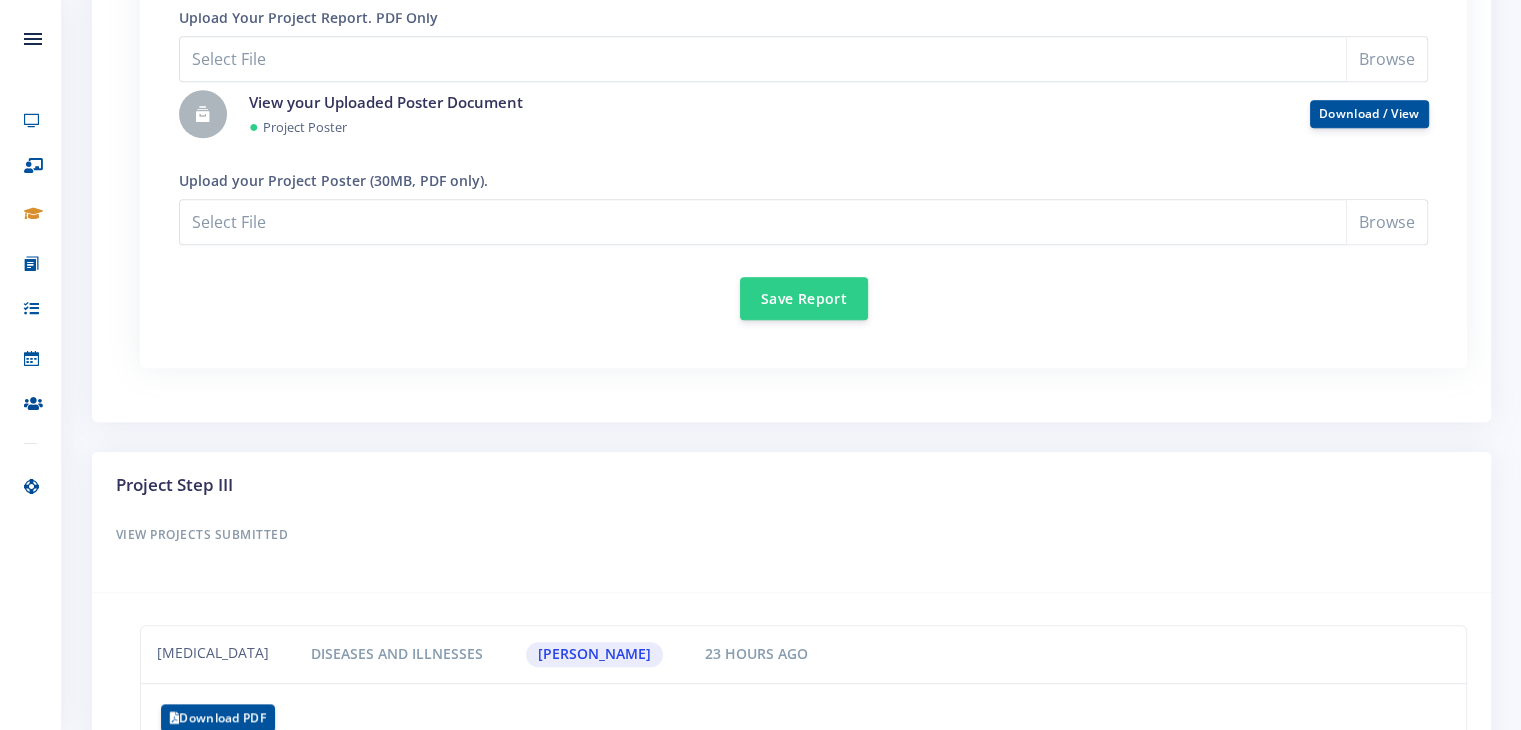 scroll, scrollTop: 1958, scrollLeft: 0, axis: vertical 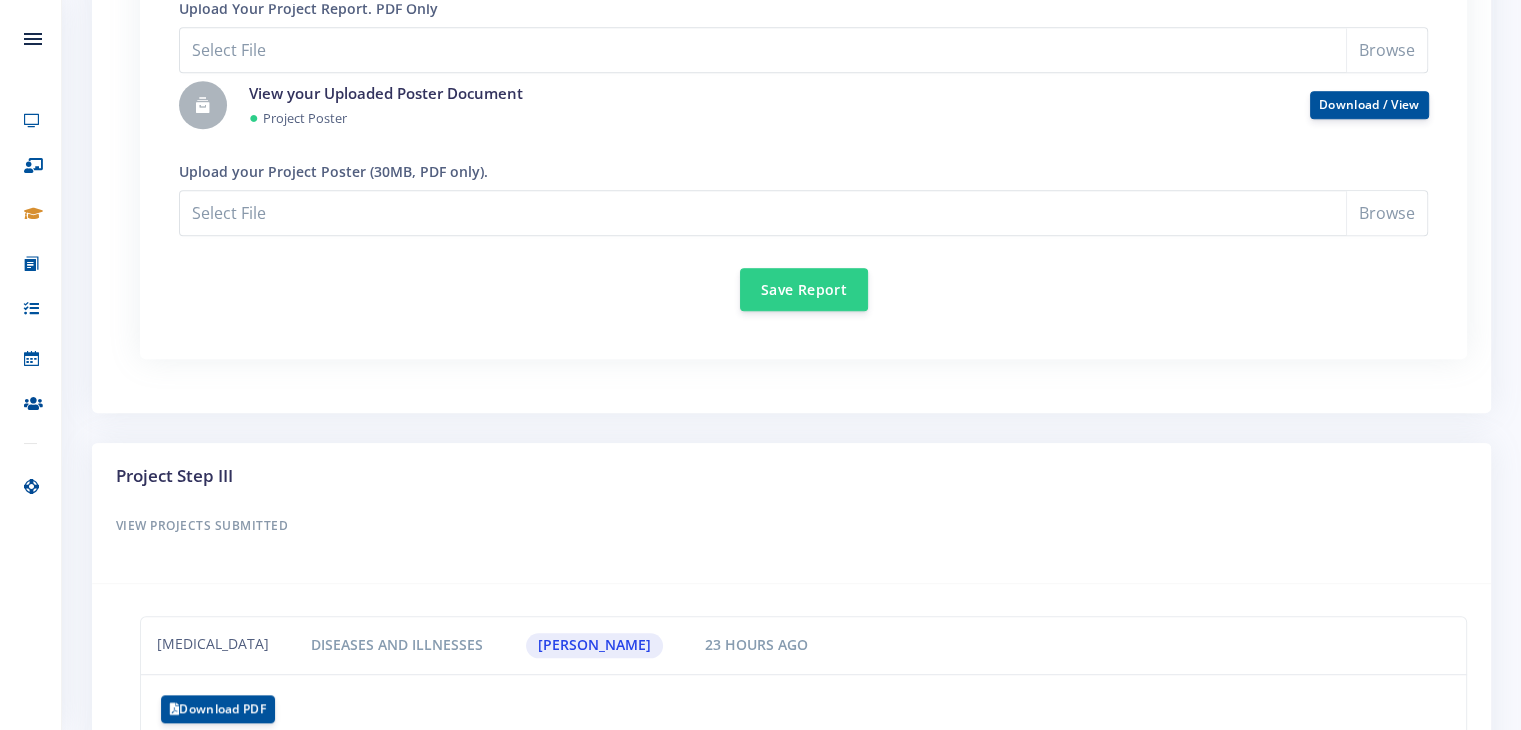 click on "GUIDELINES ON HOW TO WRITE A RESEARCH
PLAN
Research Plan Templates for:
Research Plan ●" at bounding box center [803, 66] 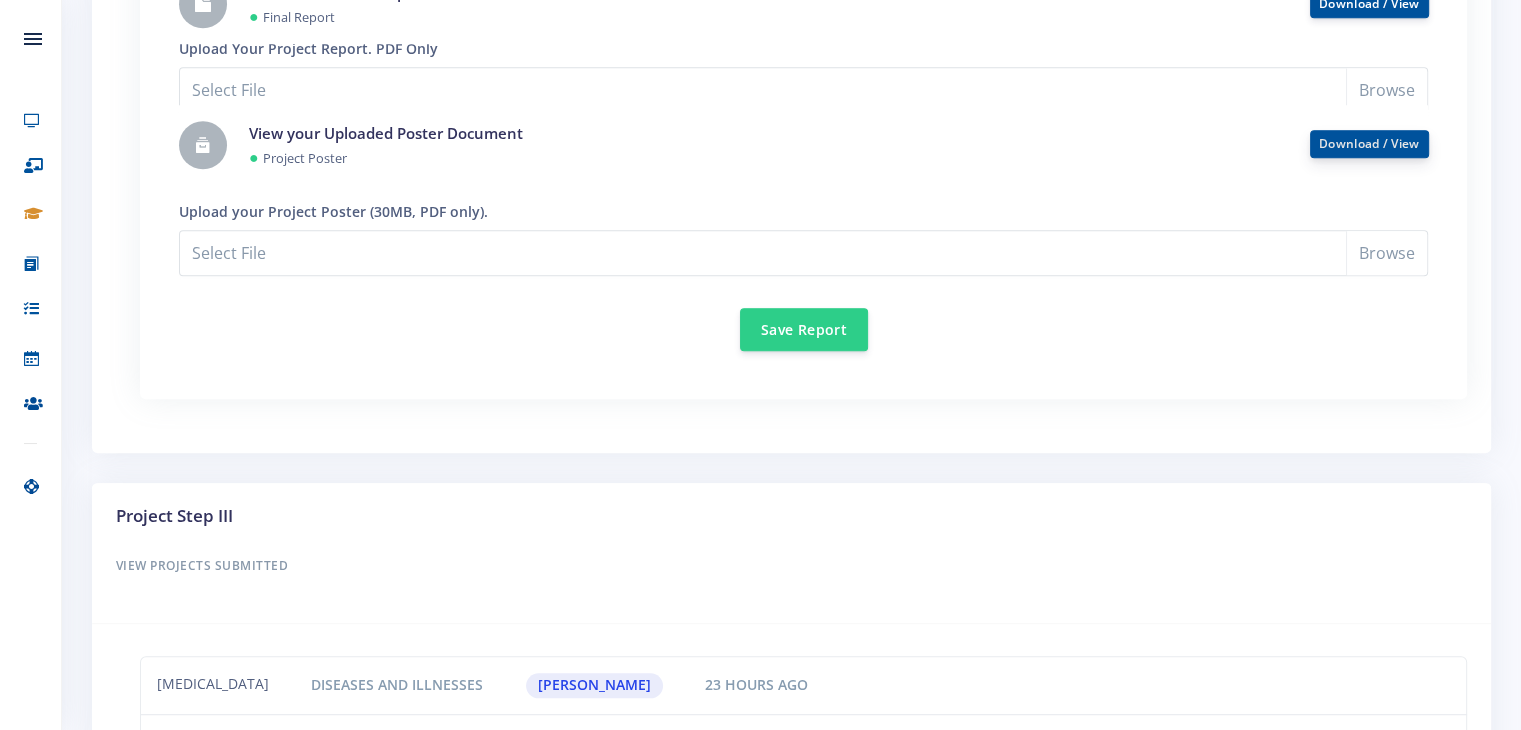 click on "Download
/ View" at bounding box center [1369, 143] 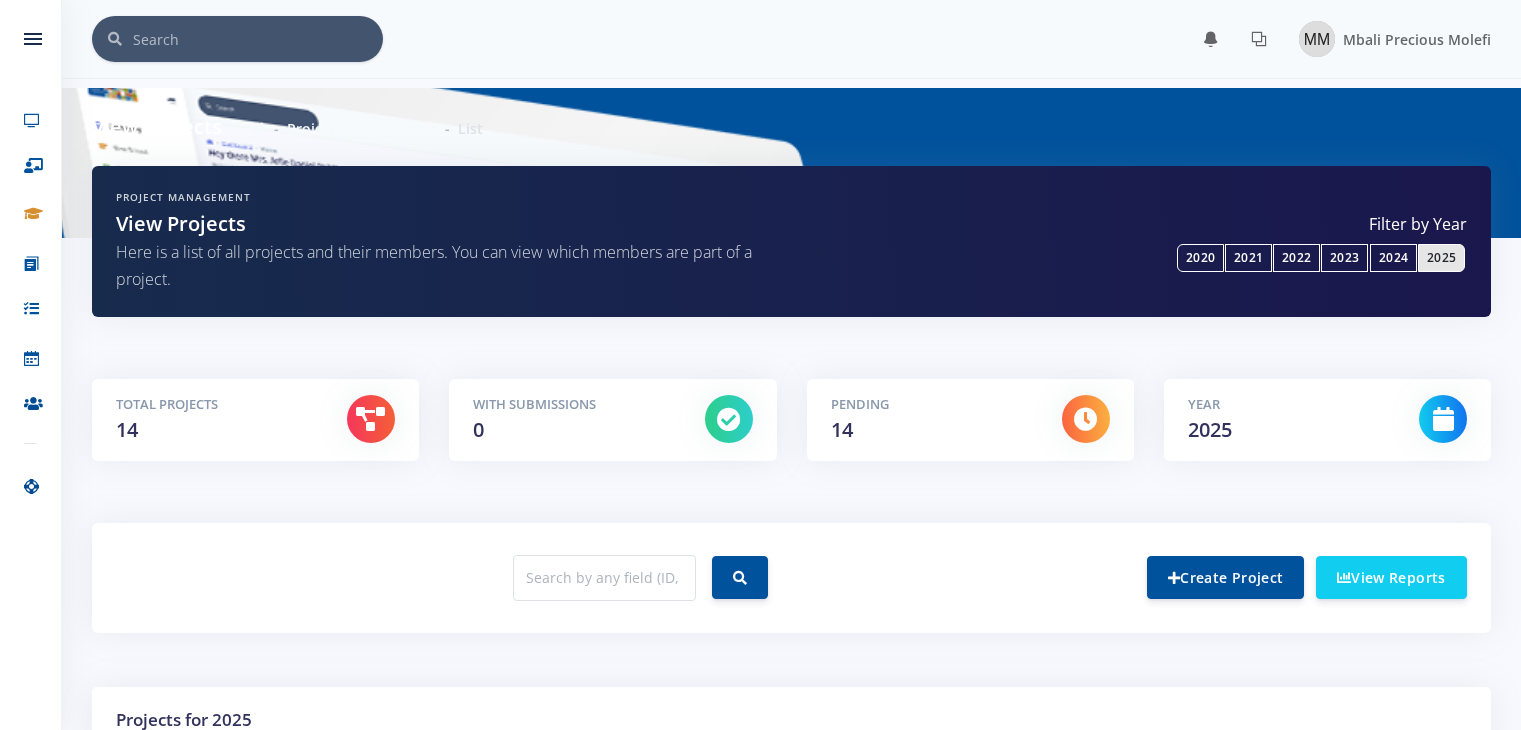 scroll, scrollTop: 0, scrollLeft: 0, axis: both 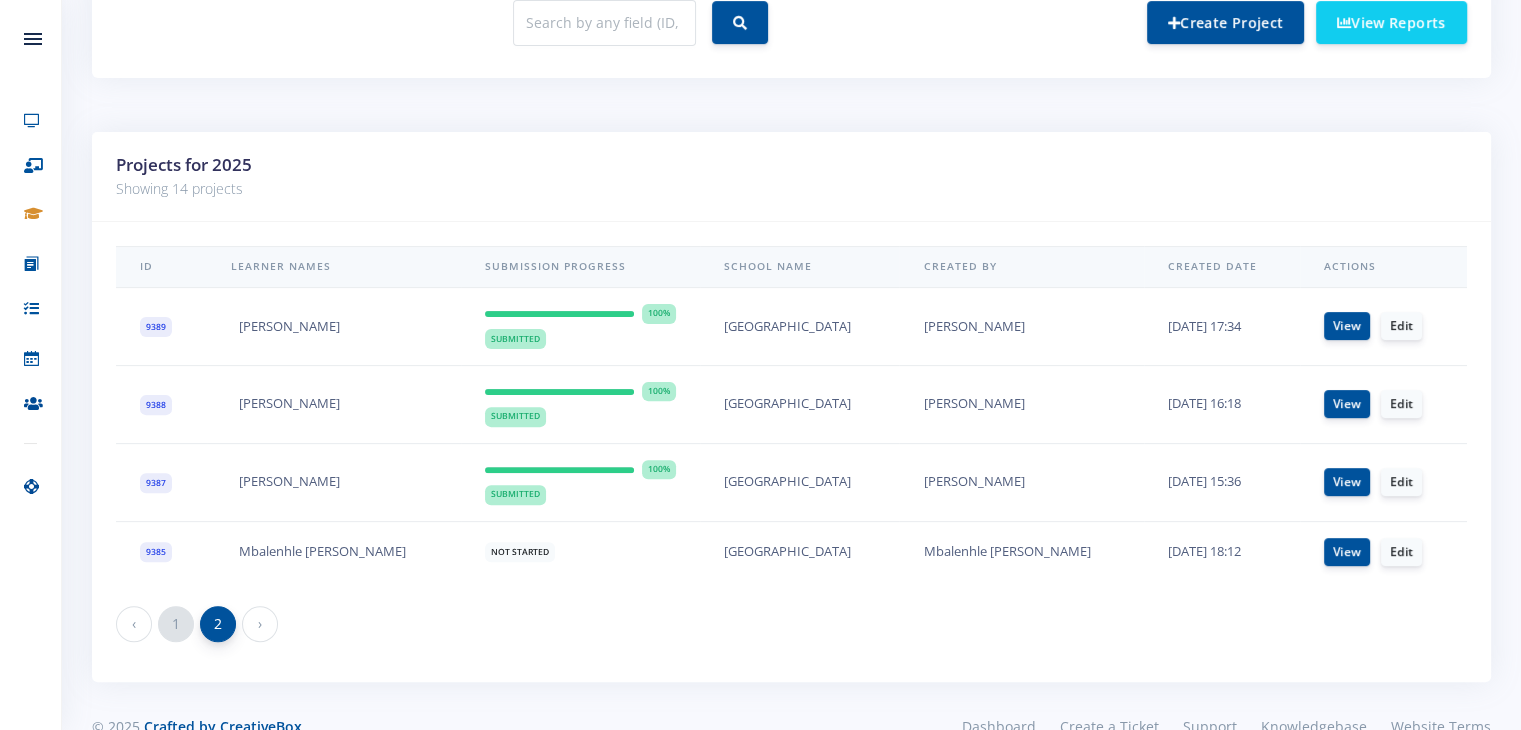 click on "1" at bounding box center (176, 624) 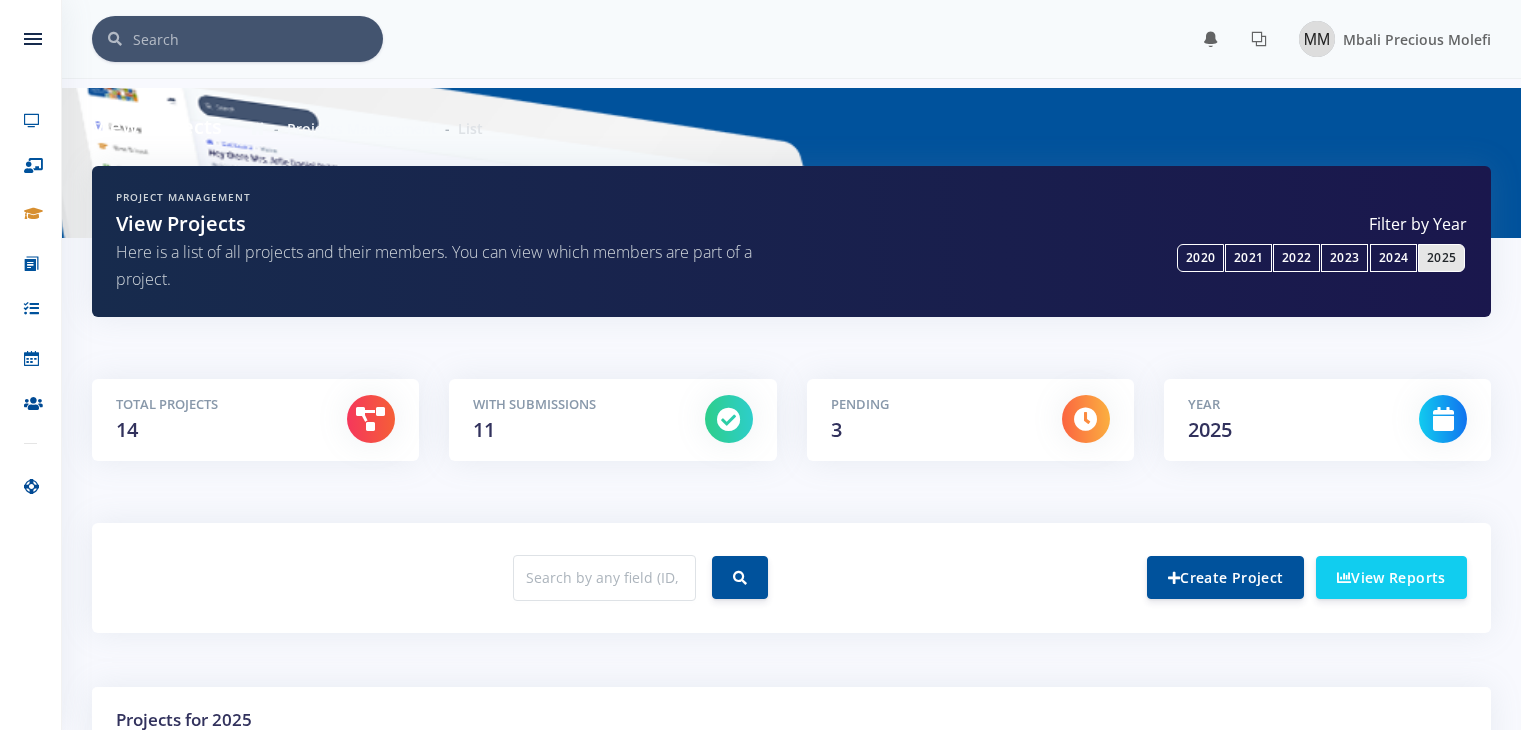 scroll, scrollTop: 0, scrollLeft: 0, axis: both 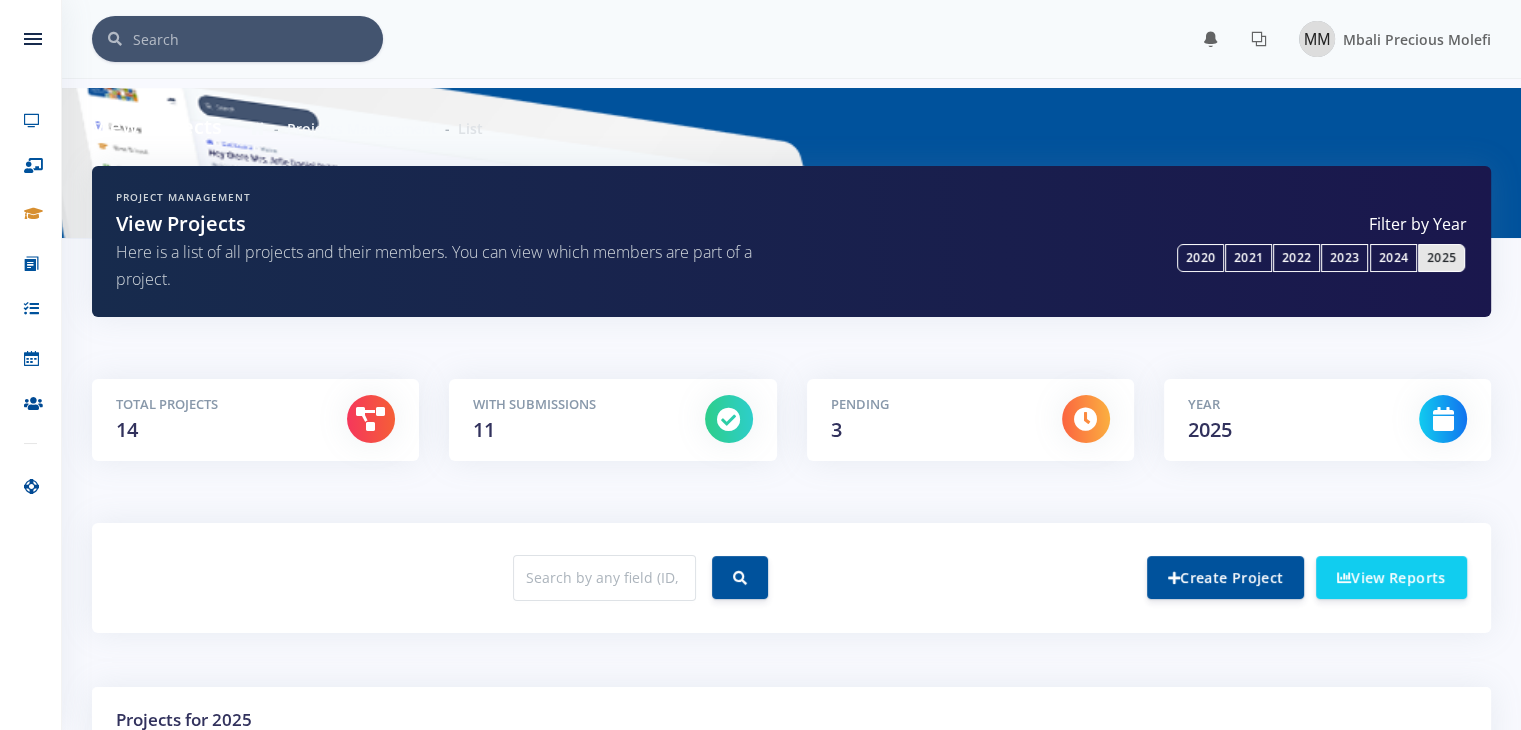 click on "With Submissions
11" at bounding box center [573, 420] 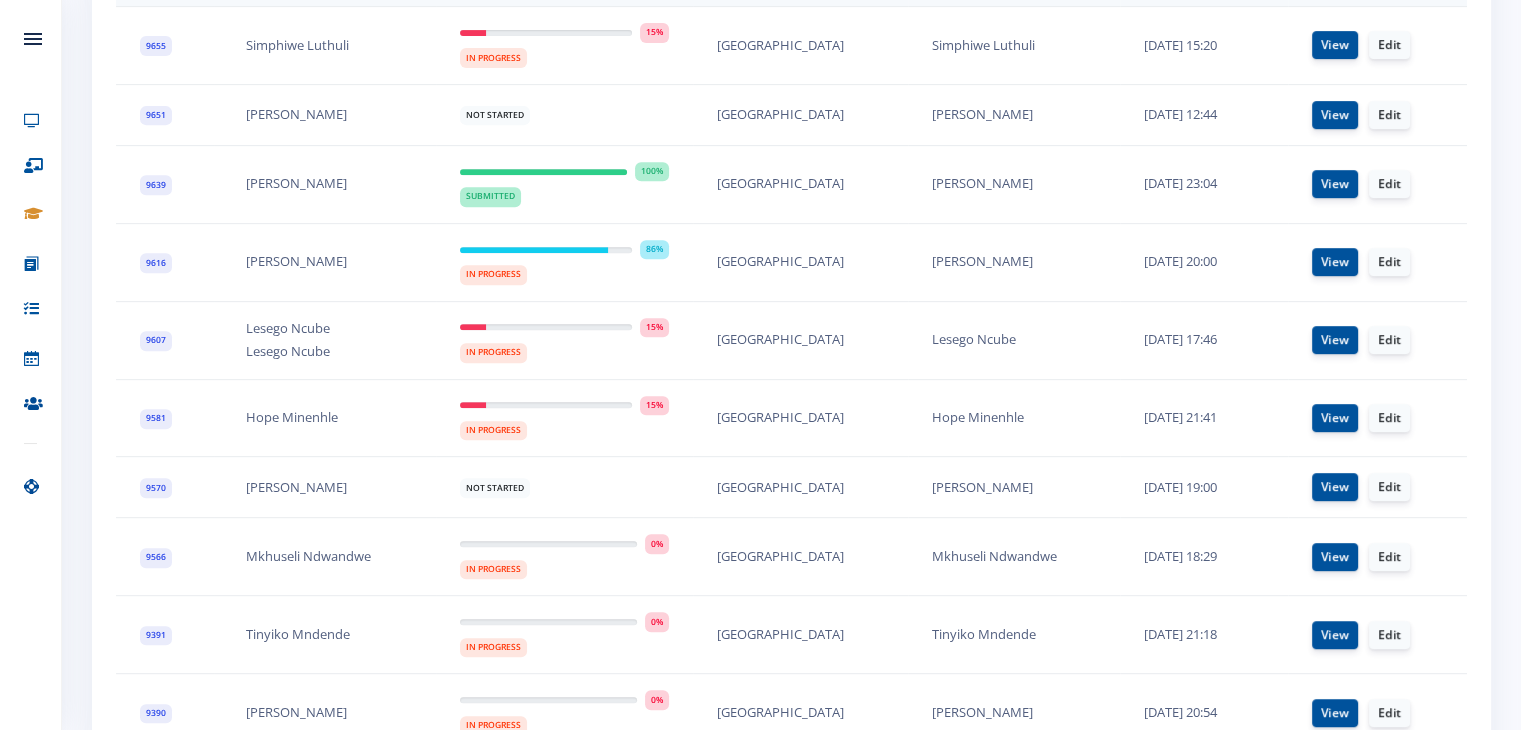scroll, scrollTop: 840, scrollLeft: 0, axis: vertical 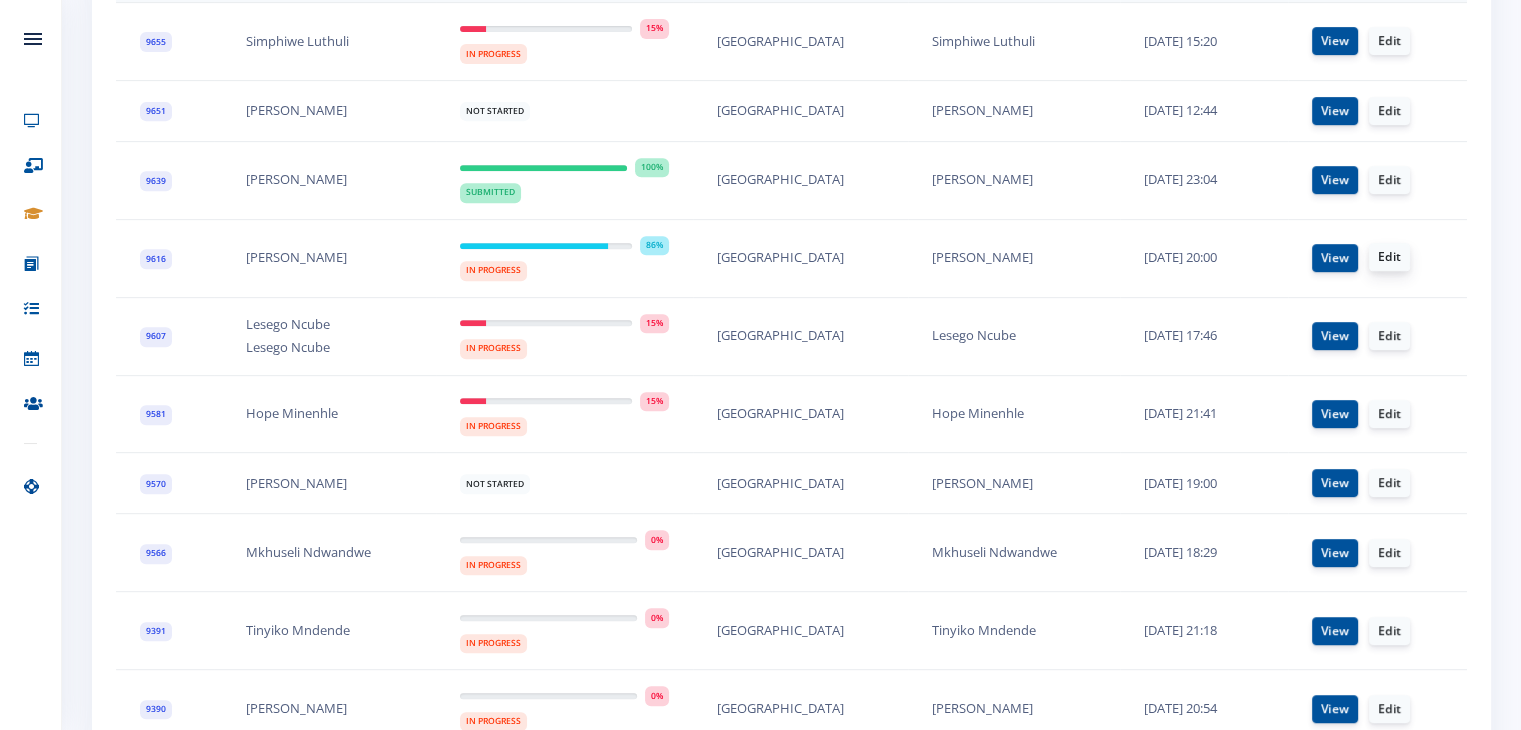 click on "Edit" at bounding box center (1389, 257) 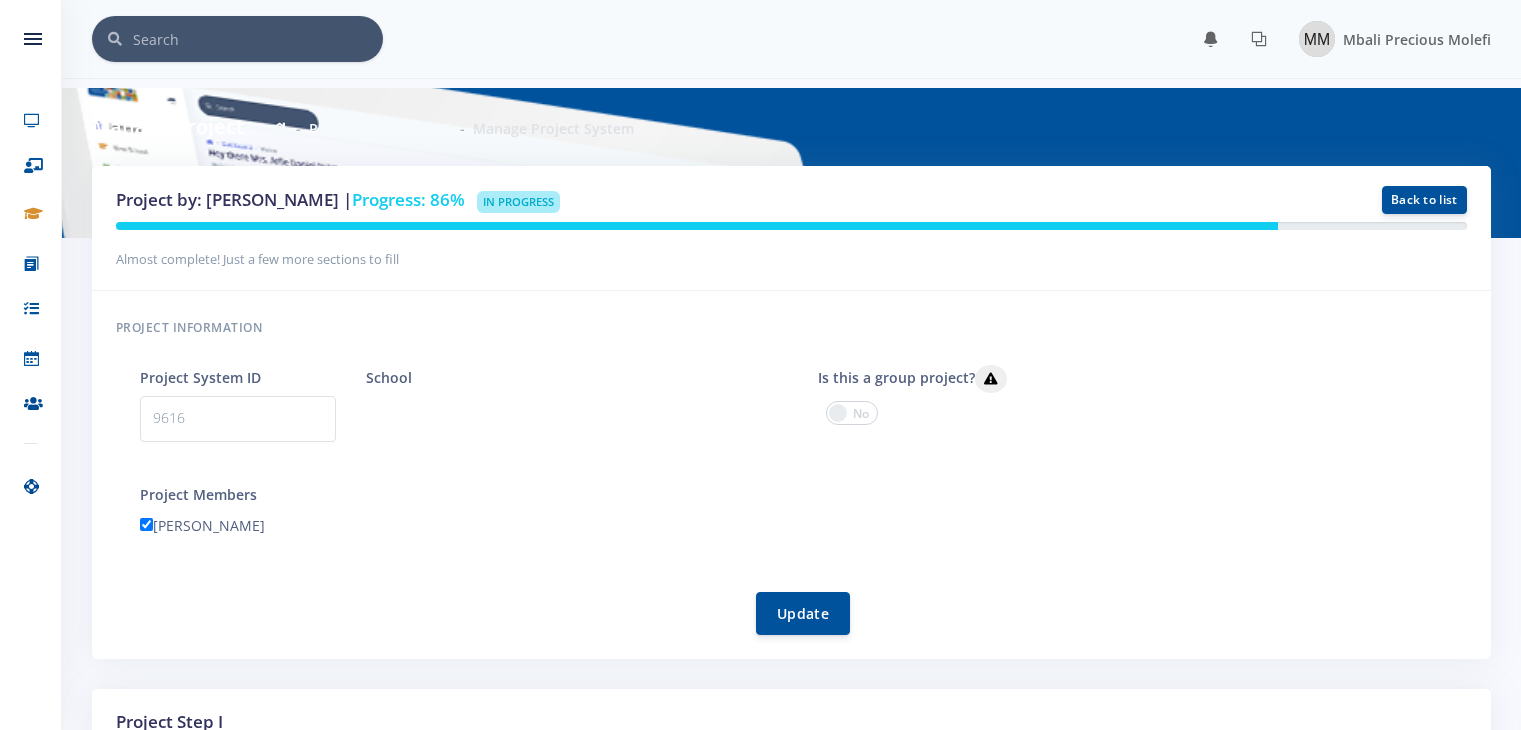 scroll, scrollTop: 0, scrollLeft: 0, axis: both 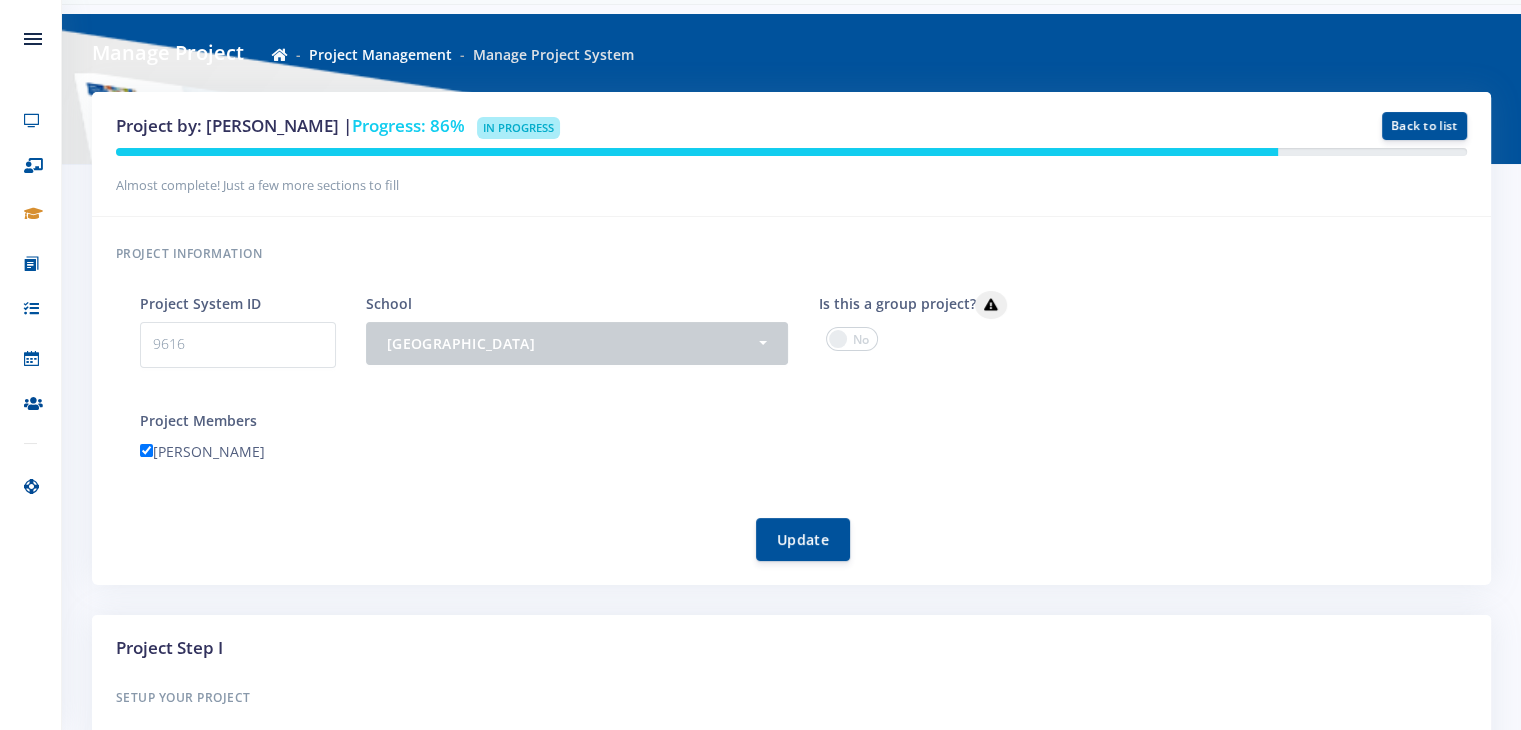 drag, startPoint x: 1512, startPoint y: 144, endPoint x: 1535, endPoint y: 153, distance: 24.698177 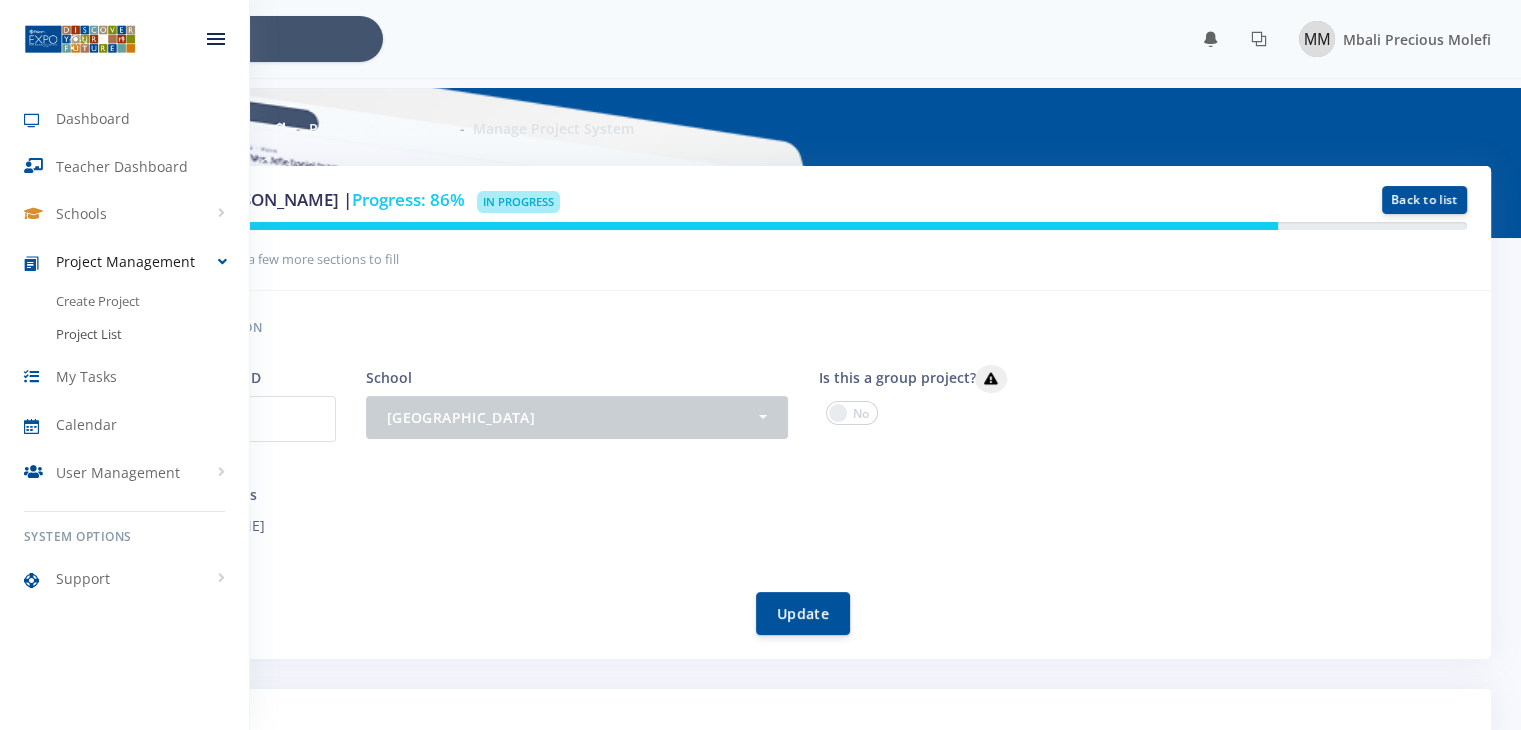 click on "Project List" at bounding box center [124, 335] 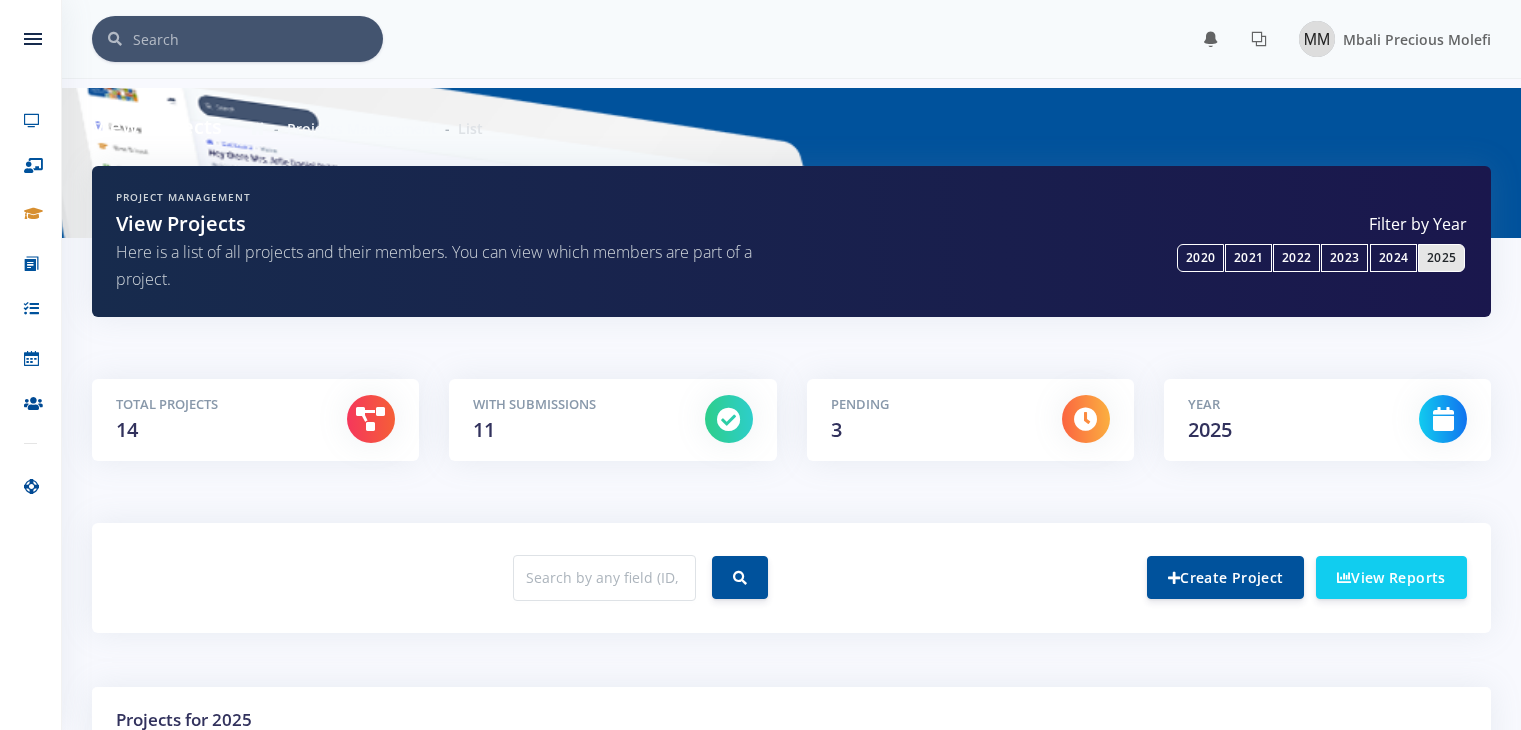 scroll, scrollTop: 0, scrollLeft: 0, axis: both 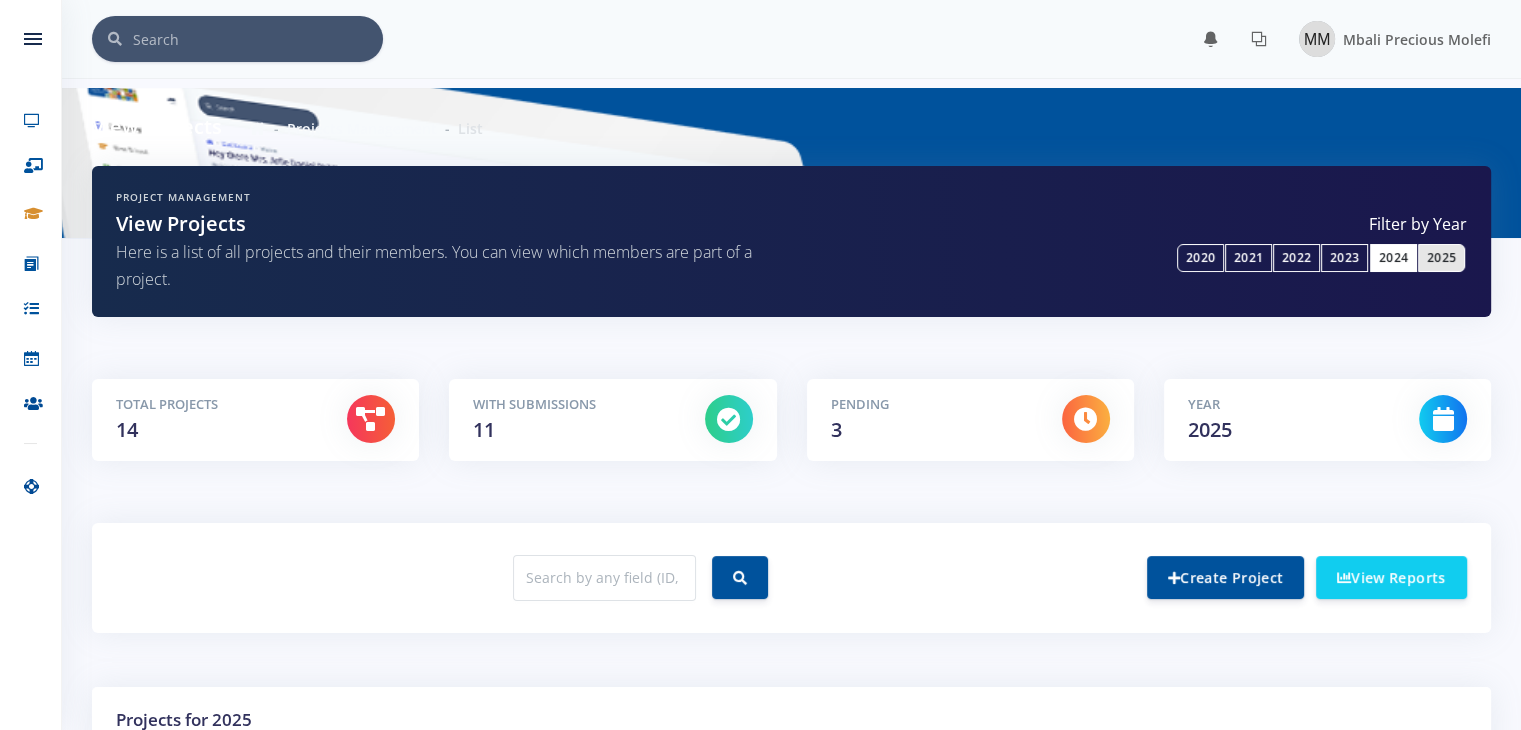click on "2024" at bounding box center [1393, 258] 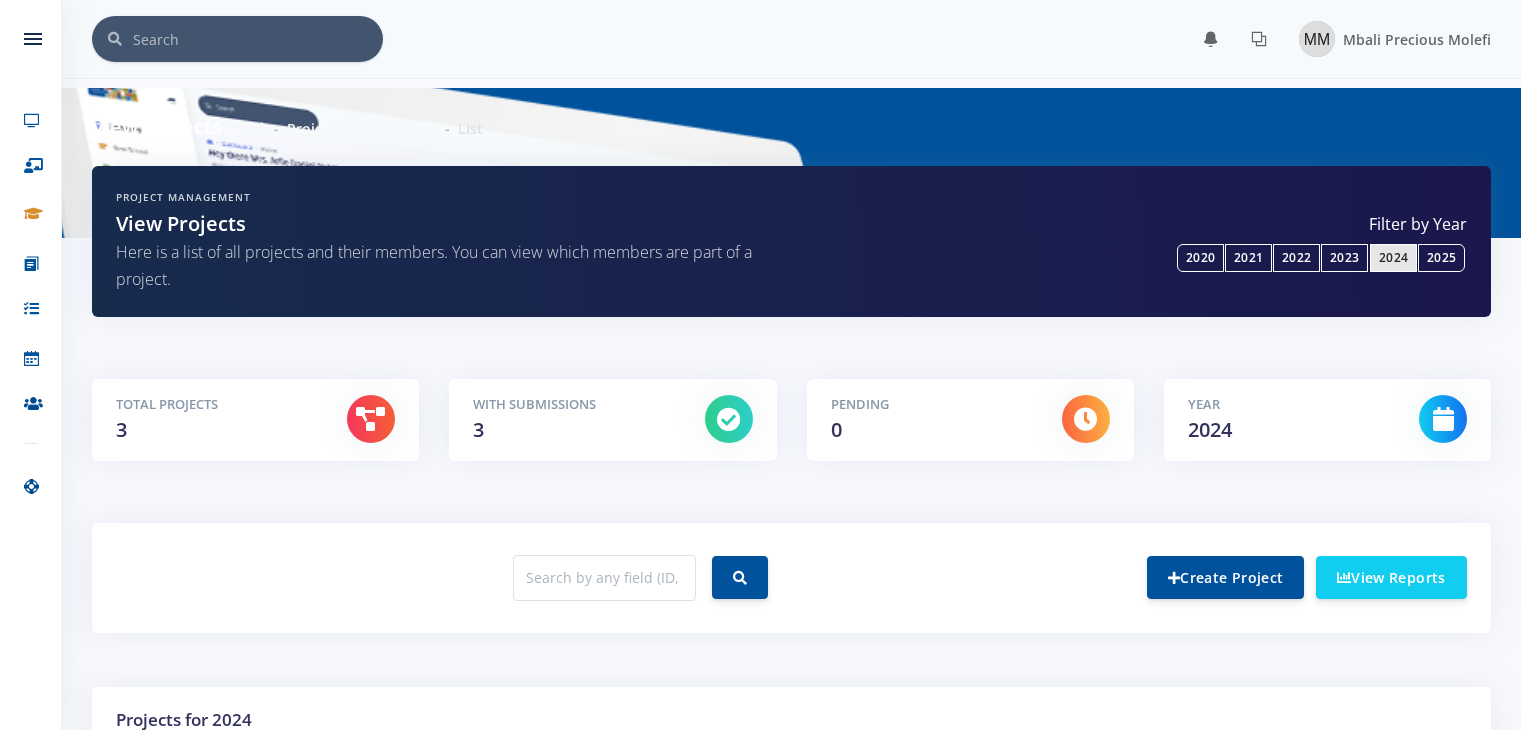 scroll, scrollTop: 0, scrollLeft: 0, axis: both 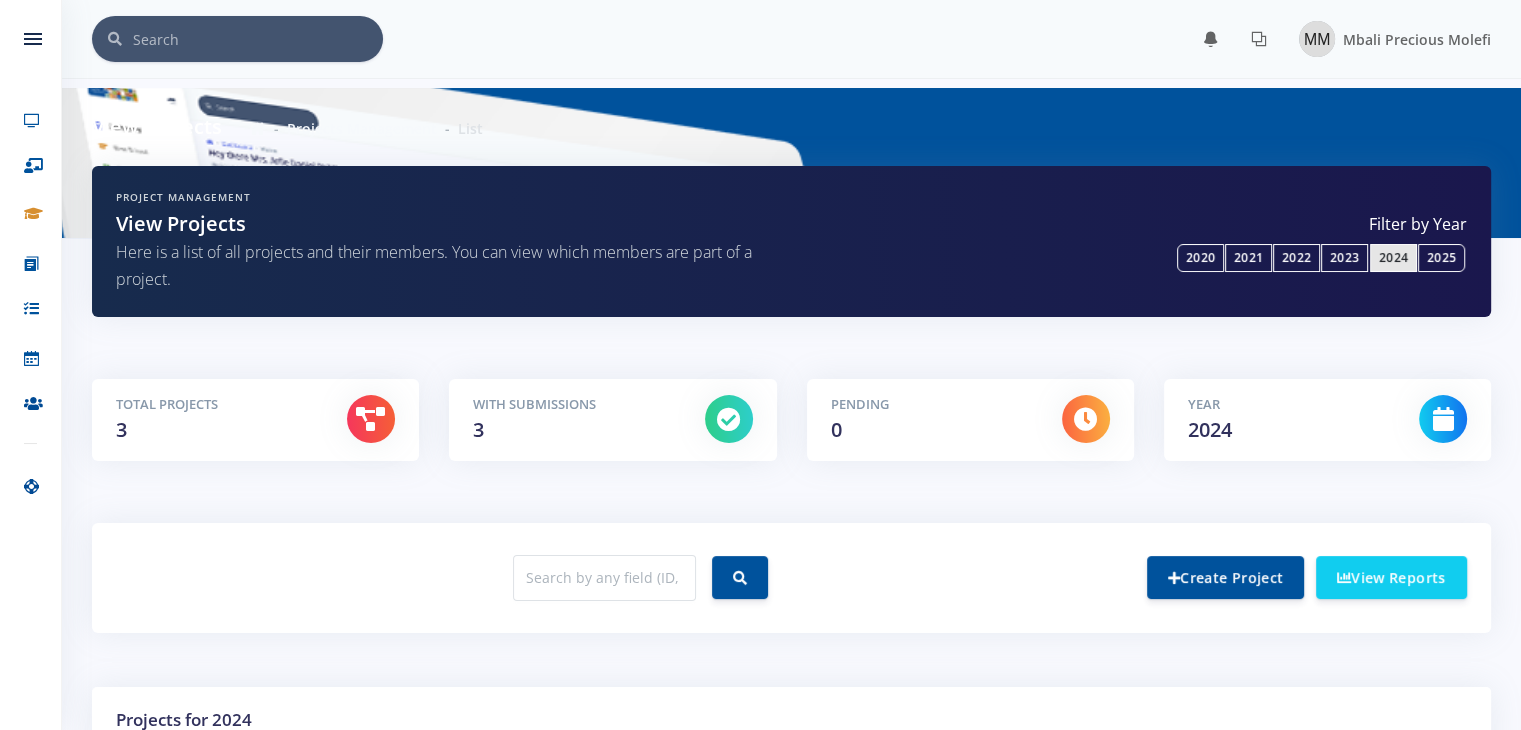 click on "2024" at bounding box center [1393, 258] 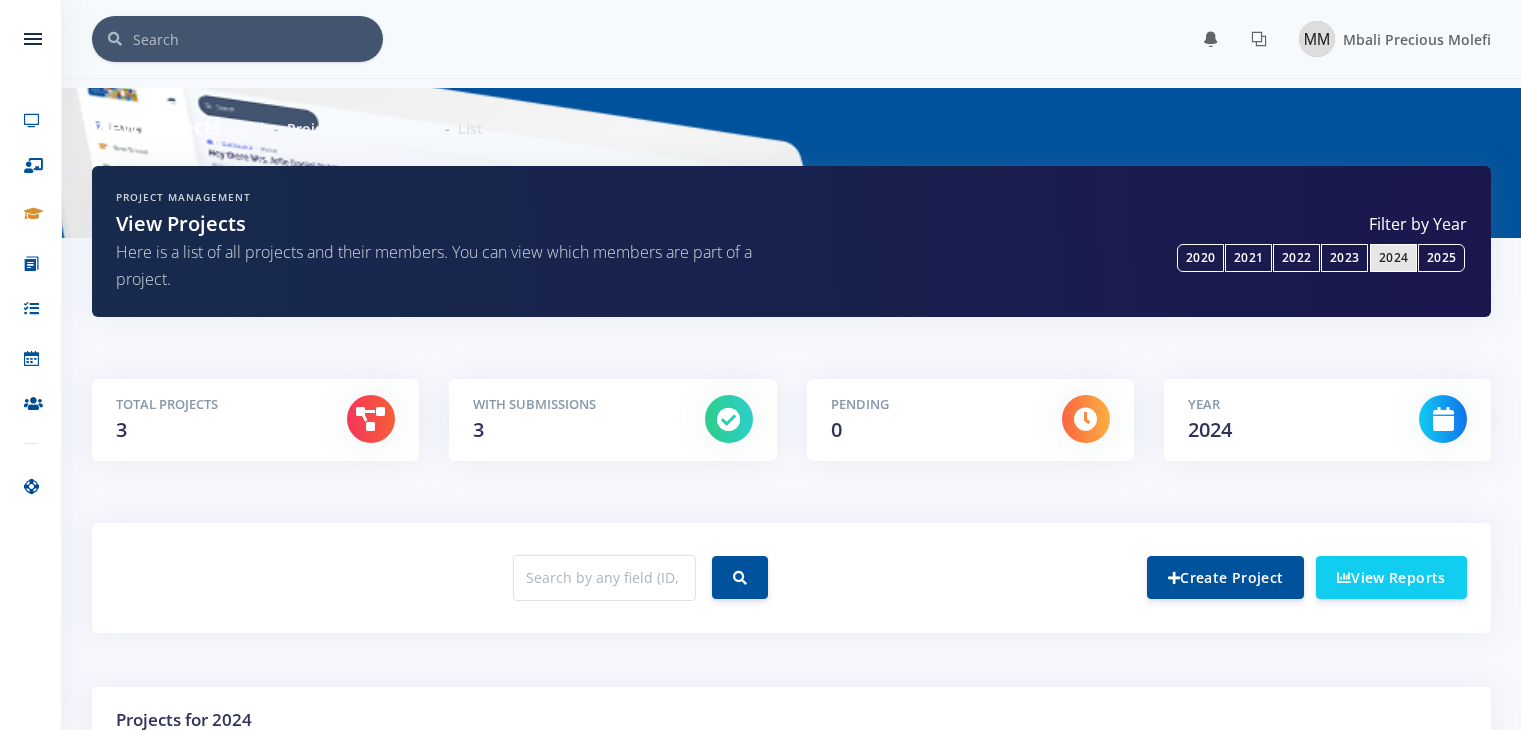scroll, scrollTop: 0, scrollLeft: 0, axis: both 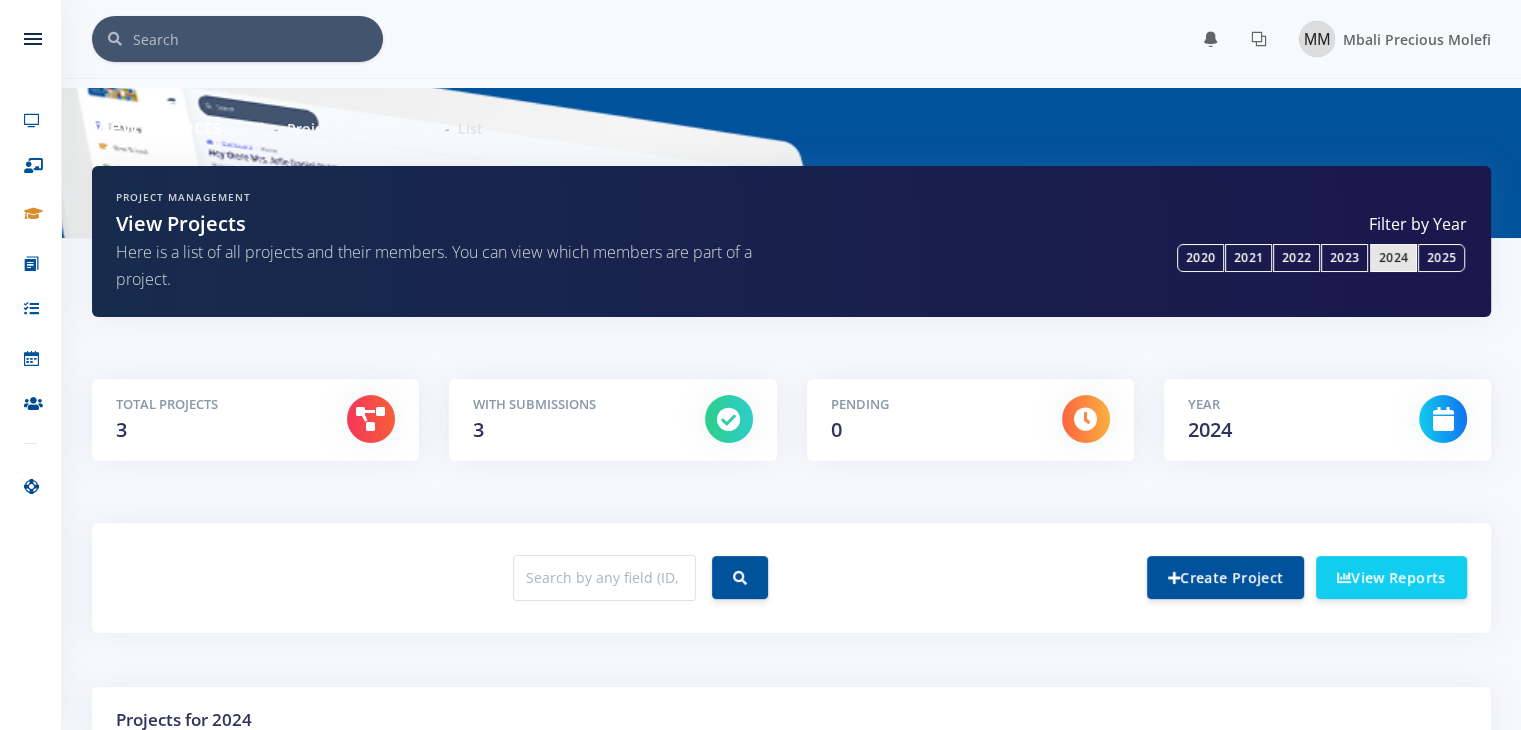 click on "2024" at bounding box center (1393, 258) 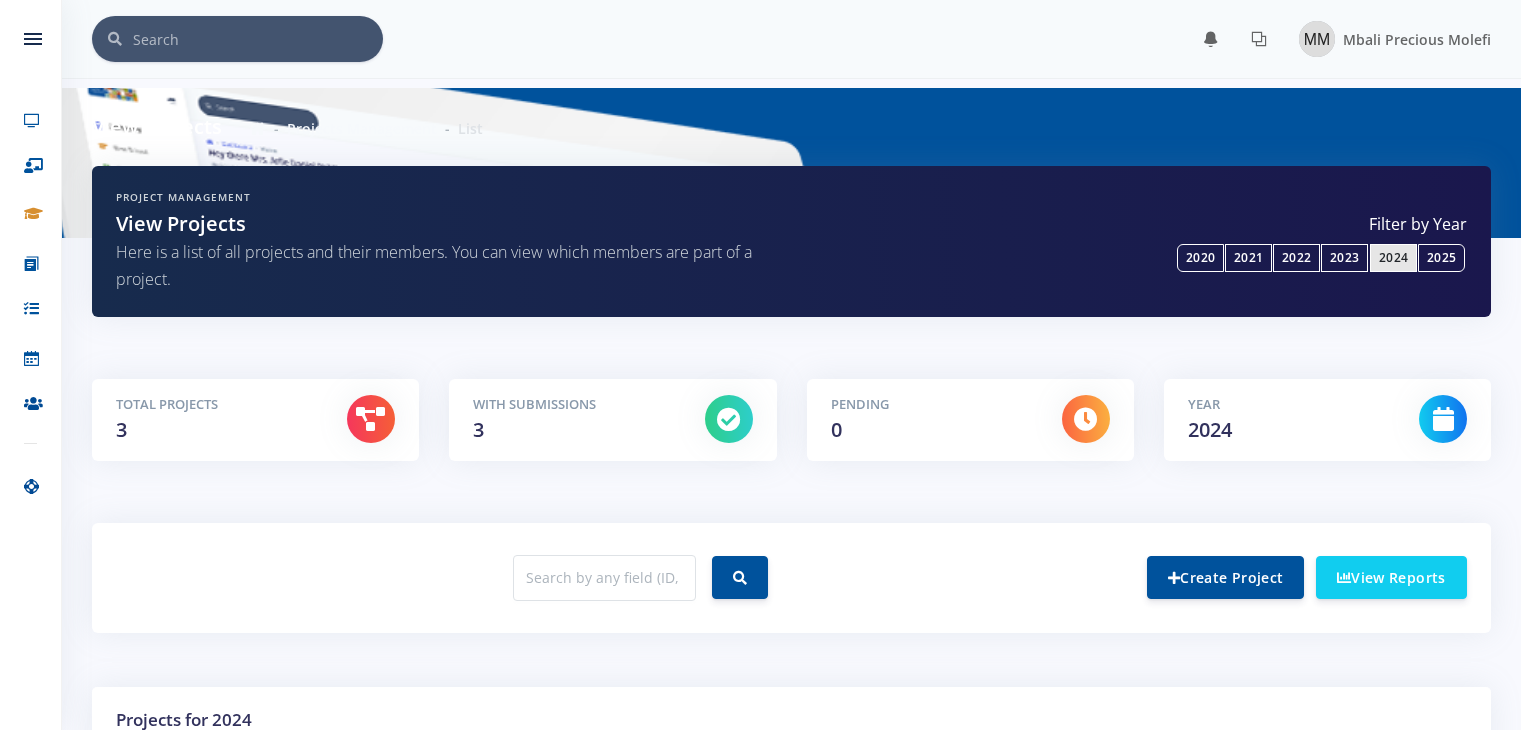 scroll, scrollTop: 0, scrollLeft: 0, axis: both 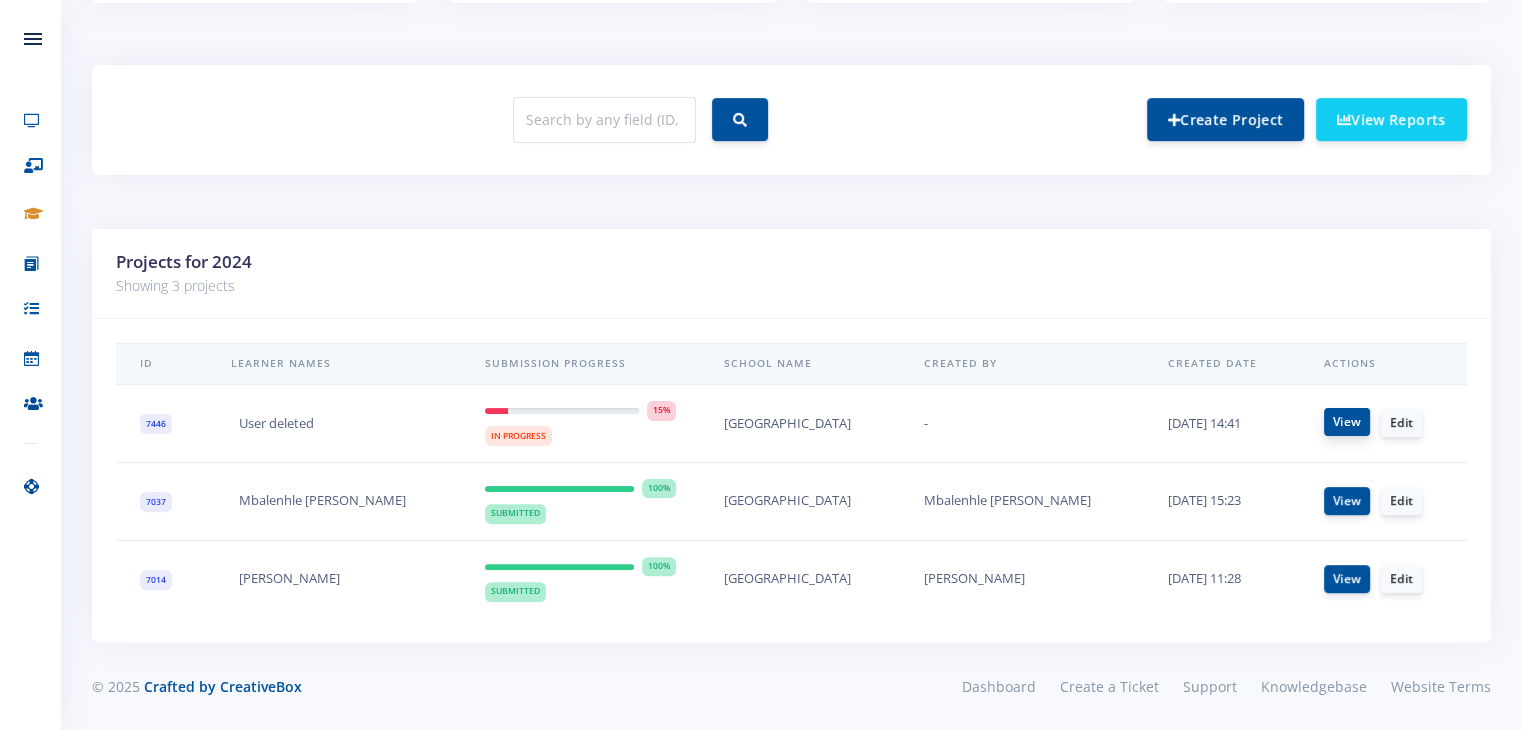 click on "View" at bounding box center [1347, 422] 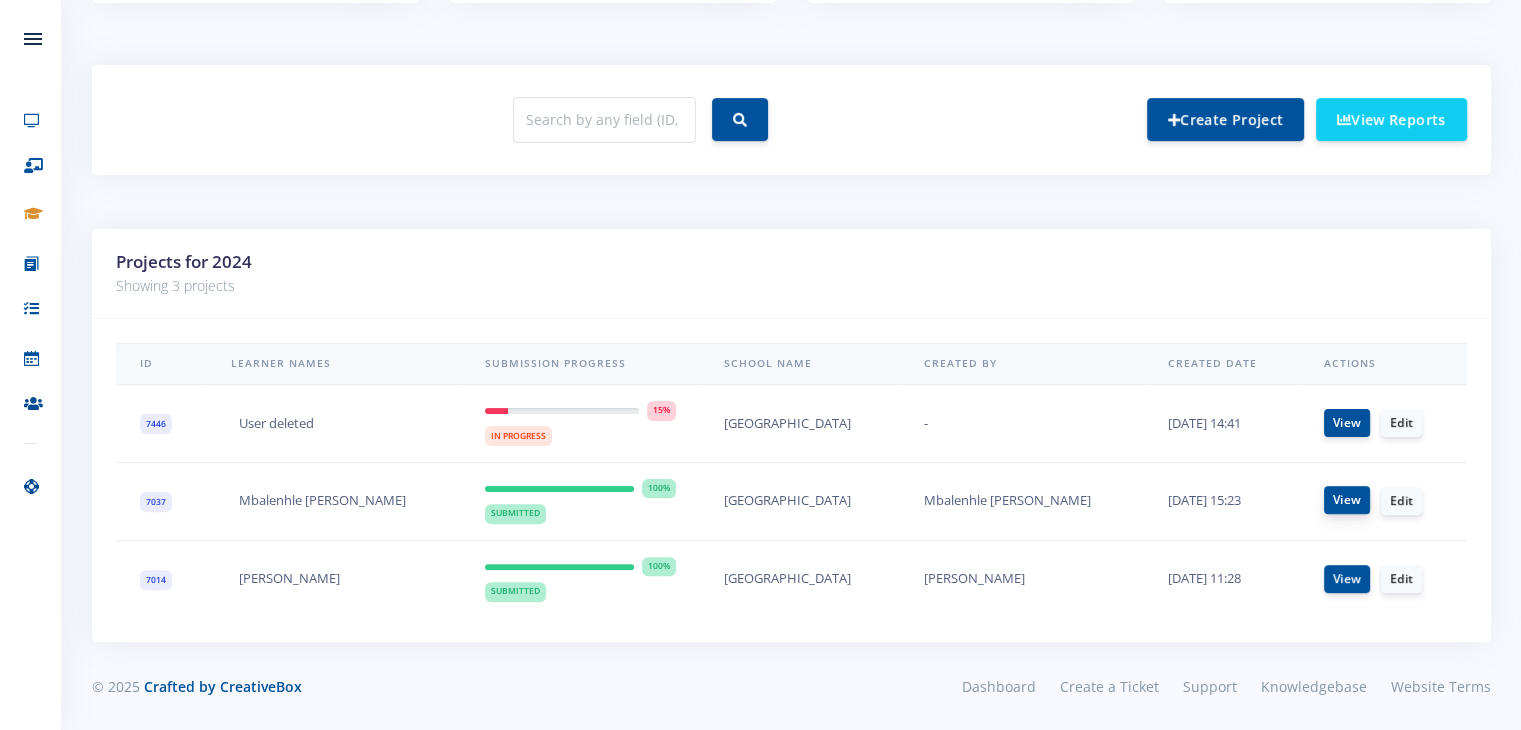 click on "View" at bounding box center (1347, 500) 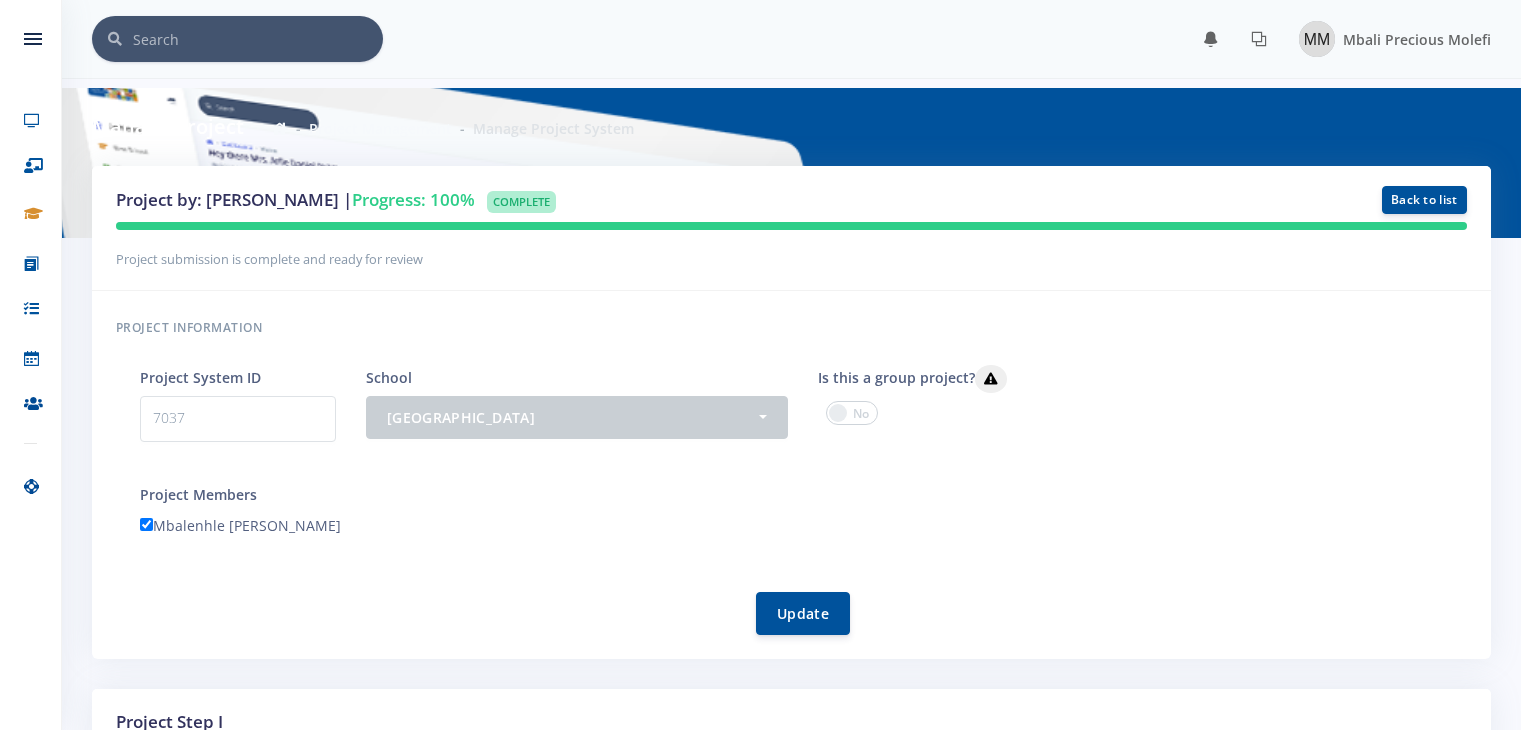 scroll, scrollTop: 0, scrollLeft: 0, axis: both 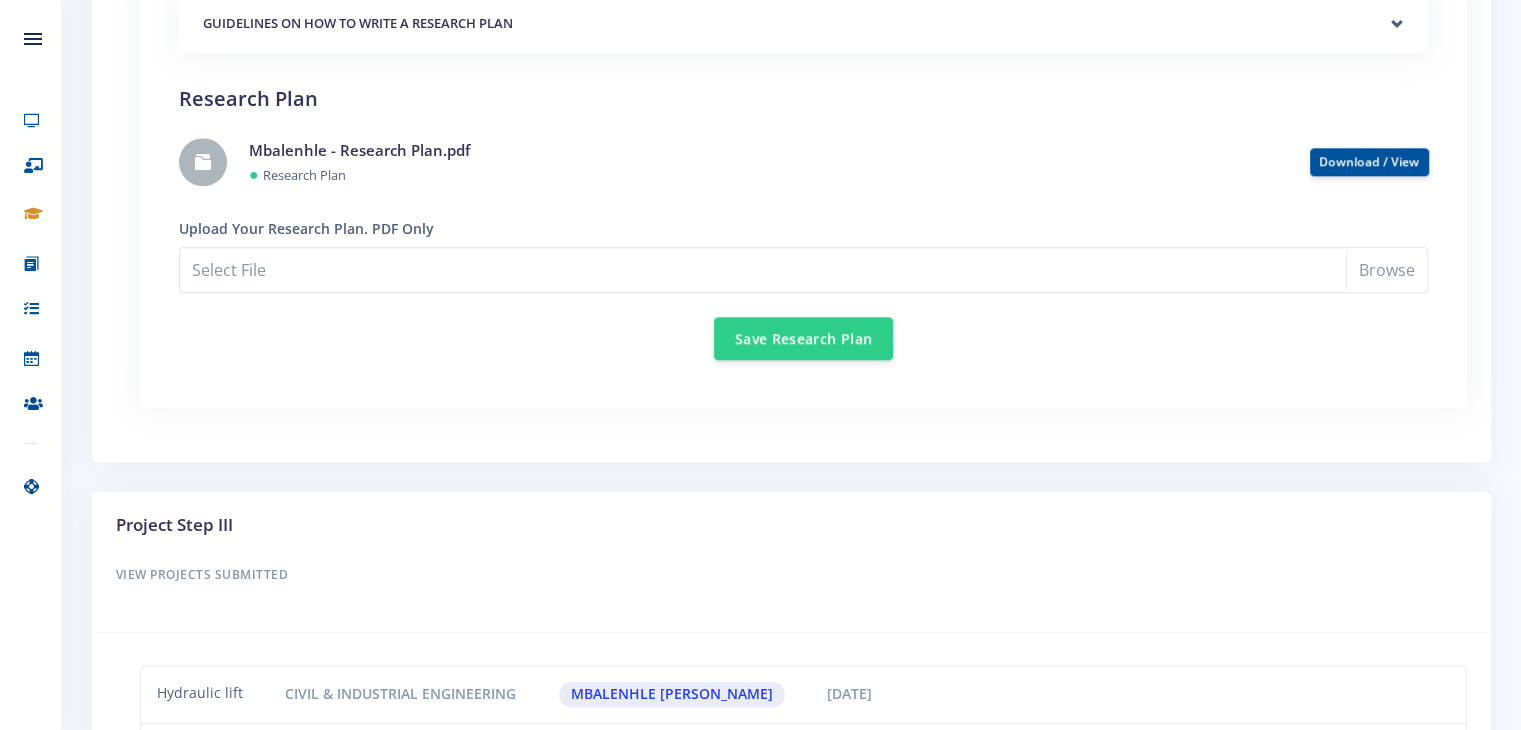 click on "Mbalenhle - Research Plan.pdf
●" at bounding box center [803, 162] 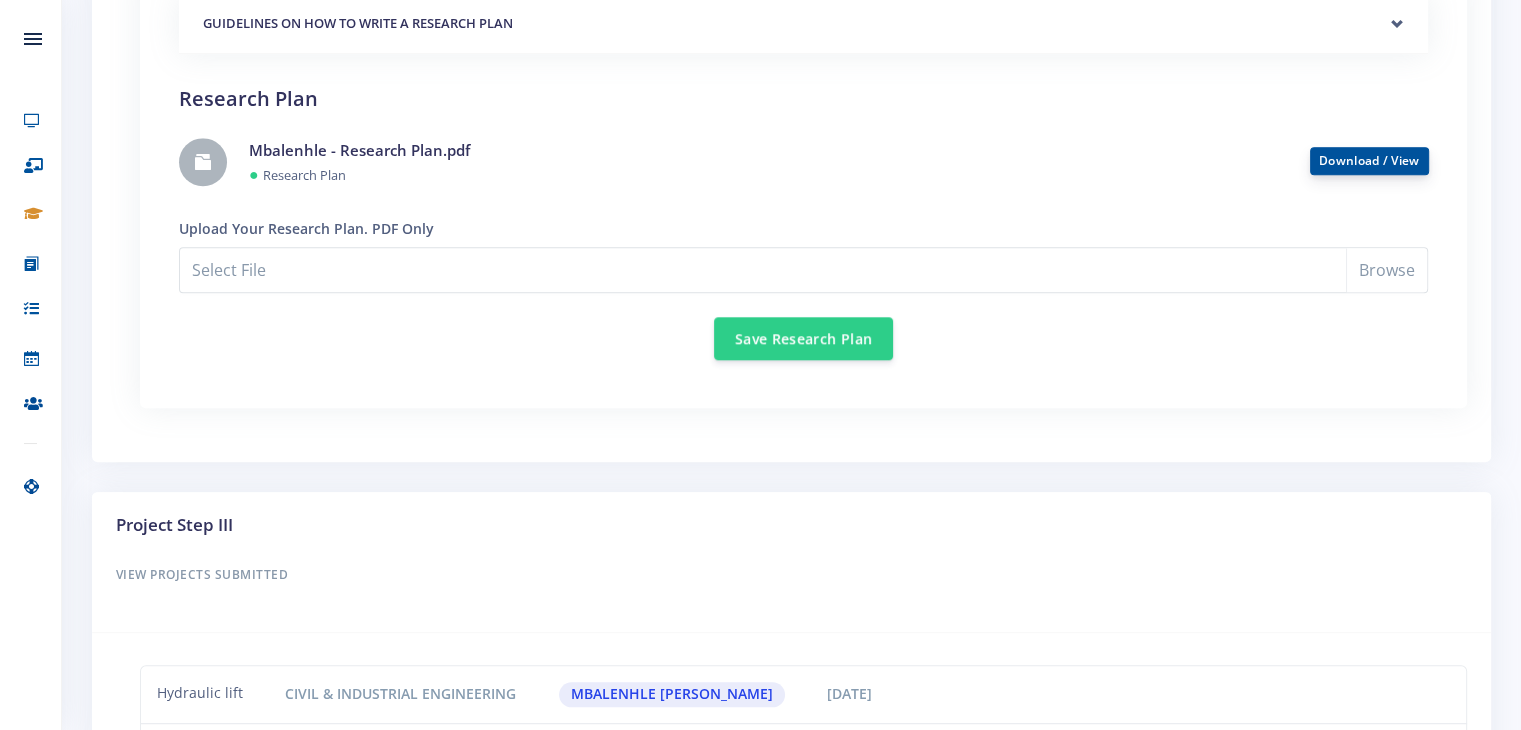click on "Download
/ View" at bounding box center [1369, 161] 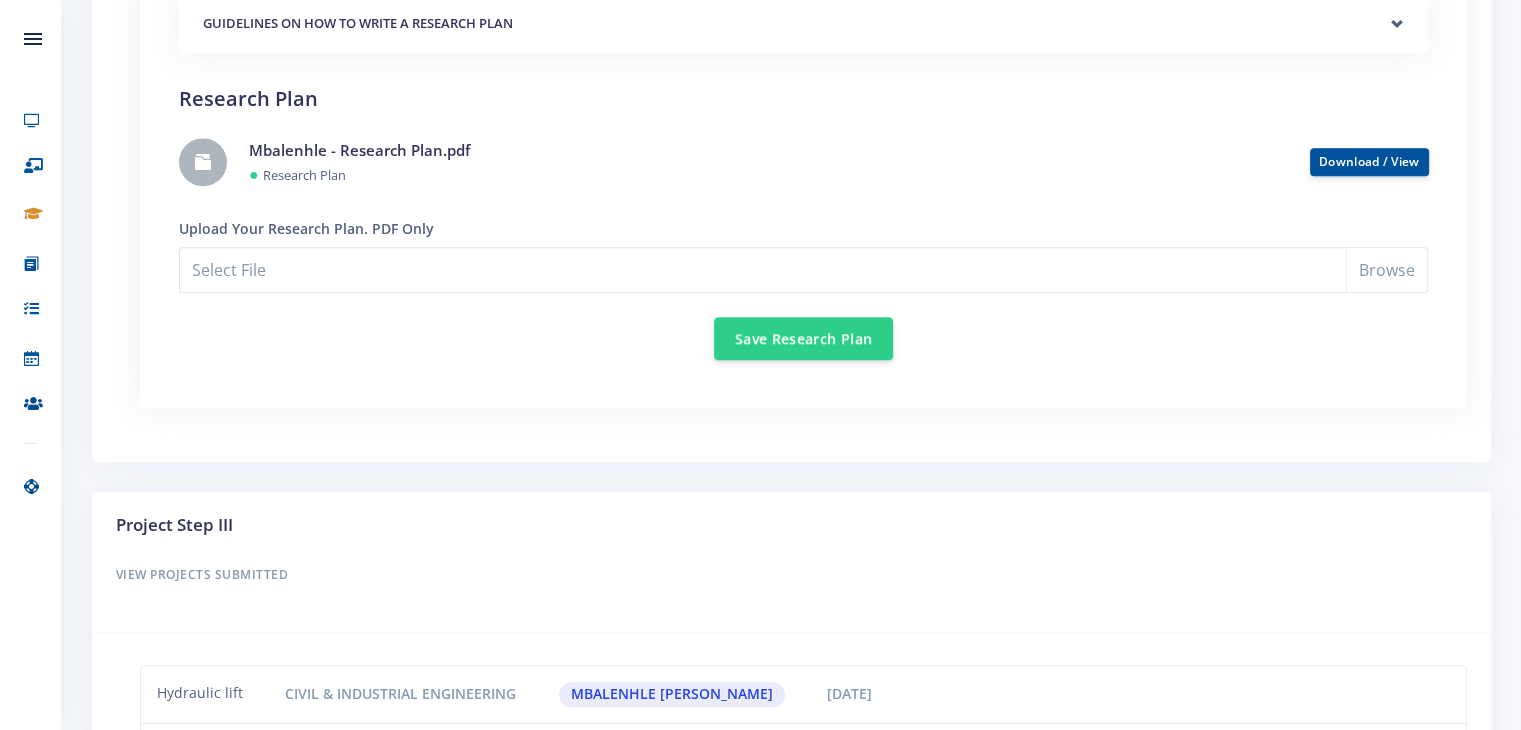 click on "Mbalenhle - Research Plan.pdf
●" at bounding box center (803, 162) 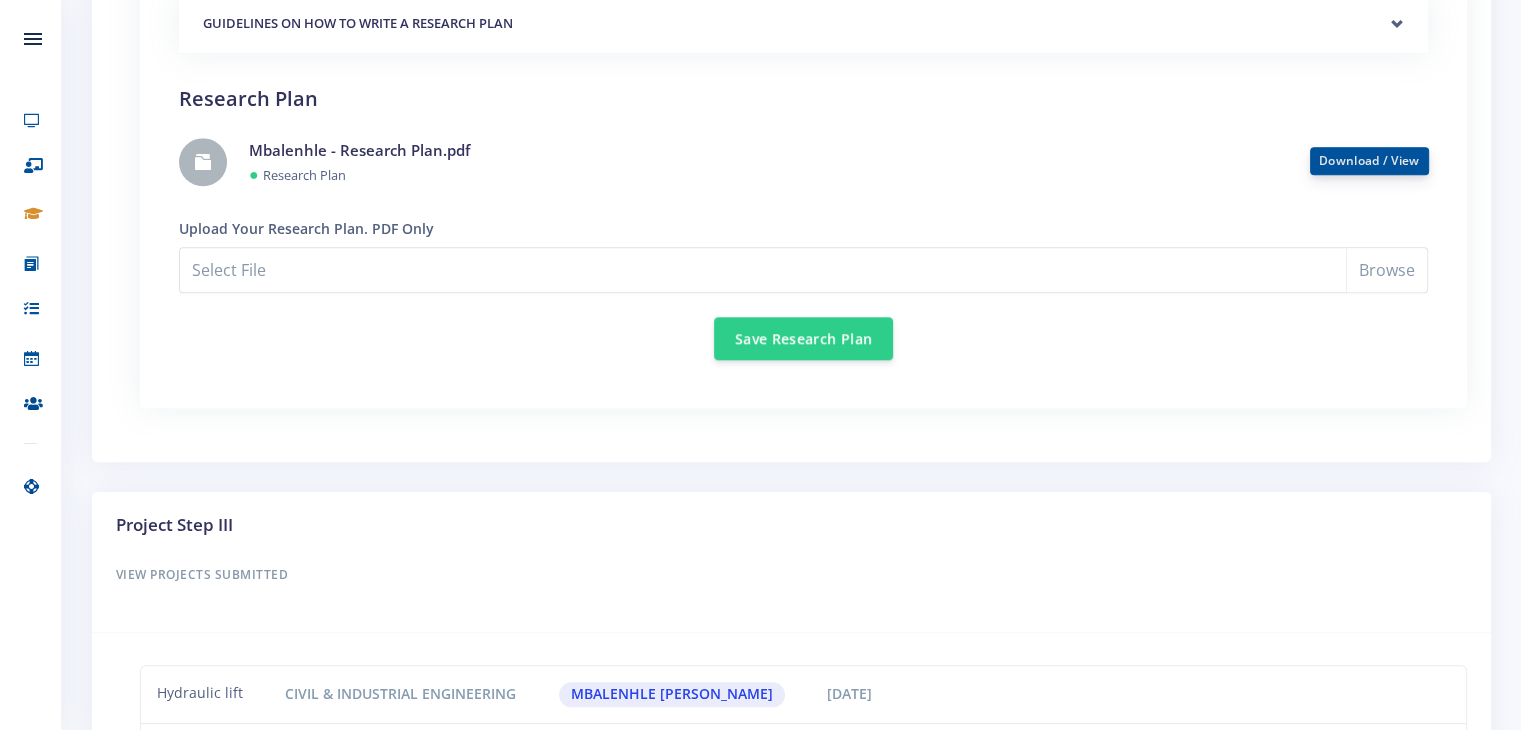 click on "Download
/ View" at bounding box center (1369, 160) 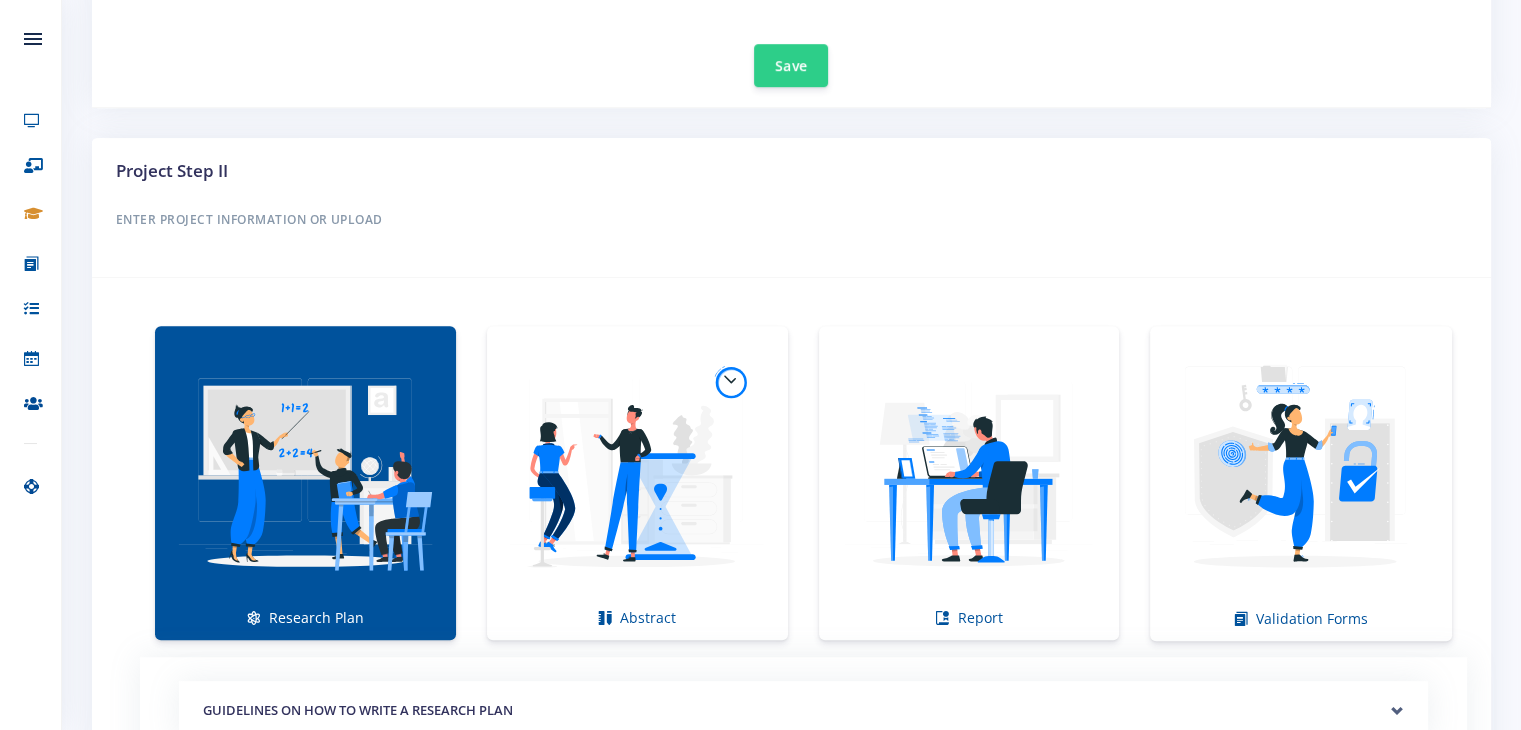 scroll, scrollTop: 1068, scrollLeft: 0, axis: vertical 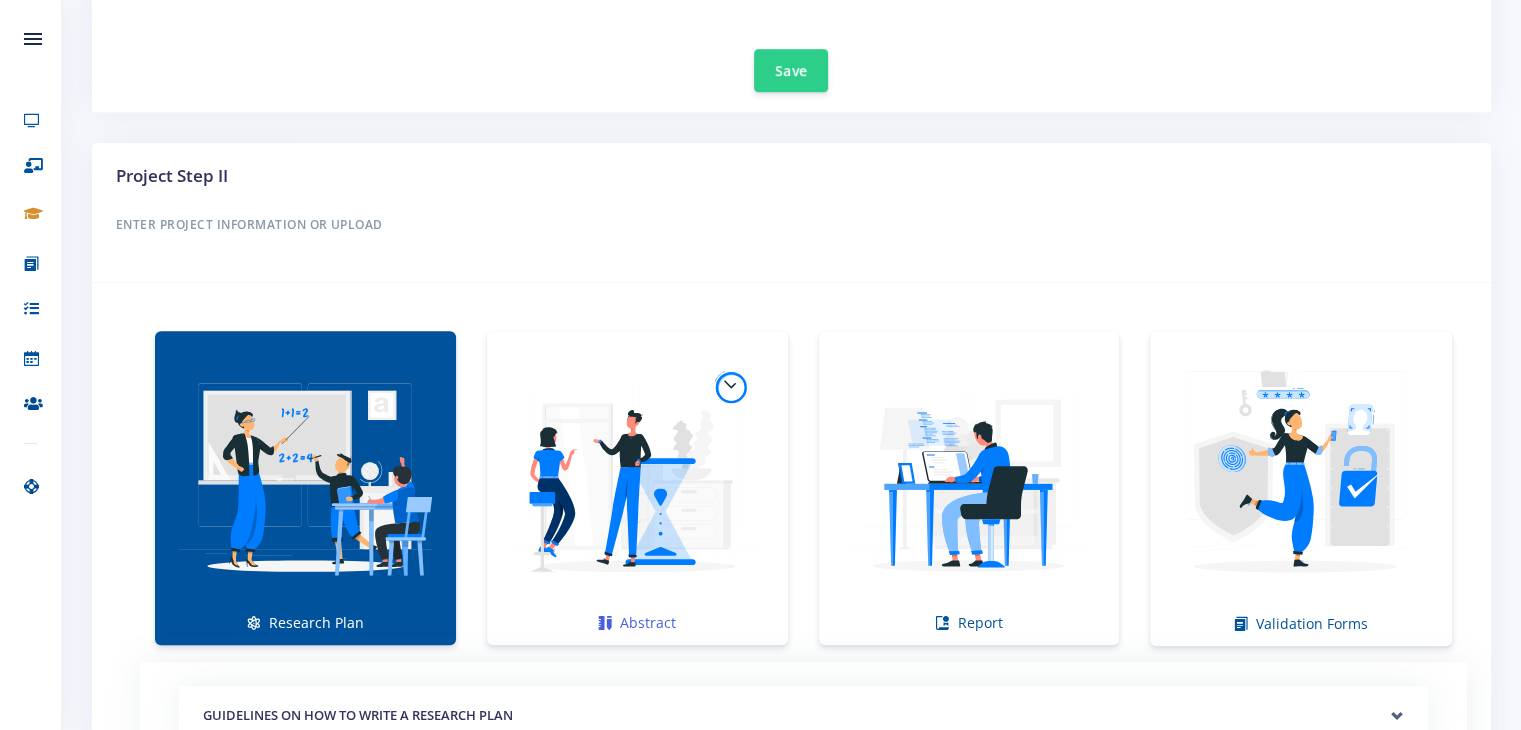 click at bounding box center [637, 477] 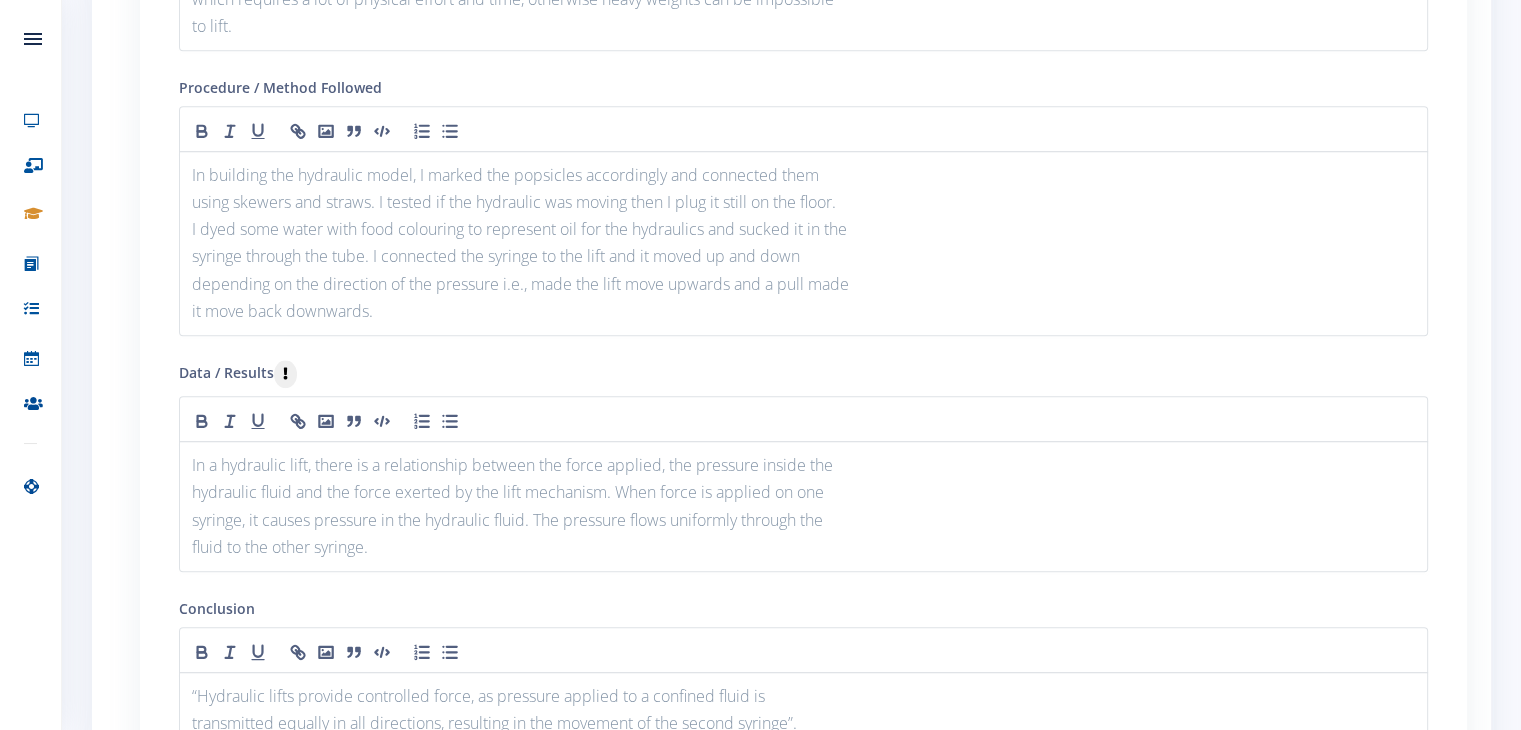scroll, scrollTop: 2171, scrollLeft: 0, axis: vertical 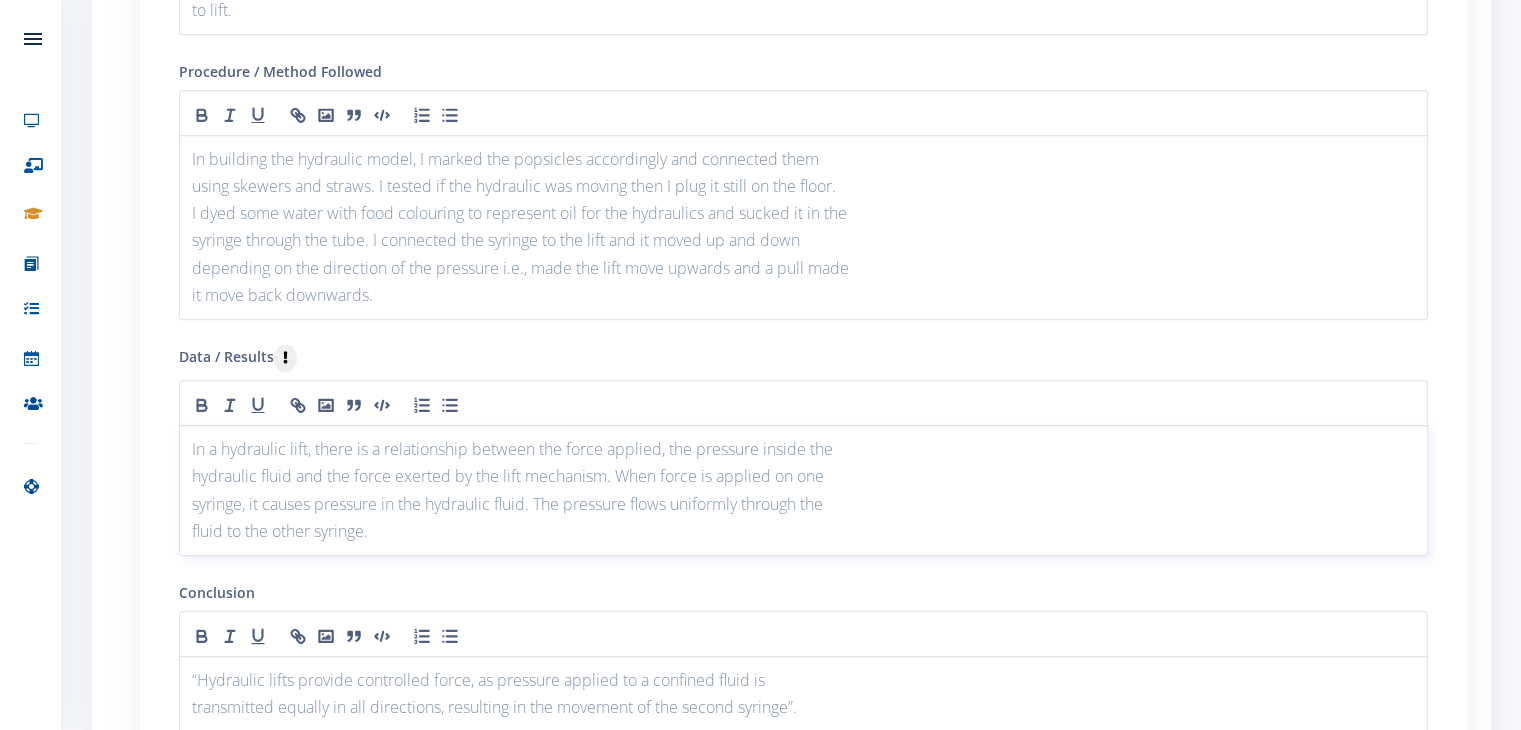 click on "hydraulic fluid and the force exerted by the lift mechanism. When force is applied on one" at bounding box center (803, 476) 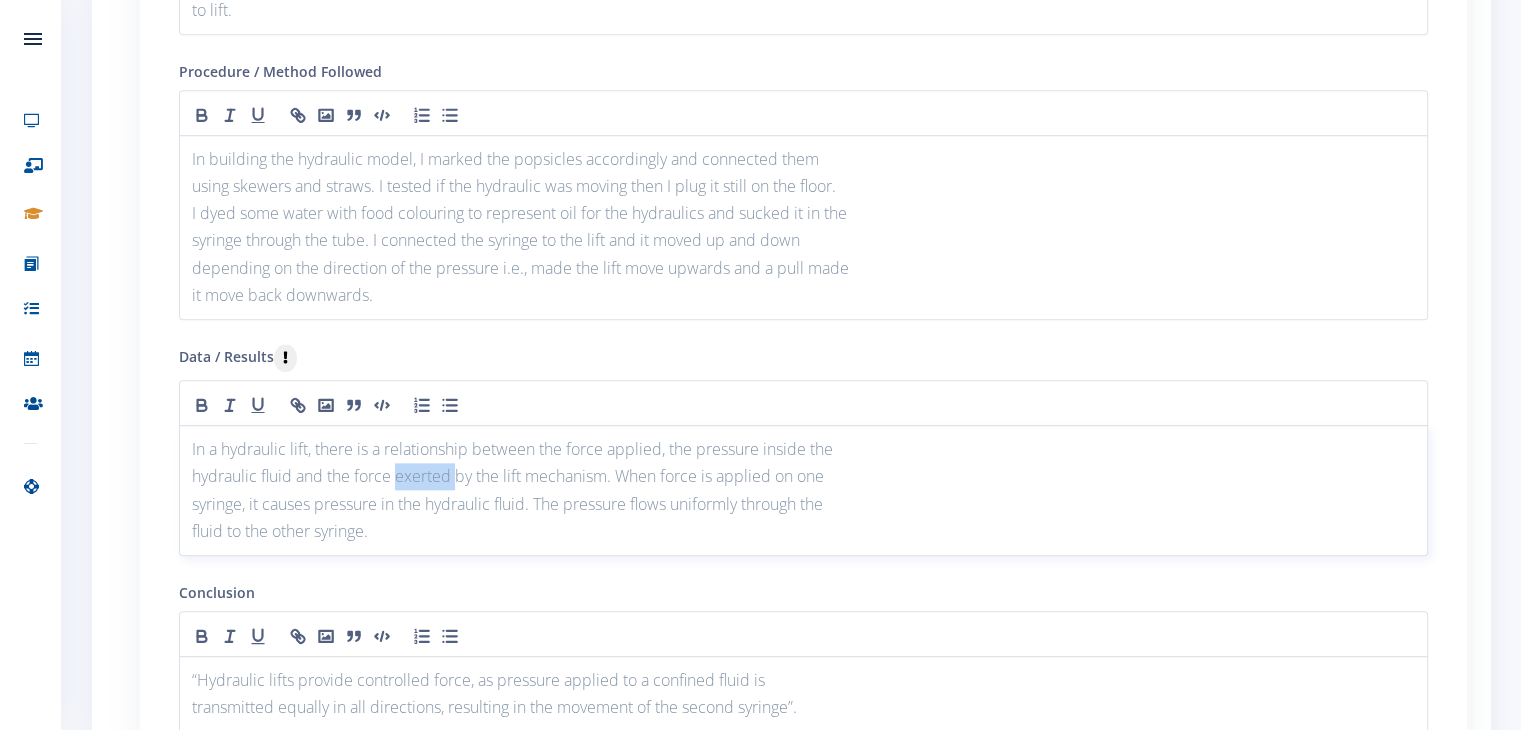 click on "hydraulic fluid and the force exerted by the lift mechanism. When force is applied on one" at bounding box center (803, 476) 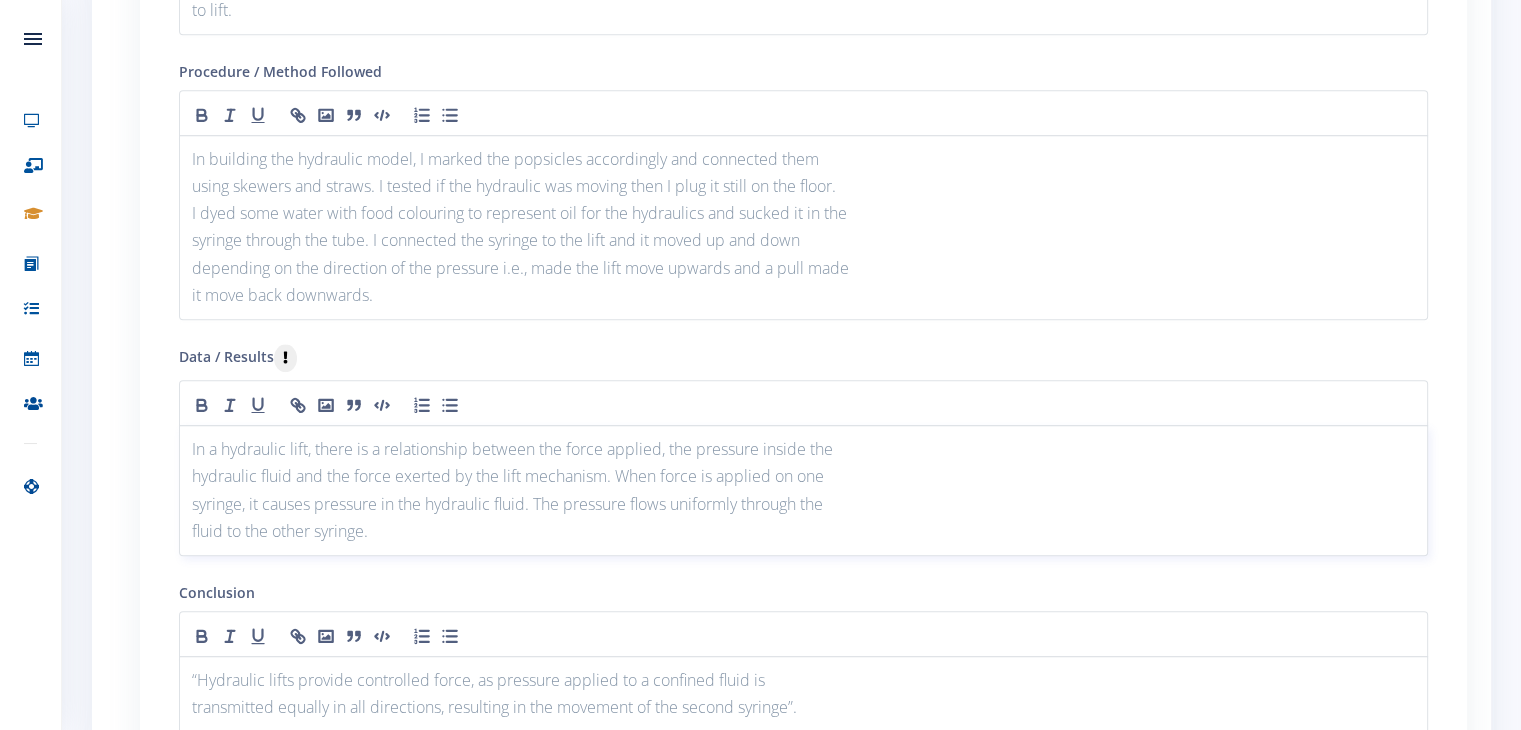 click on "syringe, it causes pressure in the hydraulic fluid. The pressure flows uniformly through the" at bounding box center (803, 504) 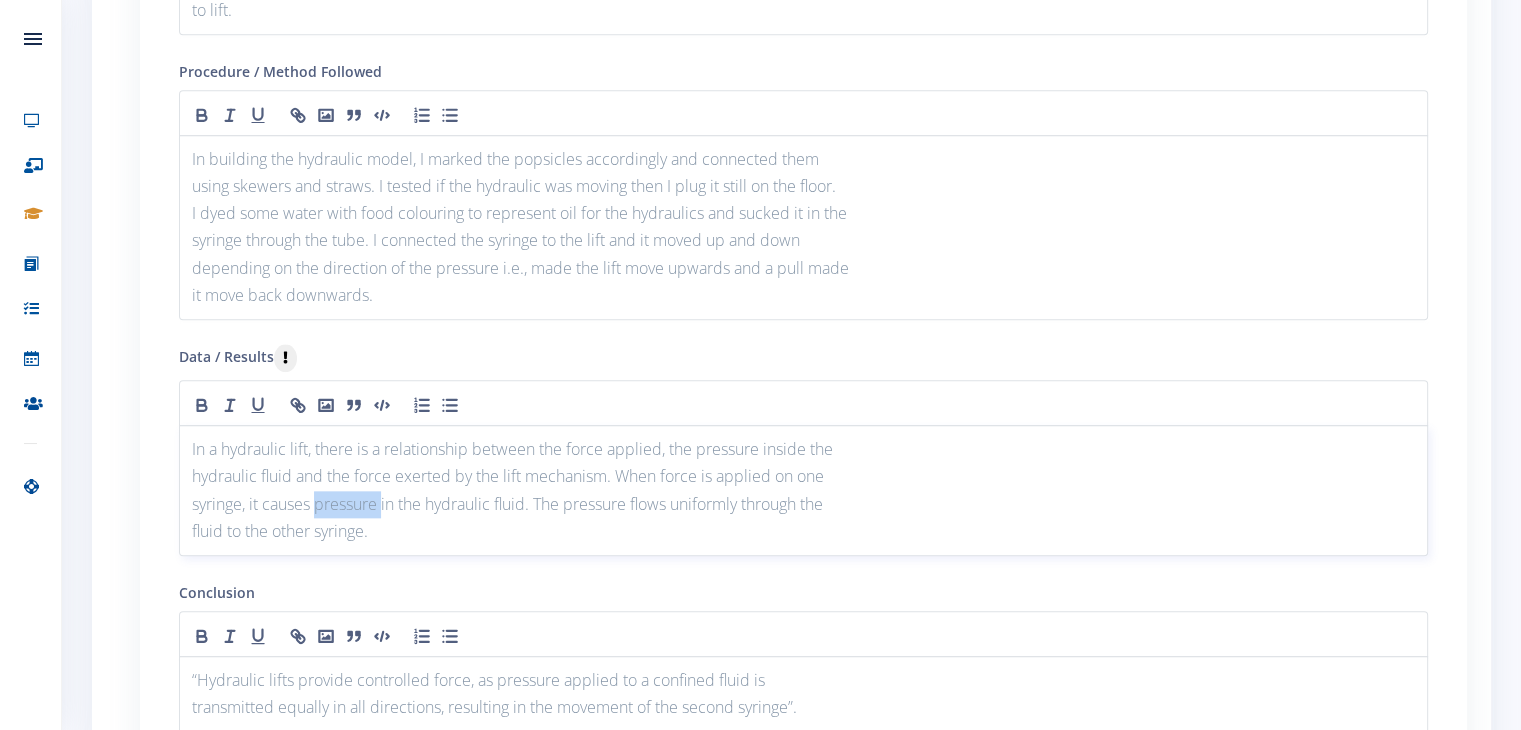 click on "syringe, it causes pressure in the hydraulic fluid. The pressure flows uniformly through the" at bounding box center [803, 504] 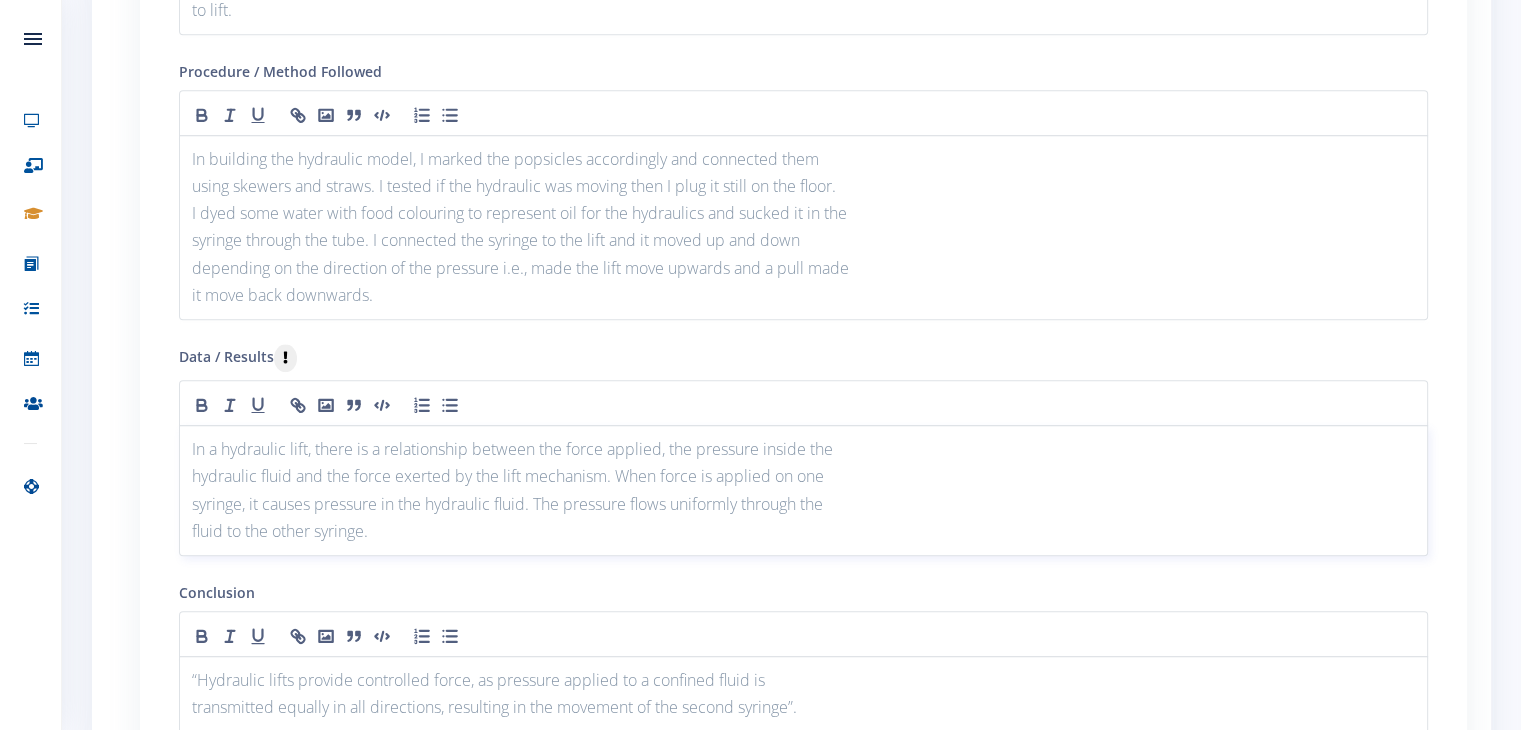 click on "fluid to the other syringe." at bounding box center (803, 531) 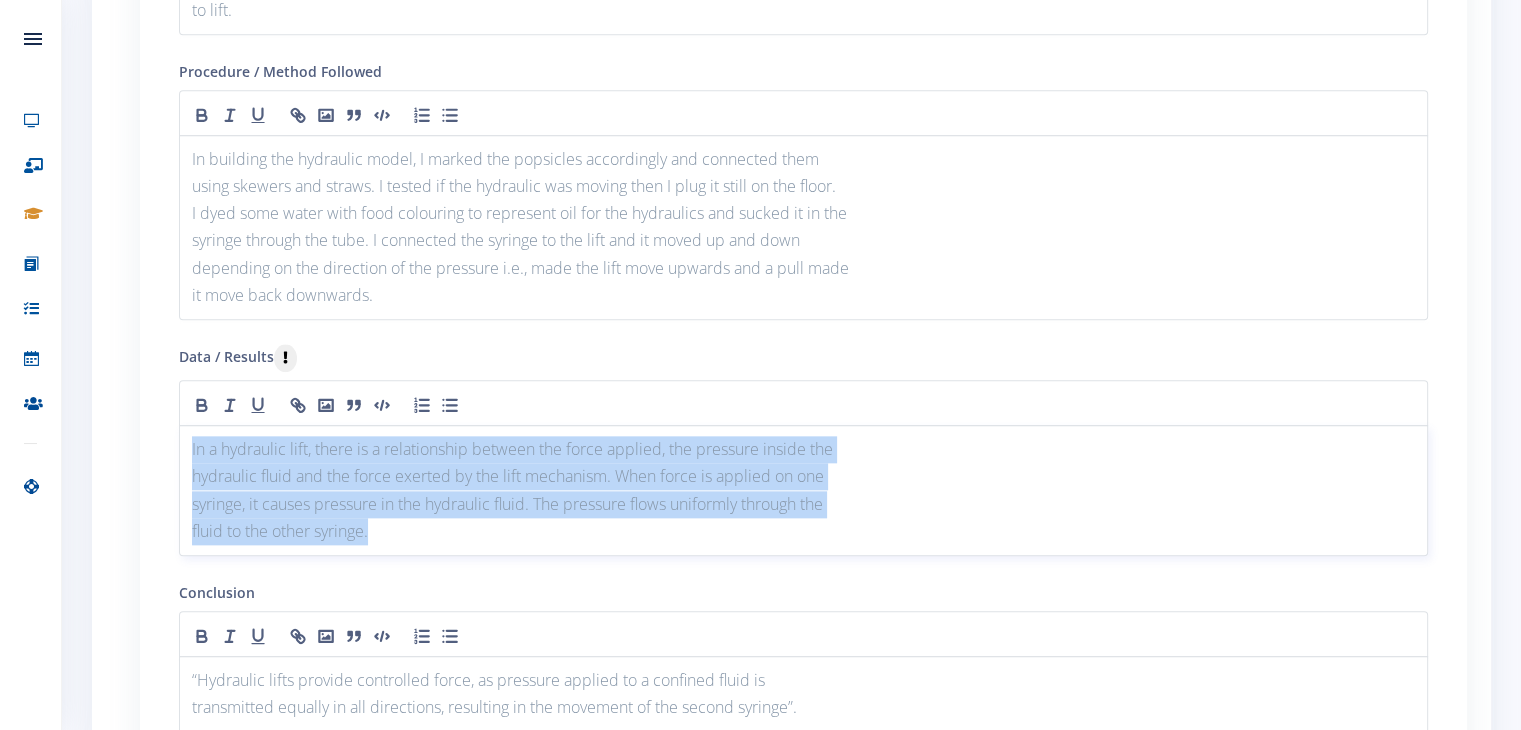 drag, startPoint x: 376, startPoint y: 527, endPoint x: 172, endPoint y: 387, distance: 247.41867 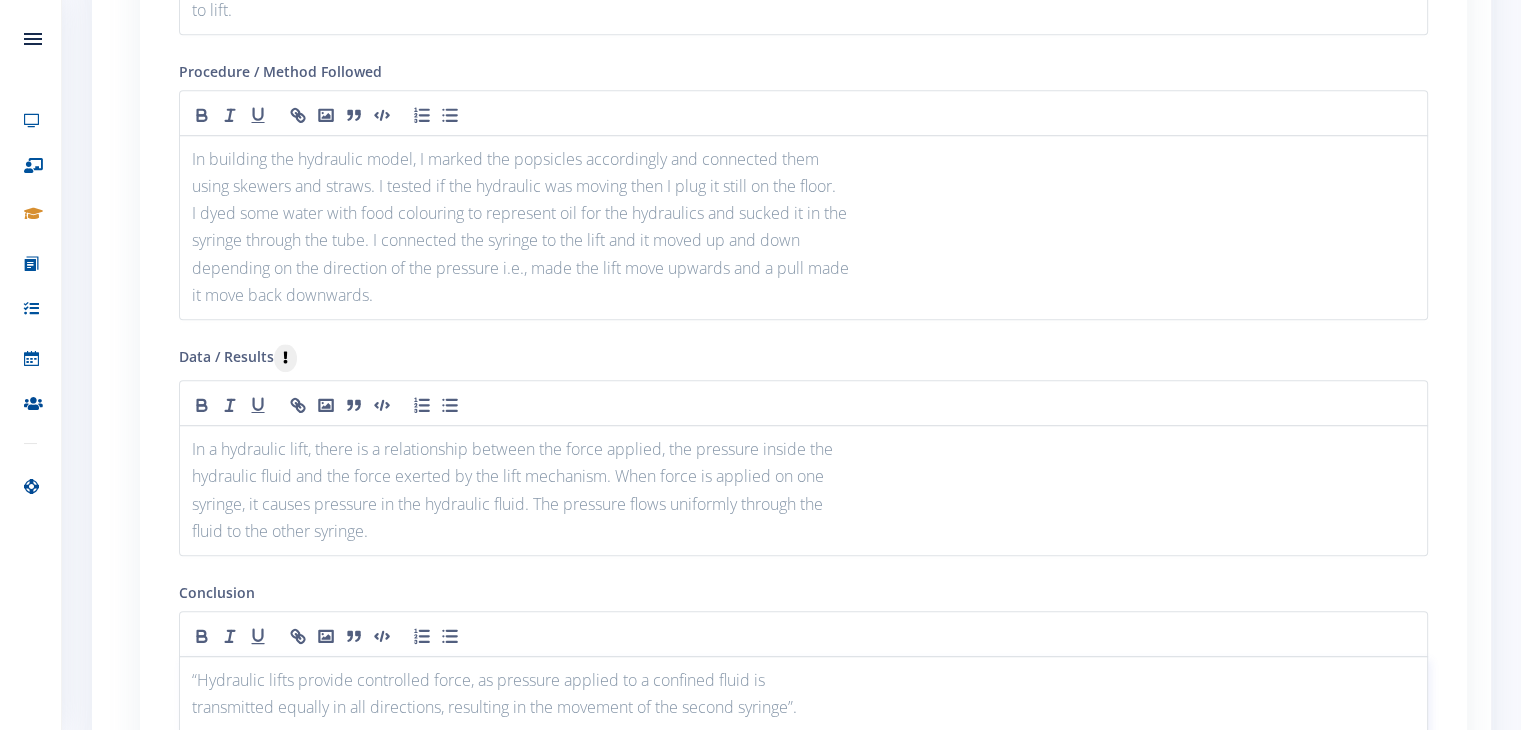 click on "transmitted equally in all directions, resulting in the movement of the second syringe”." at bounding box center (803, 707) 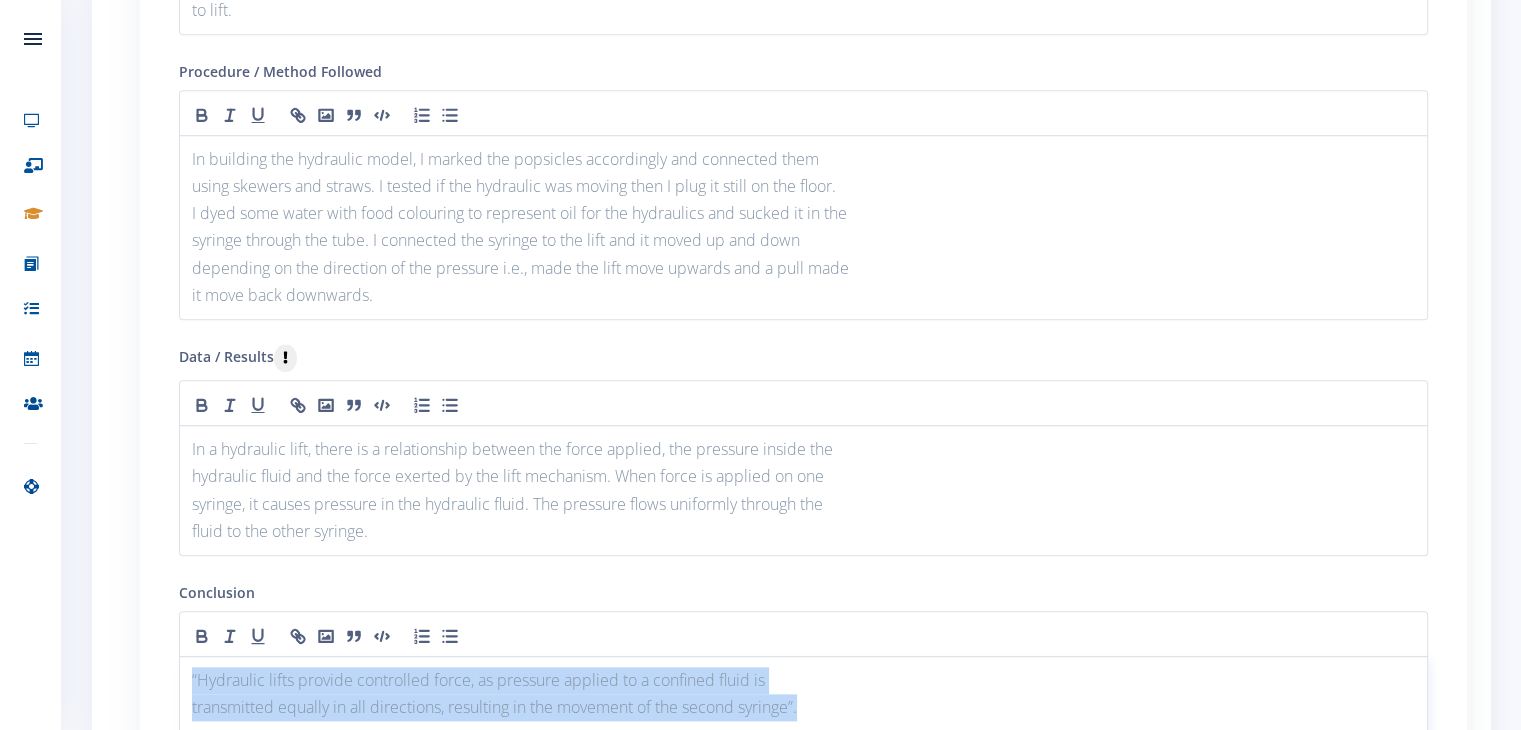 drag, startPoint x: 816, startPoint y: 702, endPoint x: 127, endPoint y: 577, distance: 700.2471 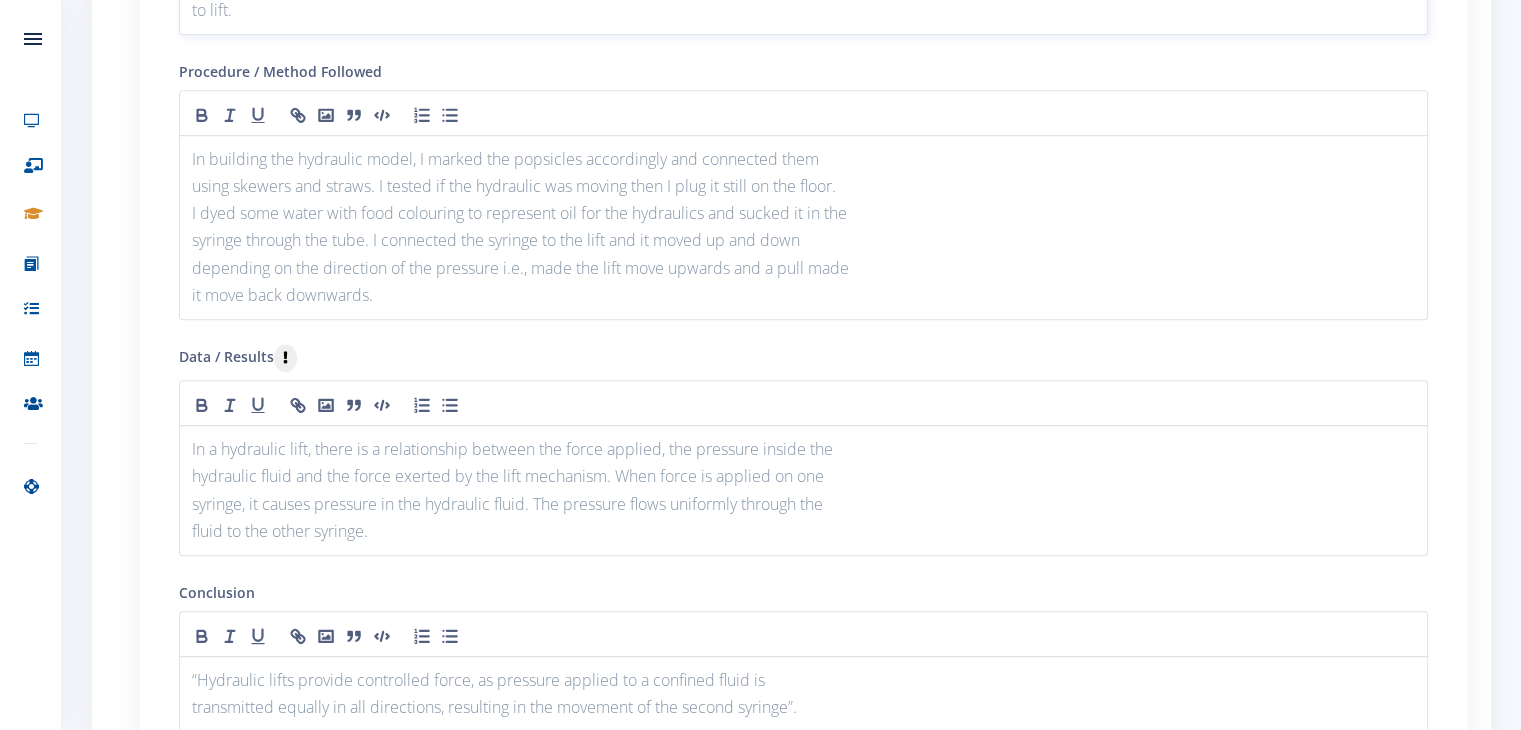 click on "to lift." at bounding box center [803, 10] 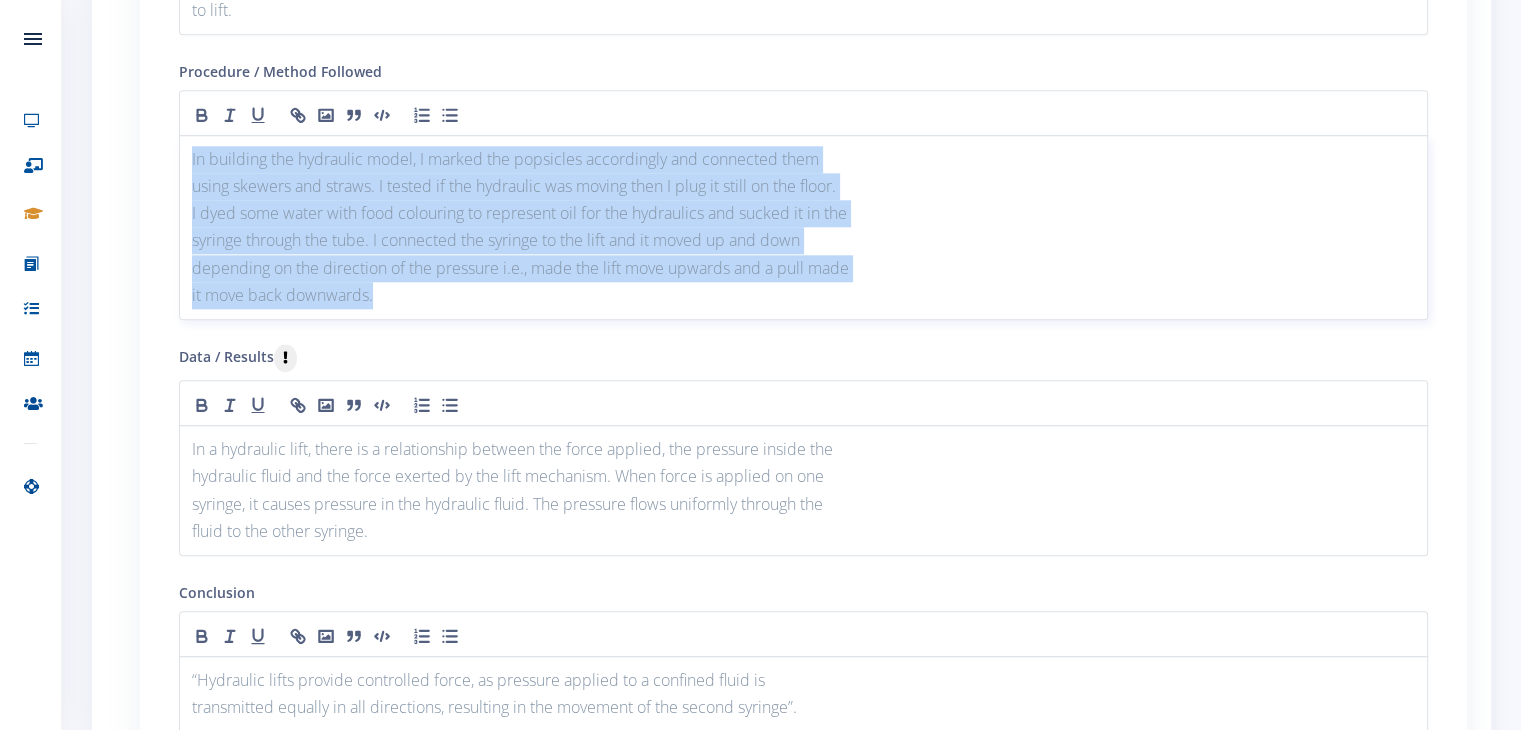 drag, startPoint x: 382, startPoint y: 292, endPoint x: 169, endPoint y: 101, distance: 286.0944 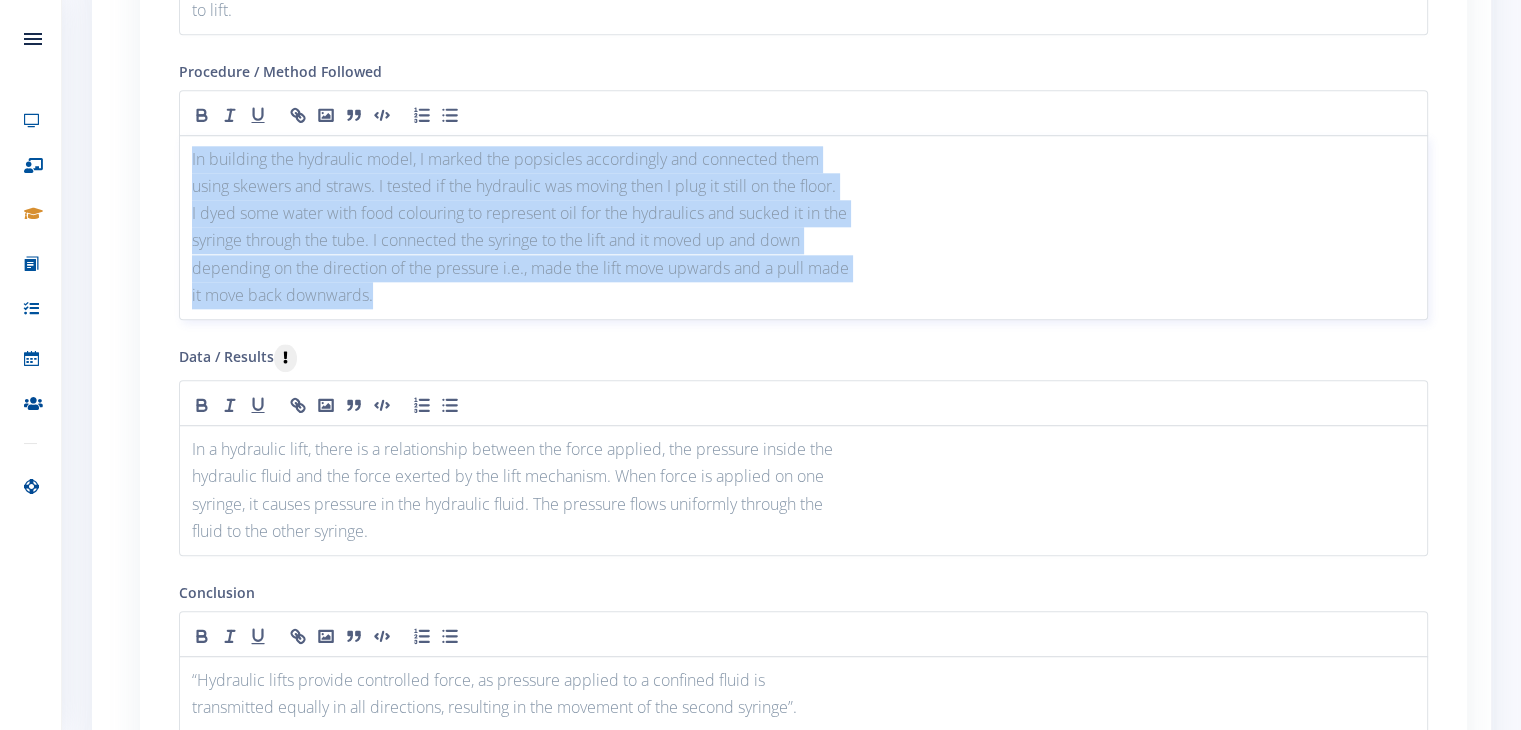 click on "syringe through the tube. I connected the syringe to the lift and it moved up and down" at bounding box center [803, 240] 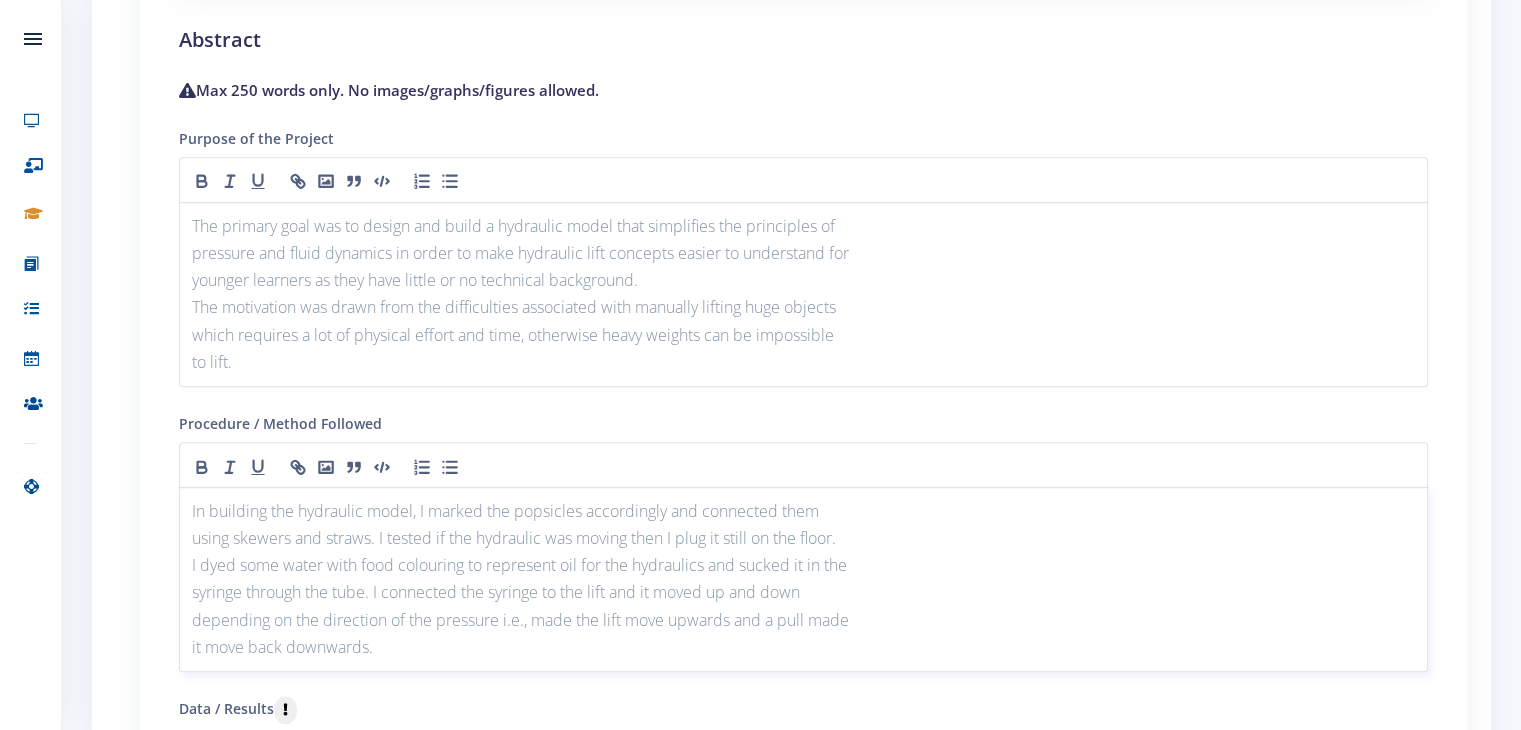 scroll, scrollTop: 1810, scrollLeft: 0, axis: vertical 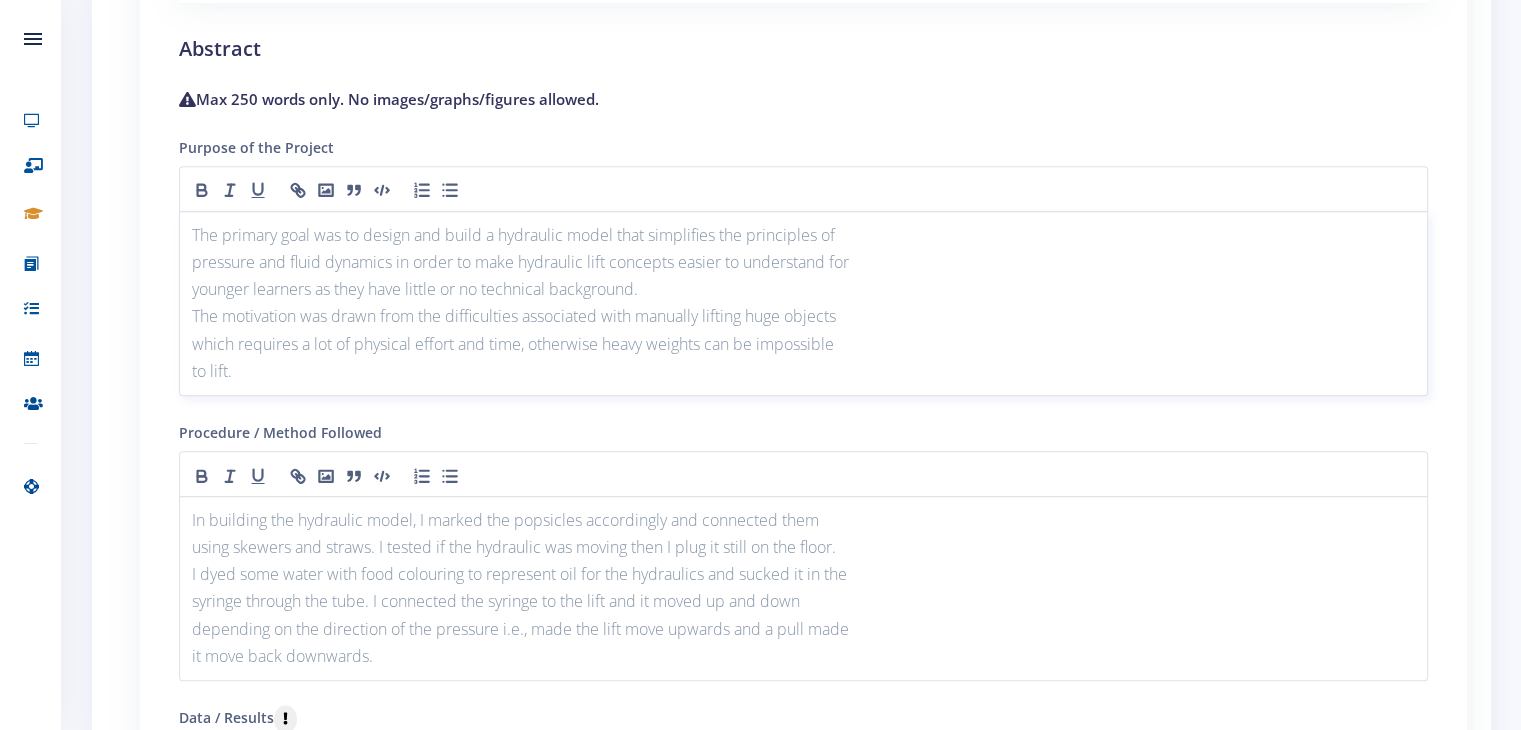 click on "to lift." at bounding box center (803, 371) 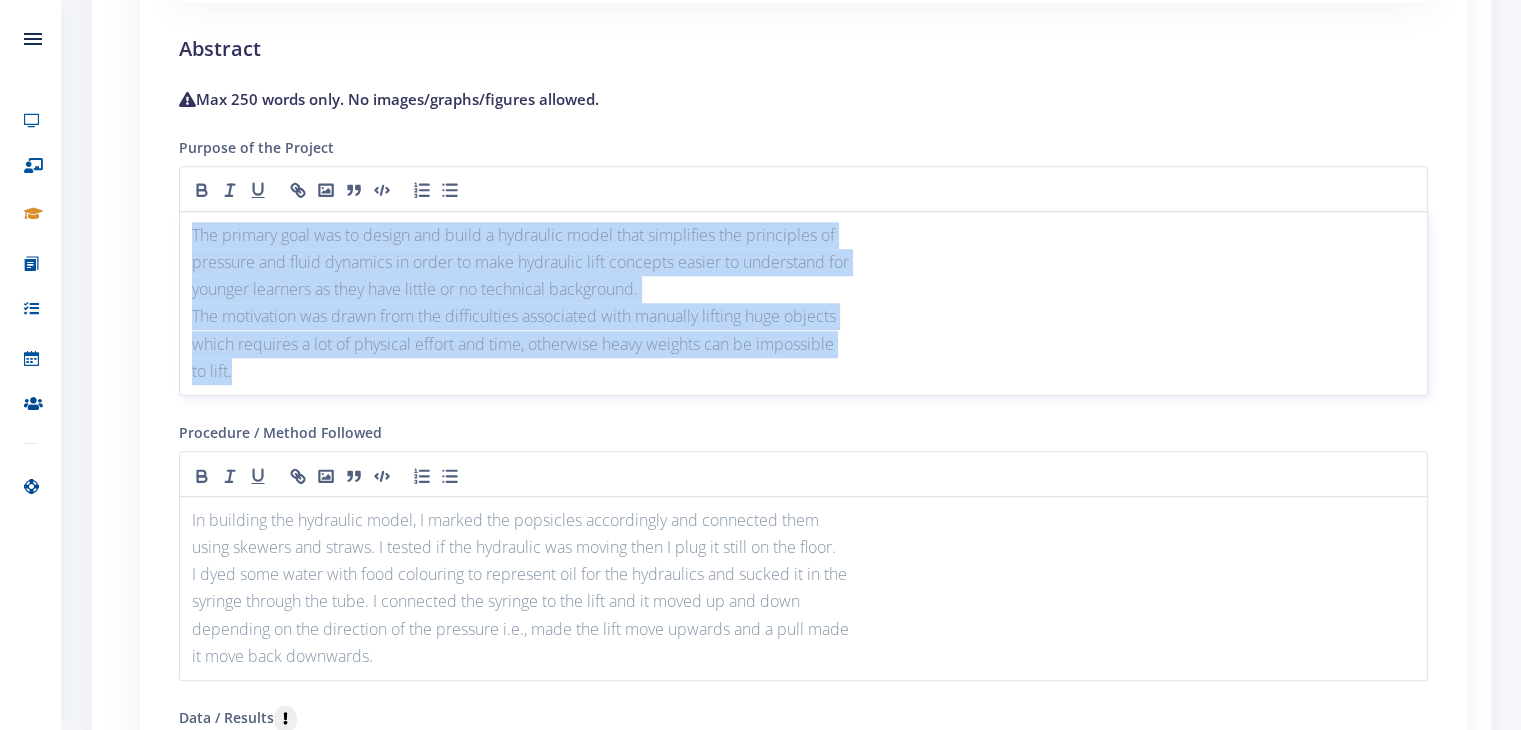 drag, startPoint x: 238, startPoint y: 369, endPoint x: 195, endPoint y: 229, distance: 146.45477 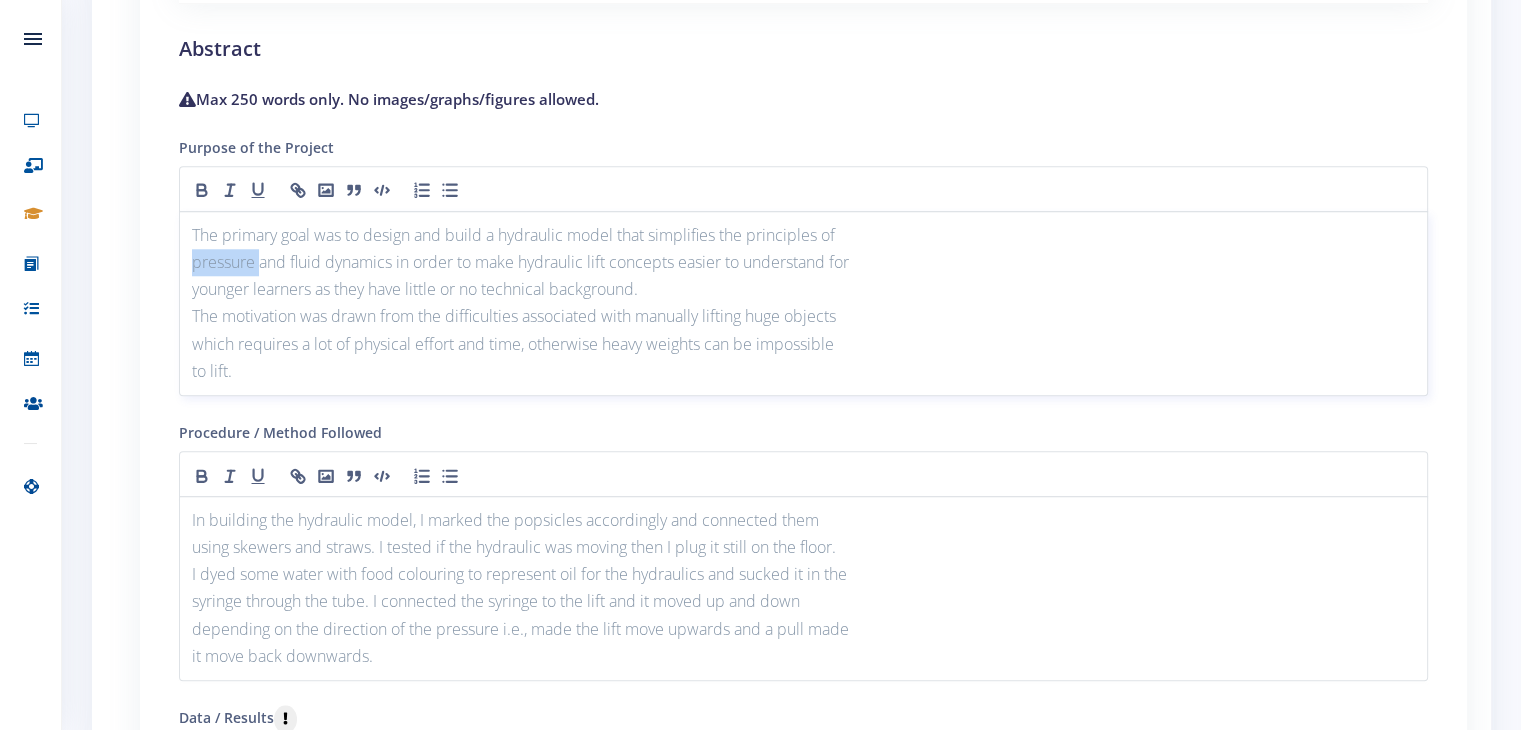 click on "pressure and fluid dynamics in order to make hydraulic lift concepts easier to understand for" at bounding box center (803, 262) 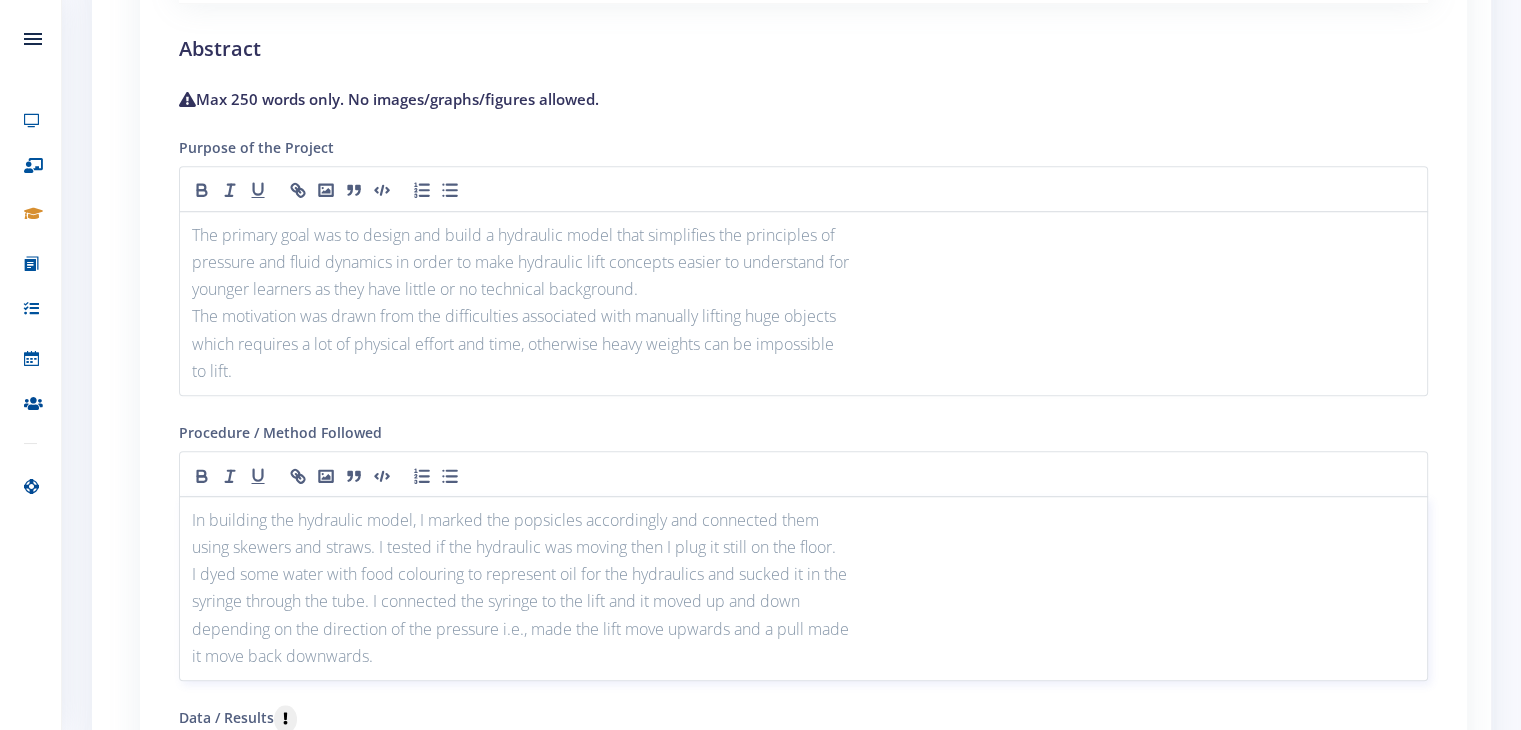 click on "In building the hydraulic model, I marked the popsicles accordingly and connected them" at bounding box center [803, 520] 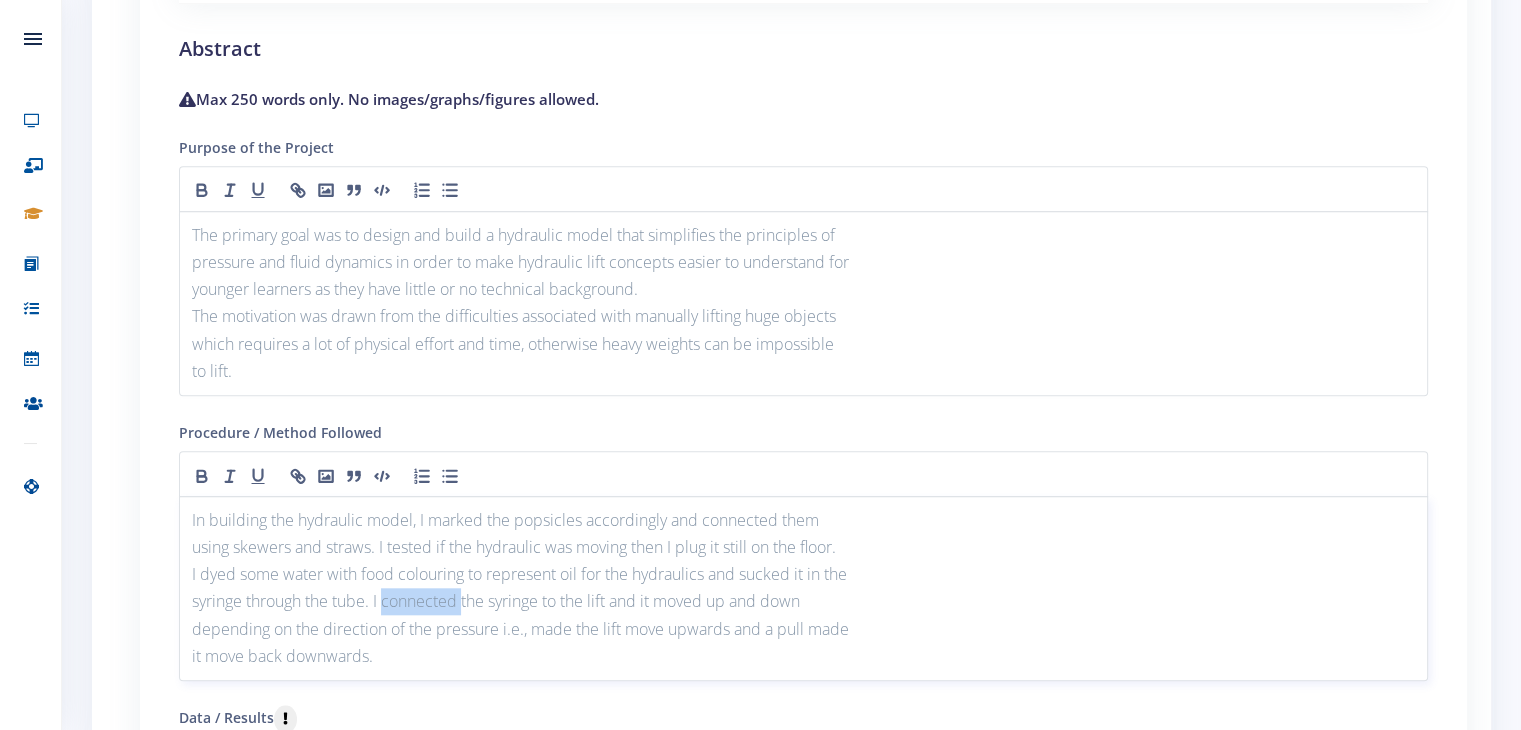 click on "syringe through the tube. I connected the syringe to the lift and it moved up and down" at bounding box center (803, 601) 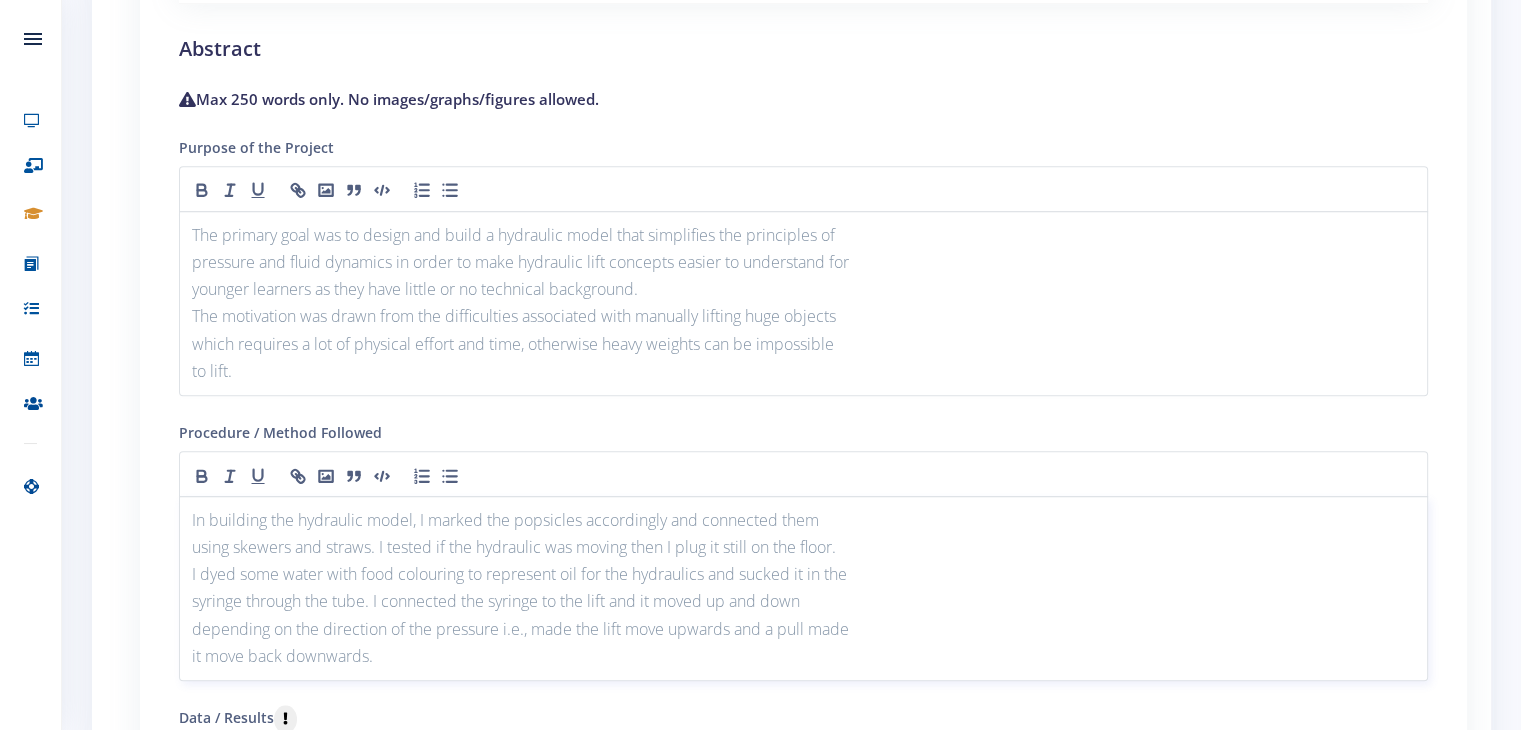 click on "syringe through the tube. I connected the syringe to the lift and it moved up and down" at bounding box center [803, 601] 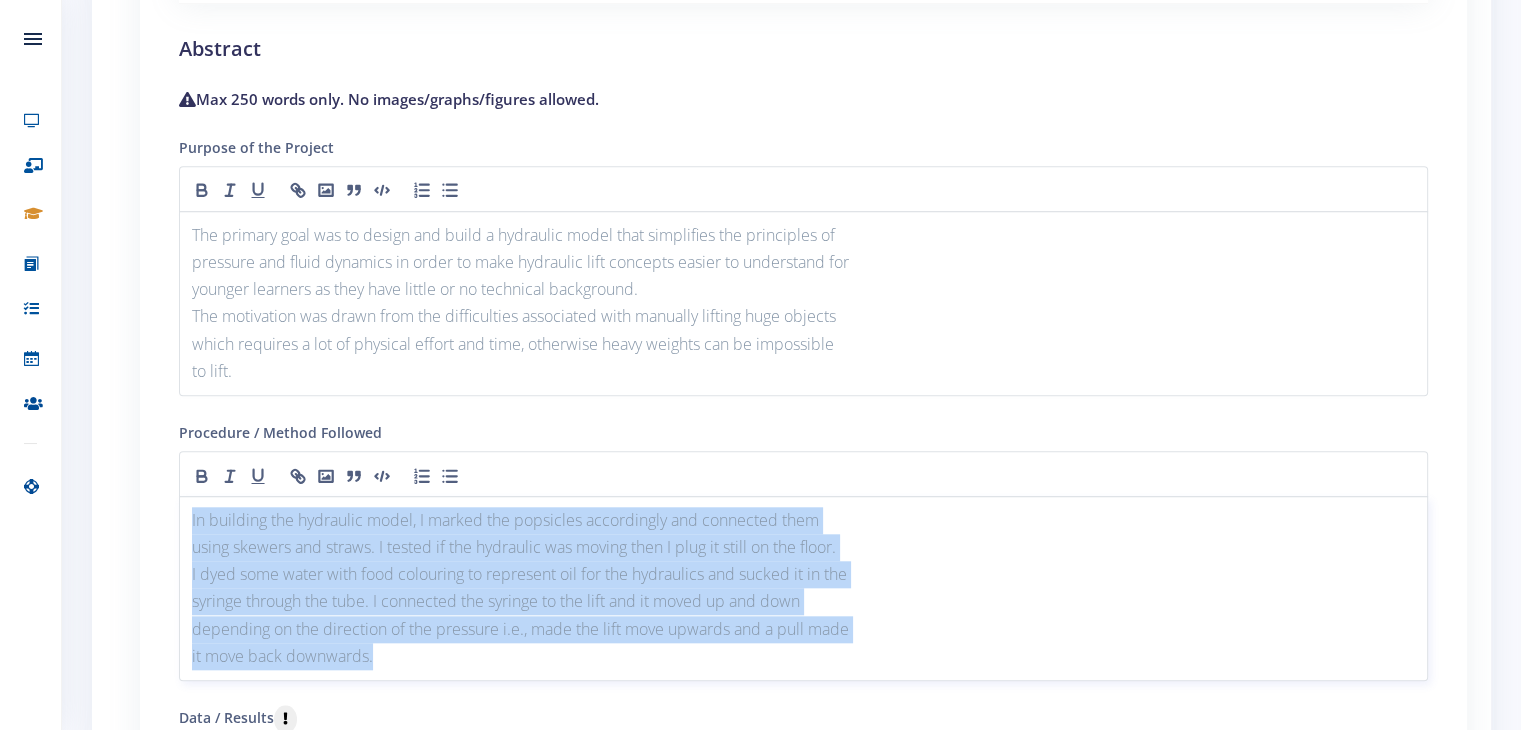 drag, startPoint x: 190, startPoint y: 515, endPoint x: 437, endPoint y: 697, distance: 306.811 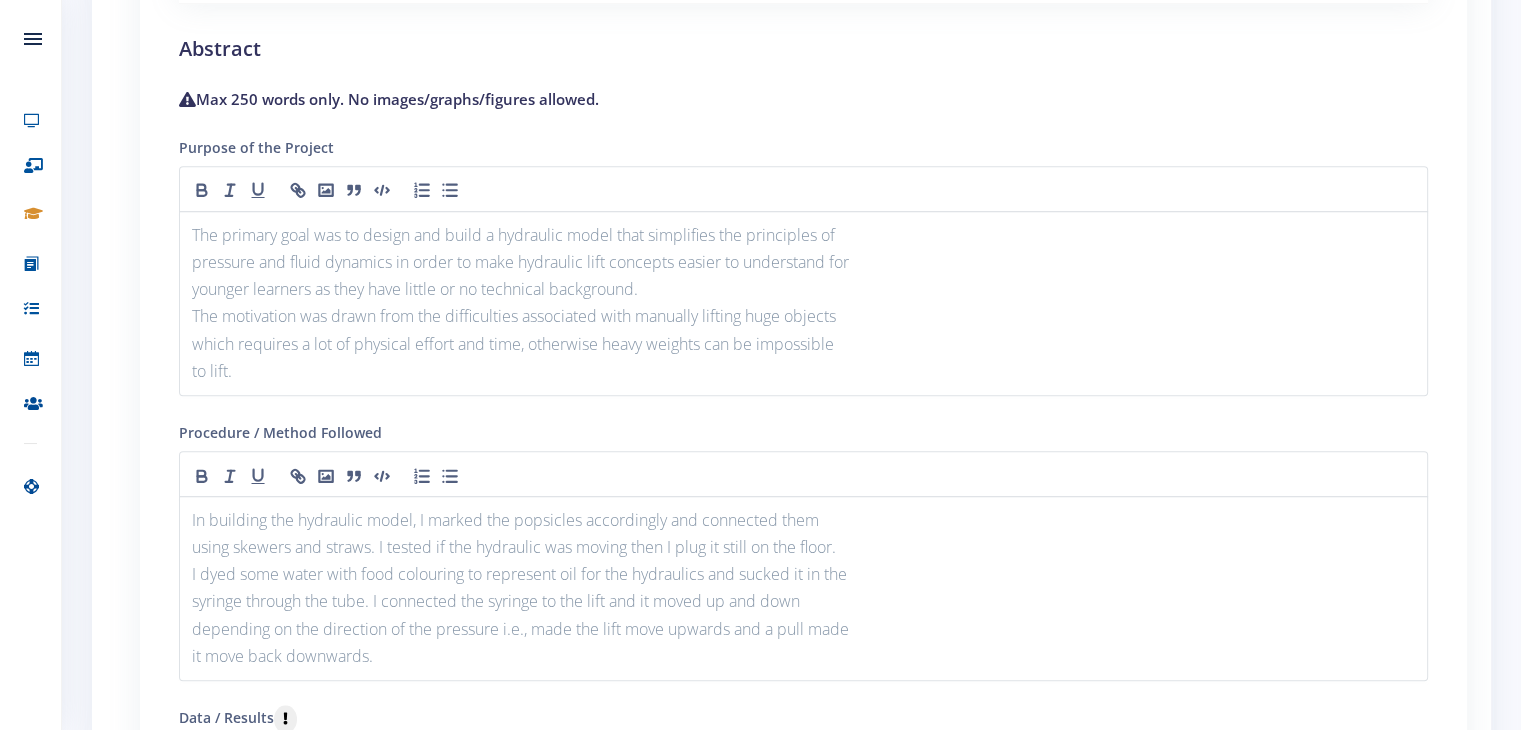 click on "Procedure / Method Followed
In building the hydraulic model, I marked the popsicles accordingly and connected them  using skewers and straws. I tested if the hydraulic was moving then I plug it still on the floor.  I dyed some water with food colouring to represent oil for the hydraulics and sucked it in the  syringe through the tube. I connected the syringe to the lift and it moved up and down  depending on the direction of the pressure i.e., made the lift move upwards and a pull made  it move back downwards." at bounding box center (803, 550) 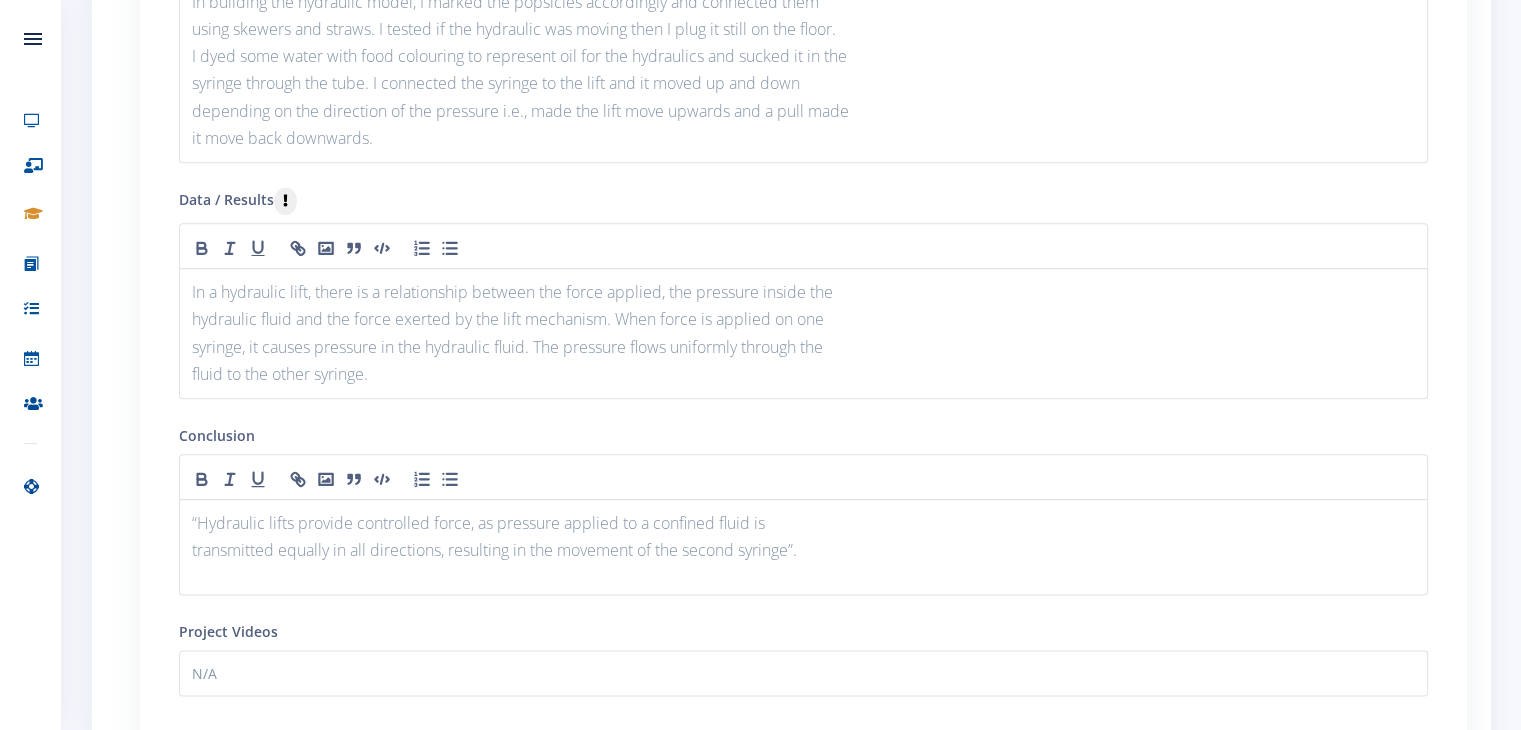 scroll, scrollTop: 2330, scrollLeft: 0, axis: vertical 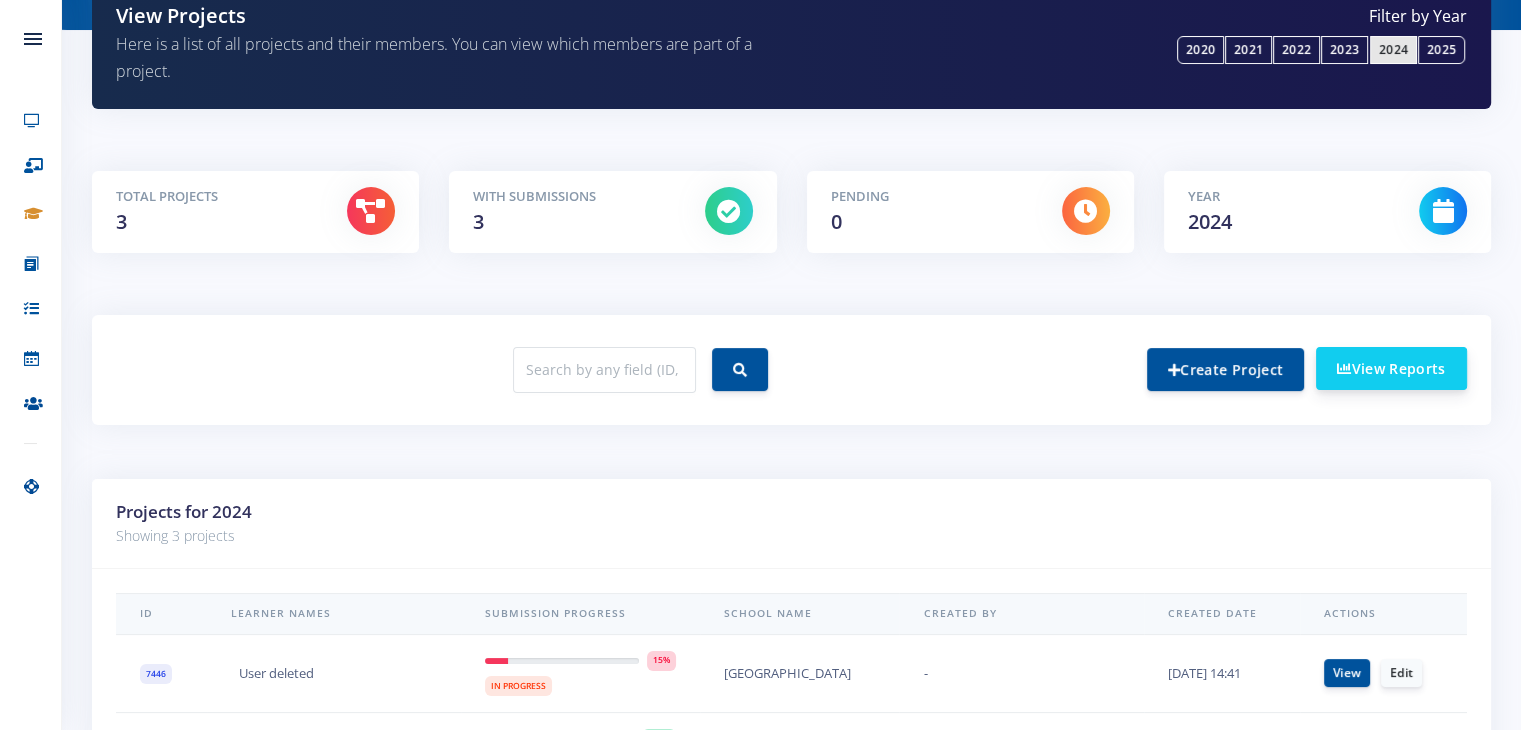 drag, startPoint x: 1372, startPoint y: 401, endPoint x: 1367, endPoint y: 363, distance: 38.327538 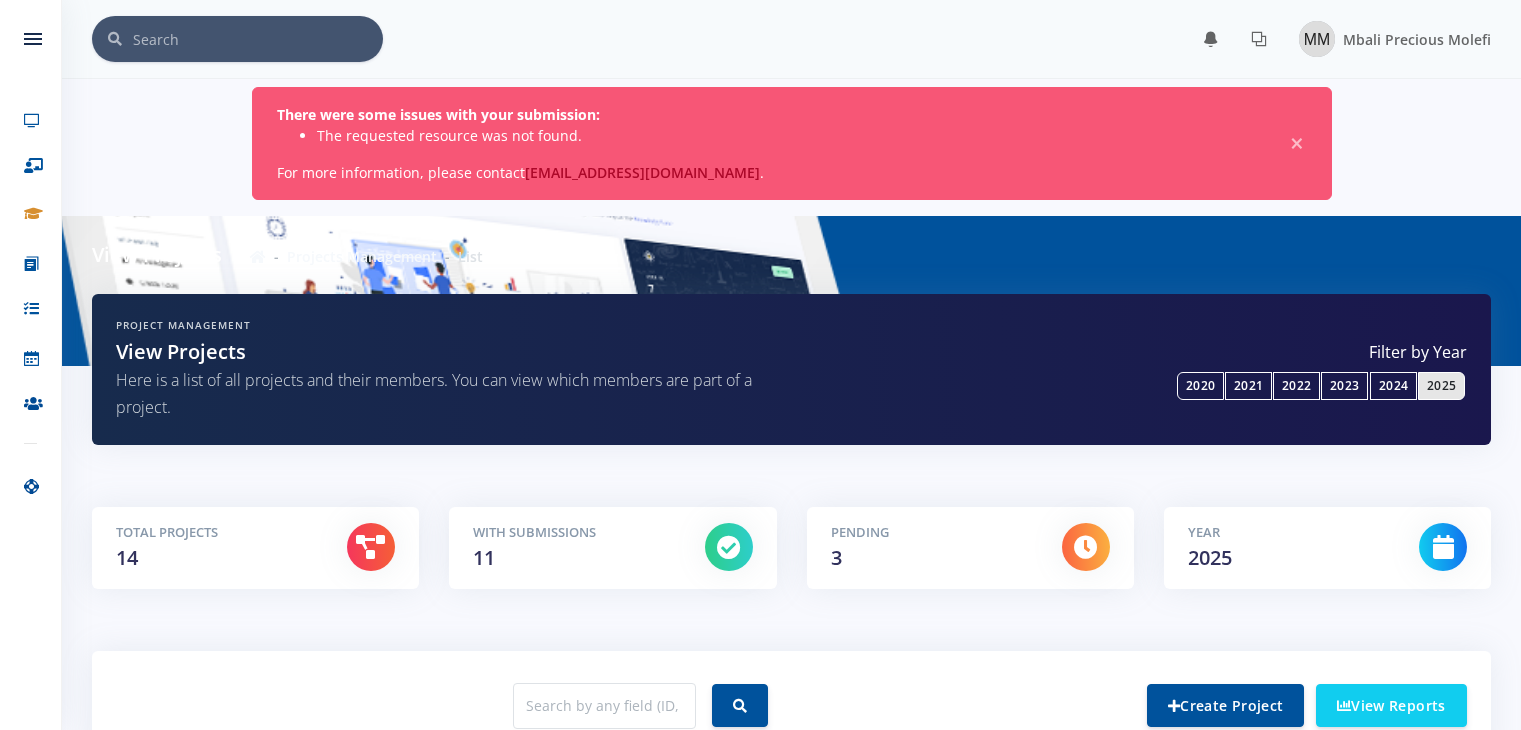 scroll, scrollTop: 0, scrollLeft: 0, axis: both 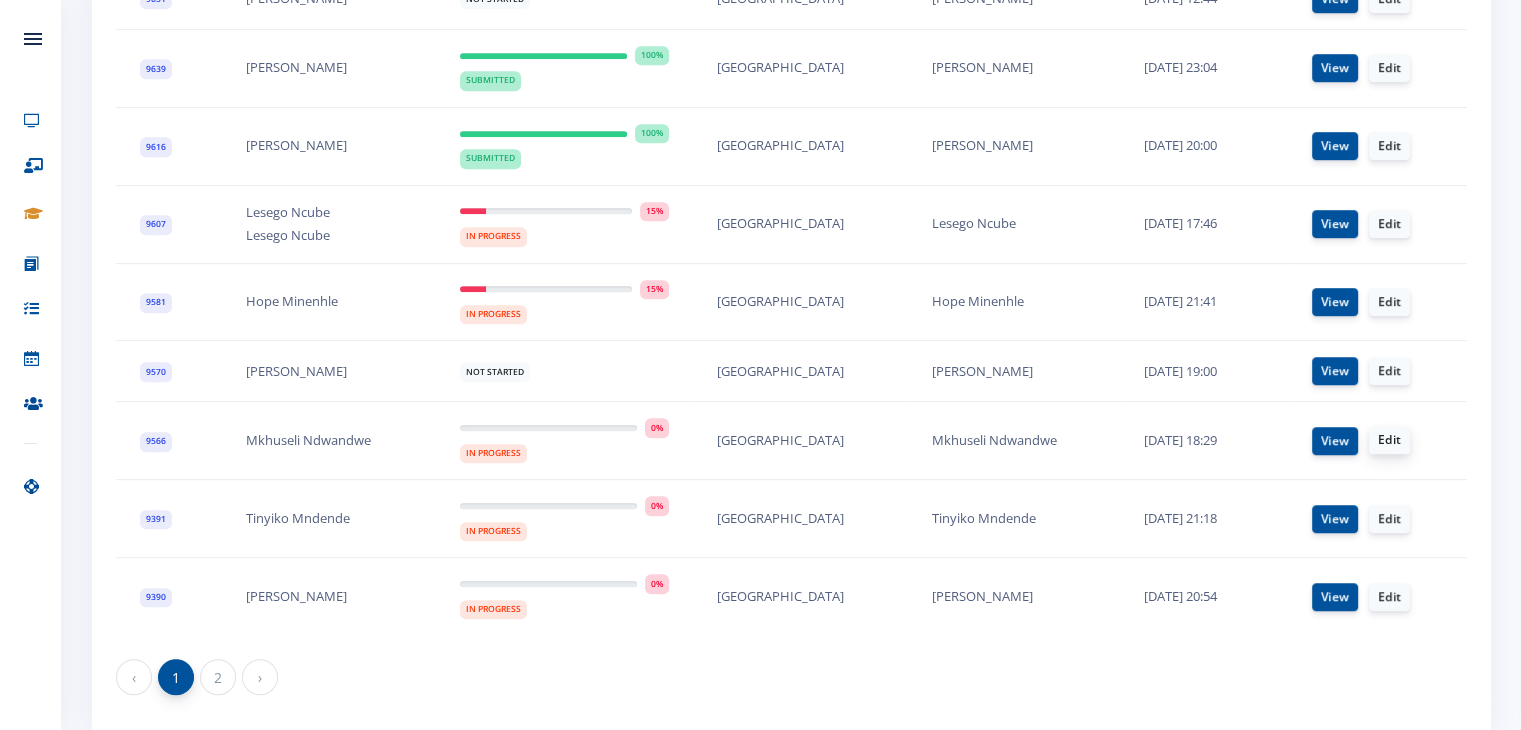 click on "Edit" at bounding box center (1389, 440) 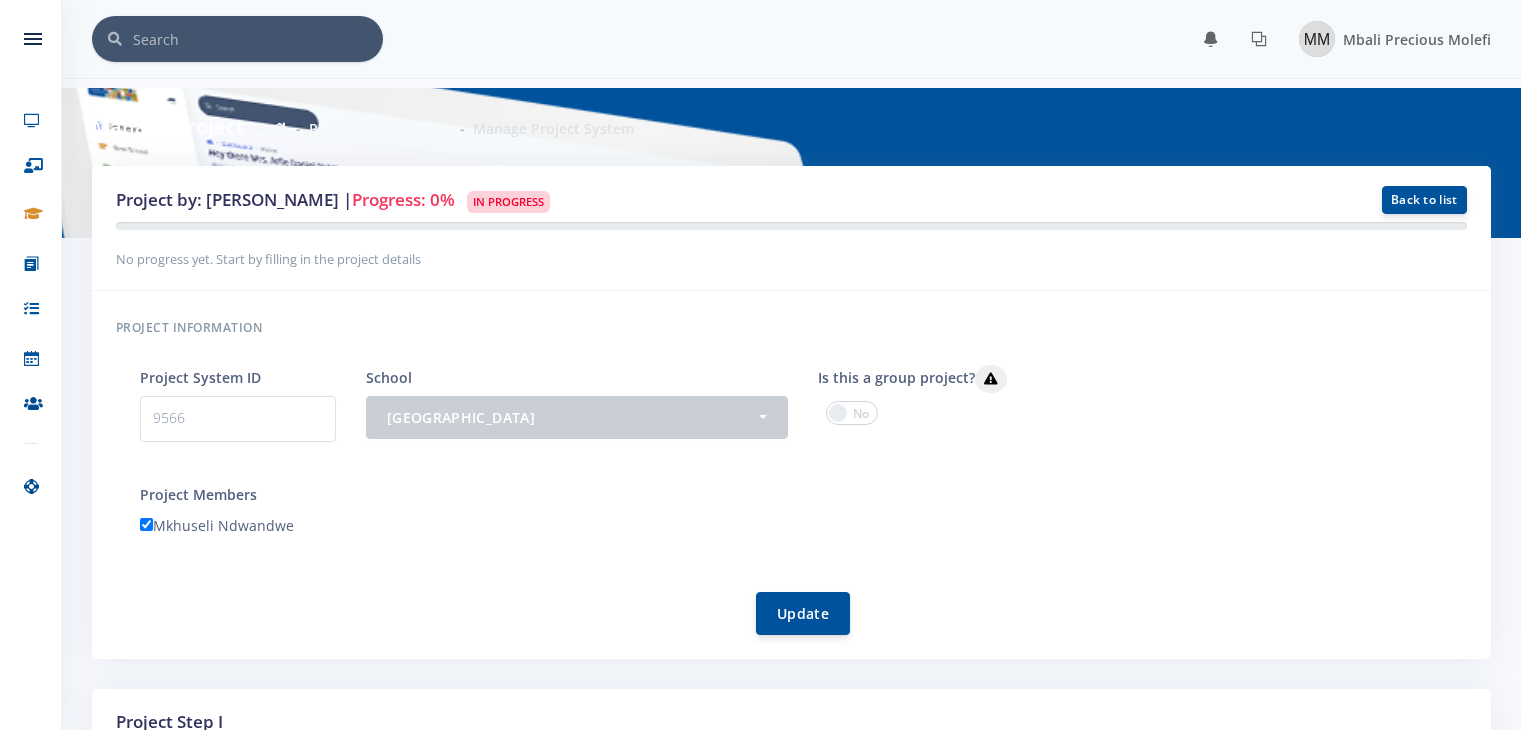 scroll, scrollTop: 0, scrollLeft: 0, axis: both 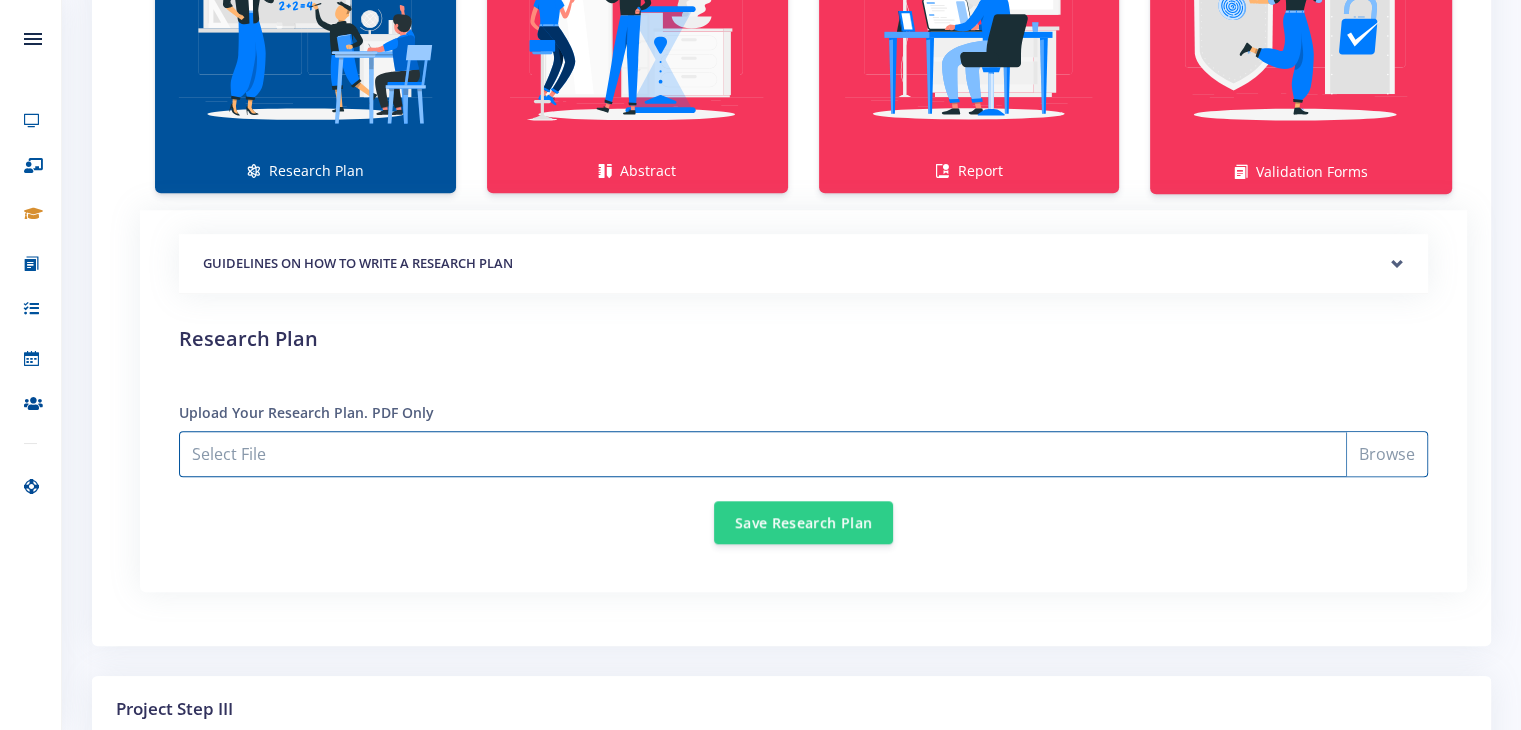 click on "Select File" at bounding box center (803, 454) 